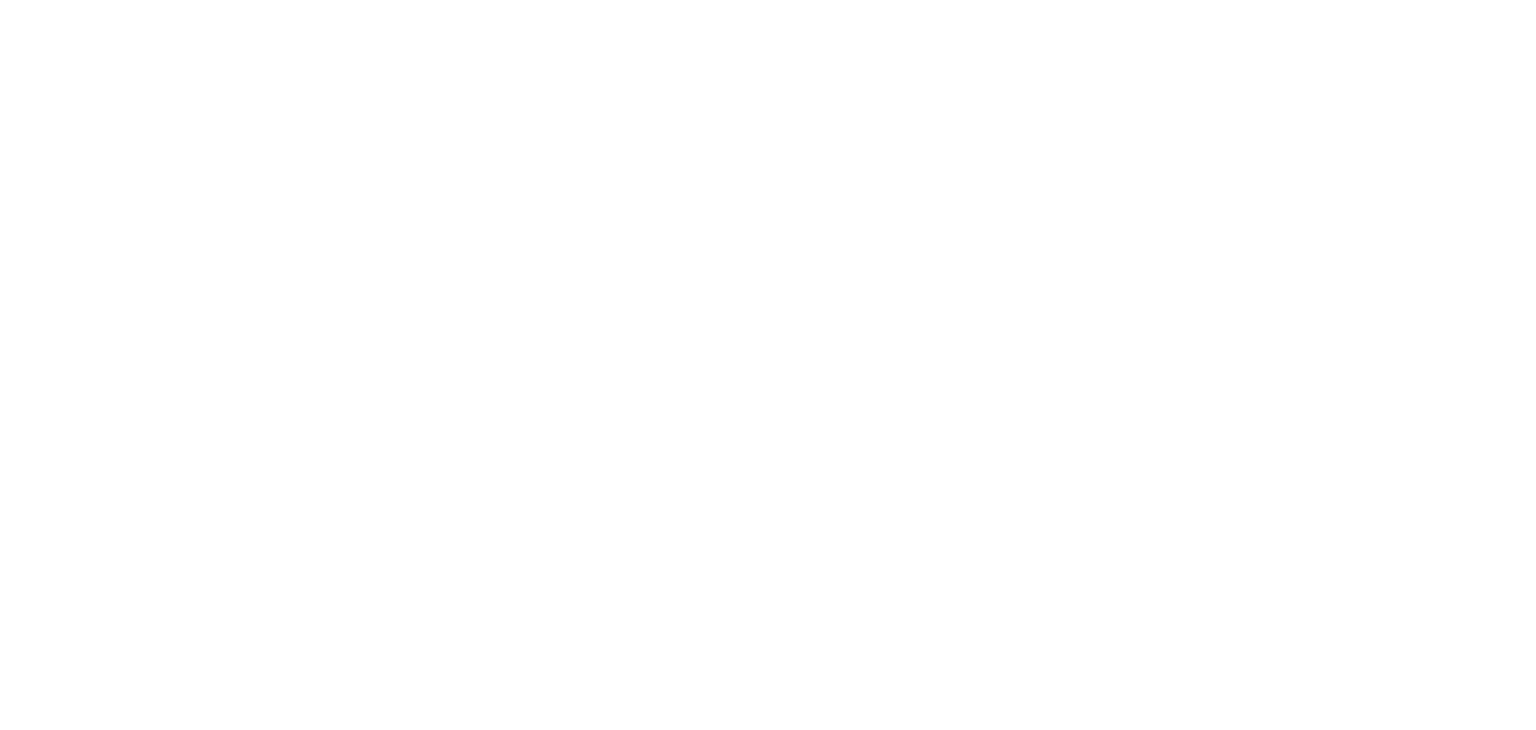 scroll, scrollTop: 0, scrollLeft: 0, axis: both 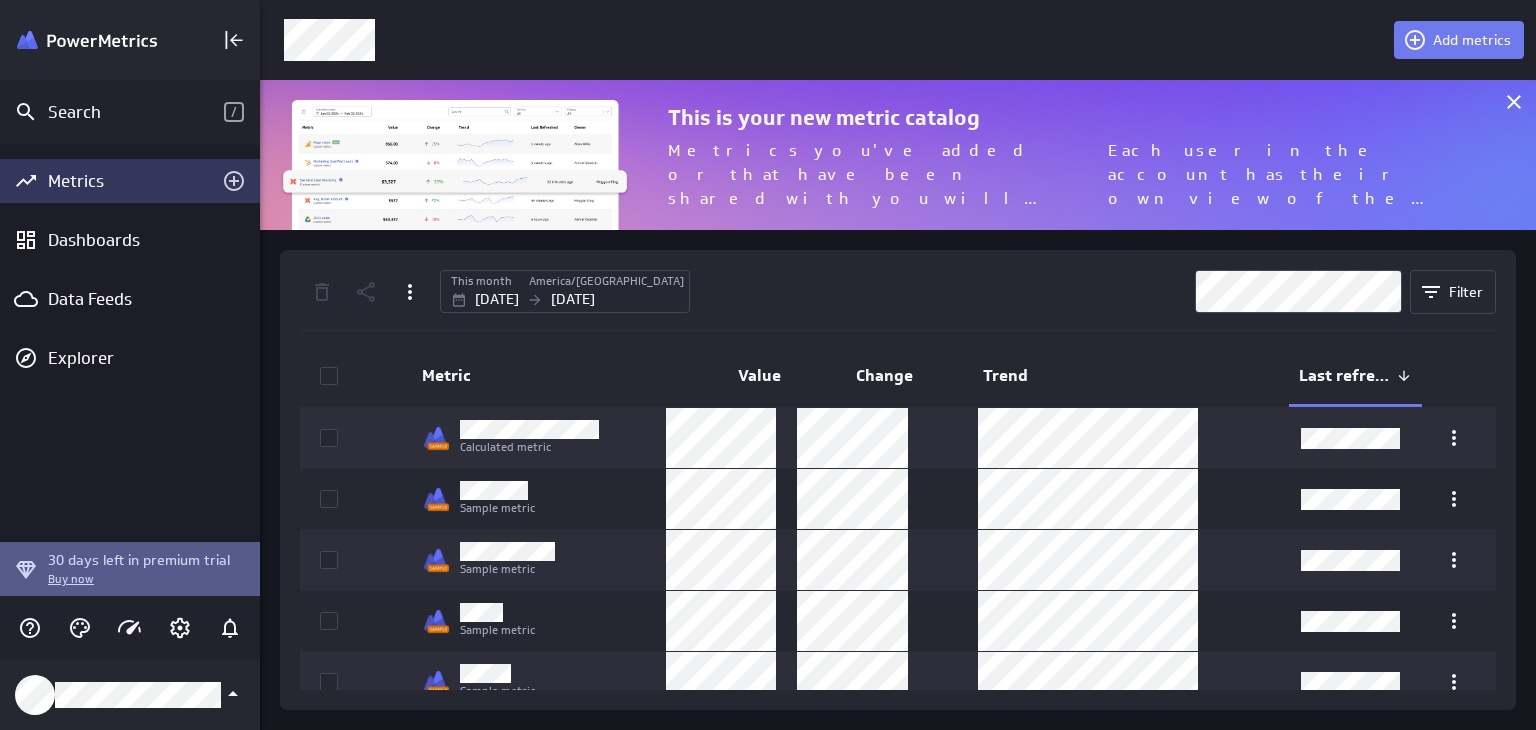 click on "Add metrics" at bounding box center [898, 40] 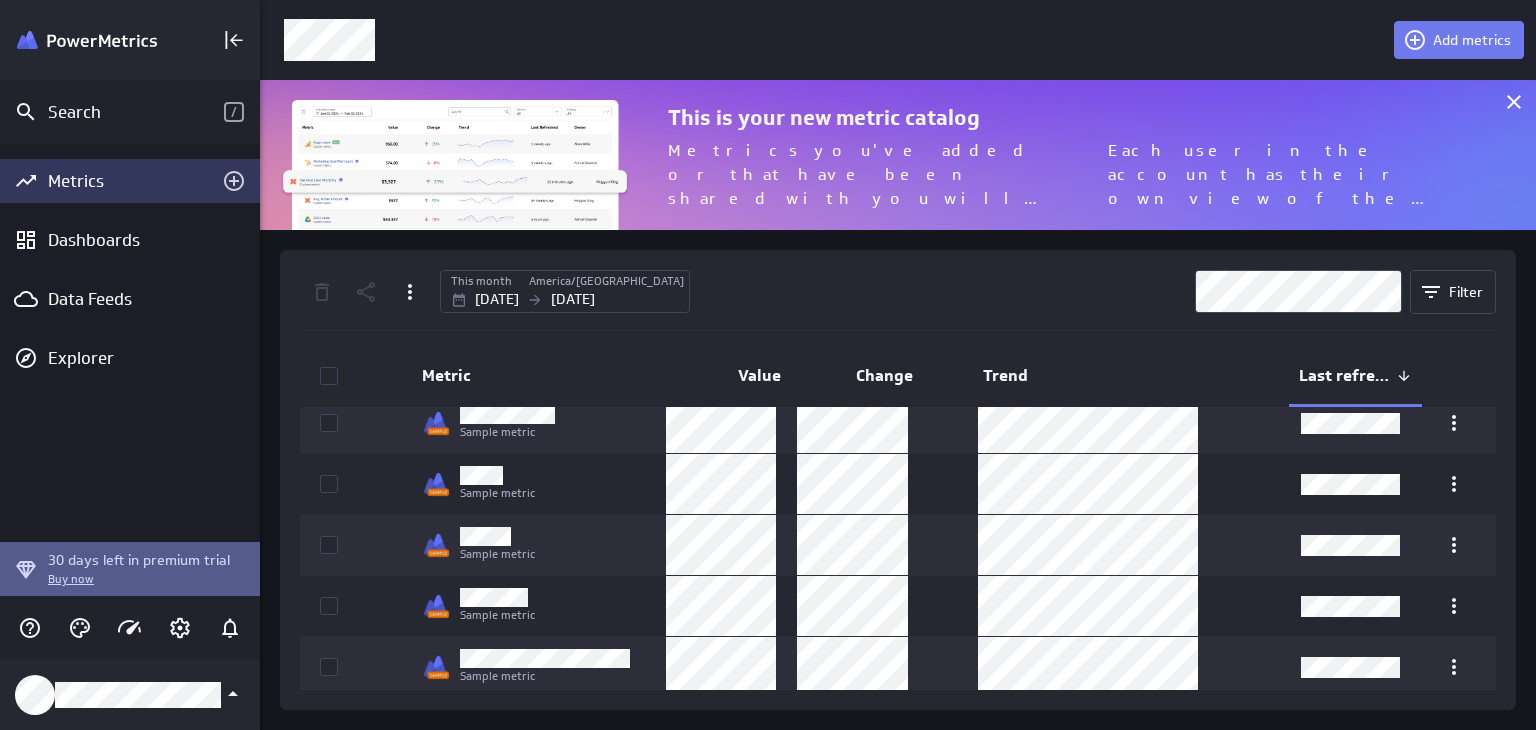 scroll, scrollTop: 0, scrollLeft: 0, axis: both 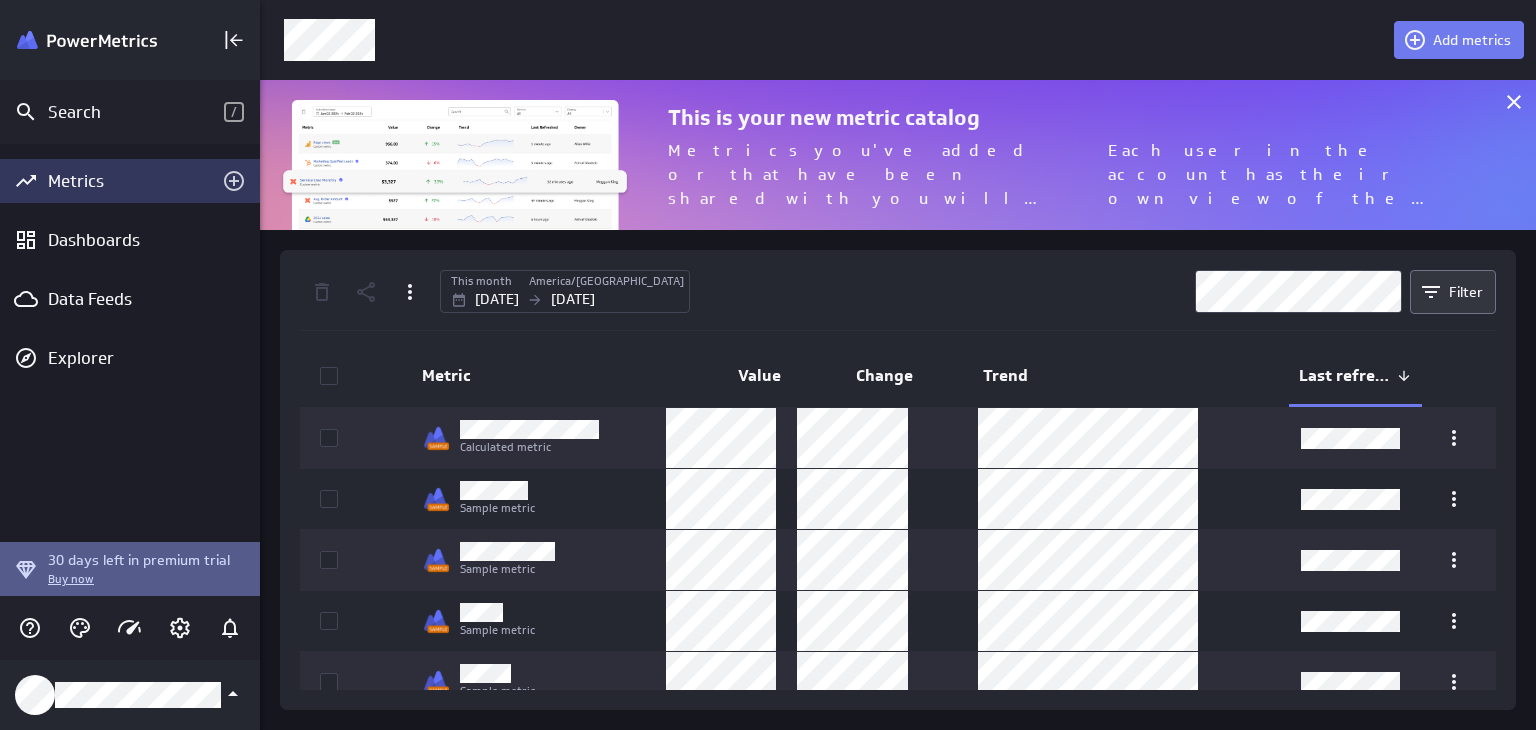 click on "Filter" at bounding box center (1453, 292) 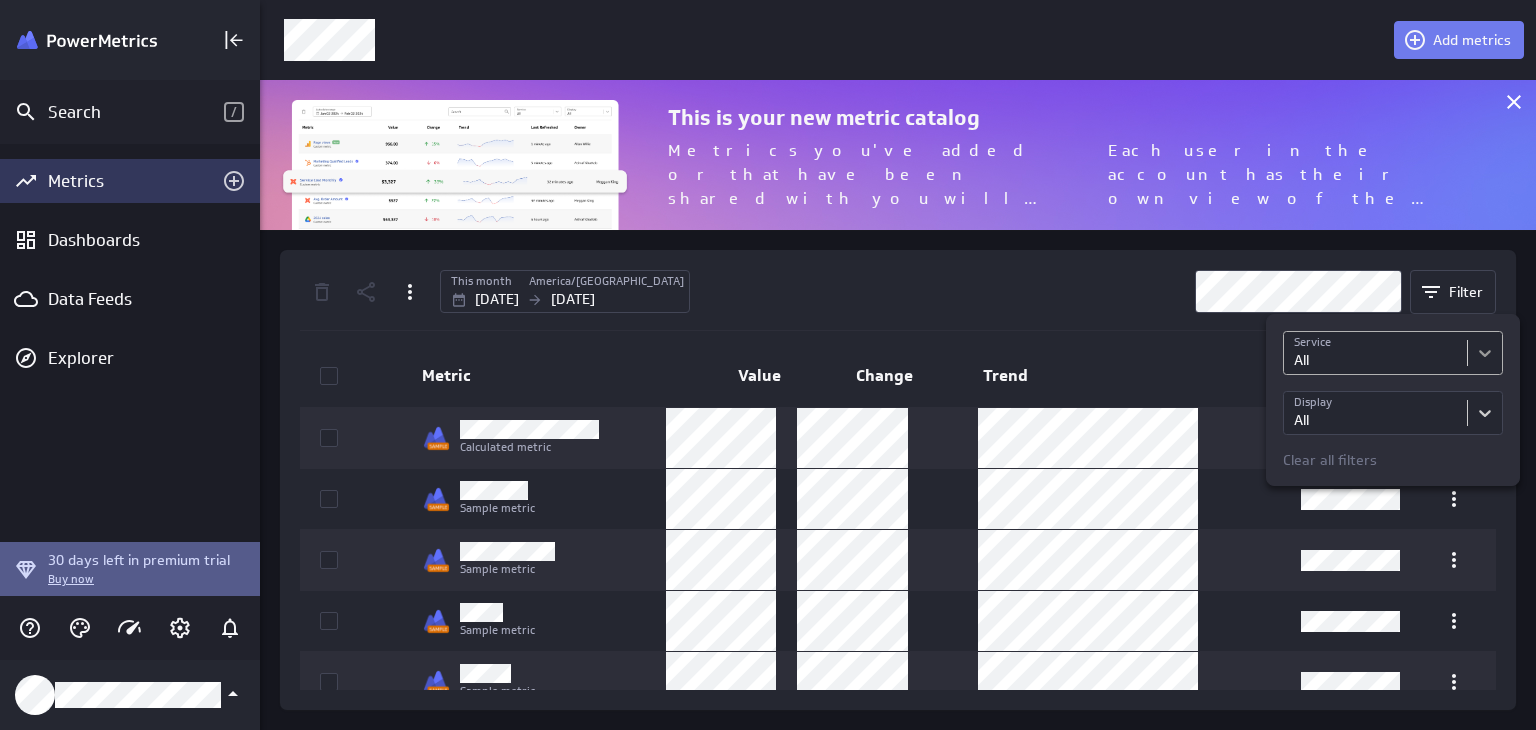 click on "Search / Metrics Dashboards Data Feeds Explorer 30 days left in premium trial Buy now Add metrics This is your new metric catalog Metrics you've added or that have been shared with you will display in the catalog. If you just created this account, you'll see some sample metrics here. Each user in the account has their own view of the metric catalog, which may include metrics they added or only those shared with them. This month America/Toronto Jul 01 2025 Jul 31 2025 Filter Metric Value Change Trend Last refreshed Calculated metric Sample metric Sample metric Sample metric Sample metric Sample metric Sample metric (no message) PowerMetrics Assistant Hey Nurayne. I’m your PowerMetrics Assistant. If I can’t answer your question, try searching in our  Help Center  (that’s what I do!) You can also contact the  Support Team . How can I help you today?
Created with Highcharts 9.0.1 Service Service All Display Display All Clear all filters" at bounding box center (768, 365) 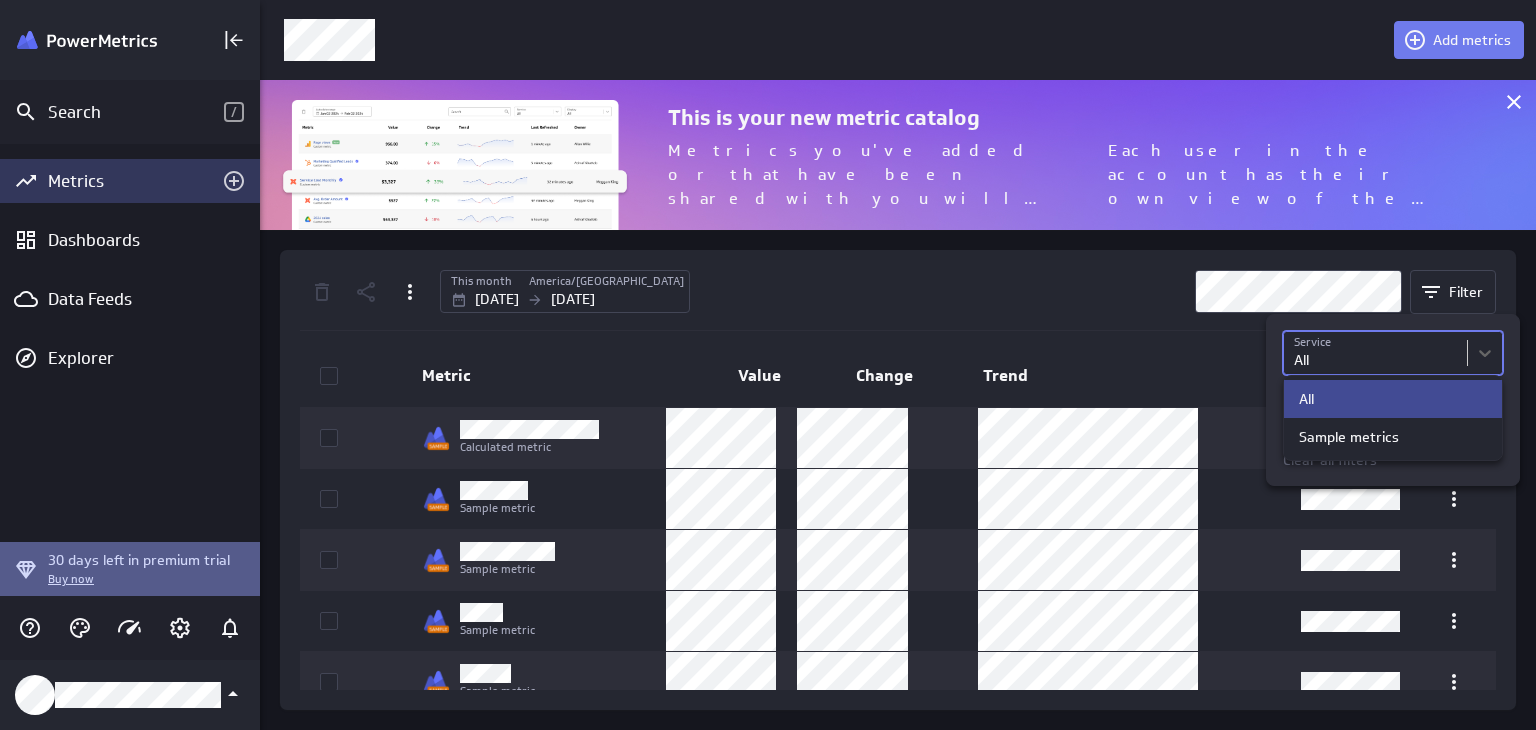 click at bounding box center (768, 365) 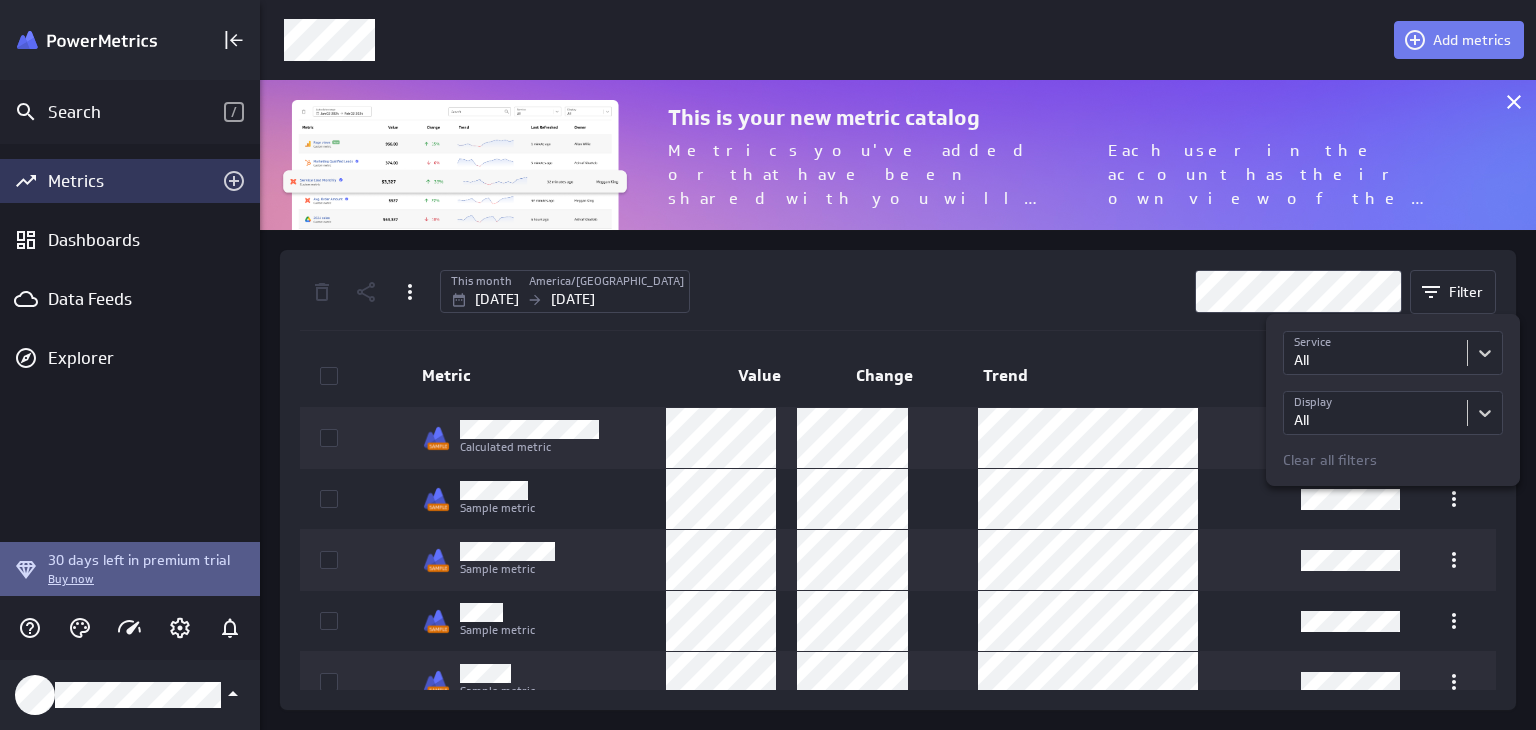 click at bounding box center (768, 365) 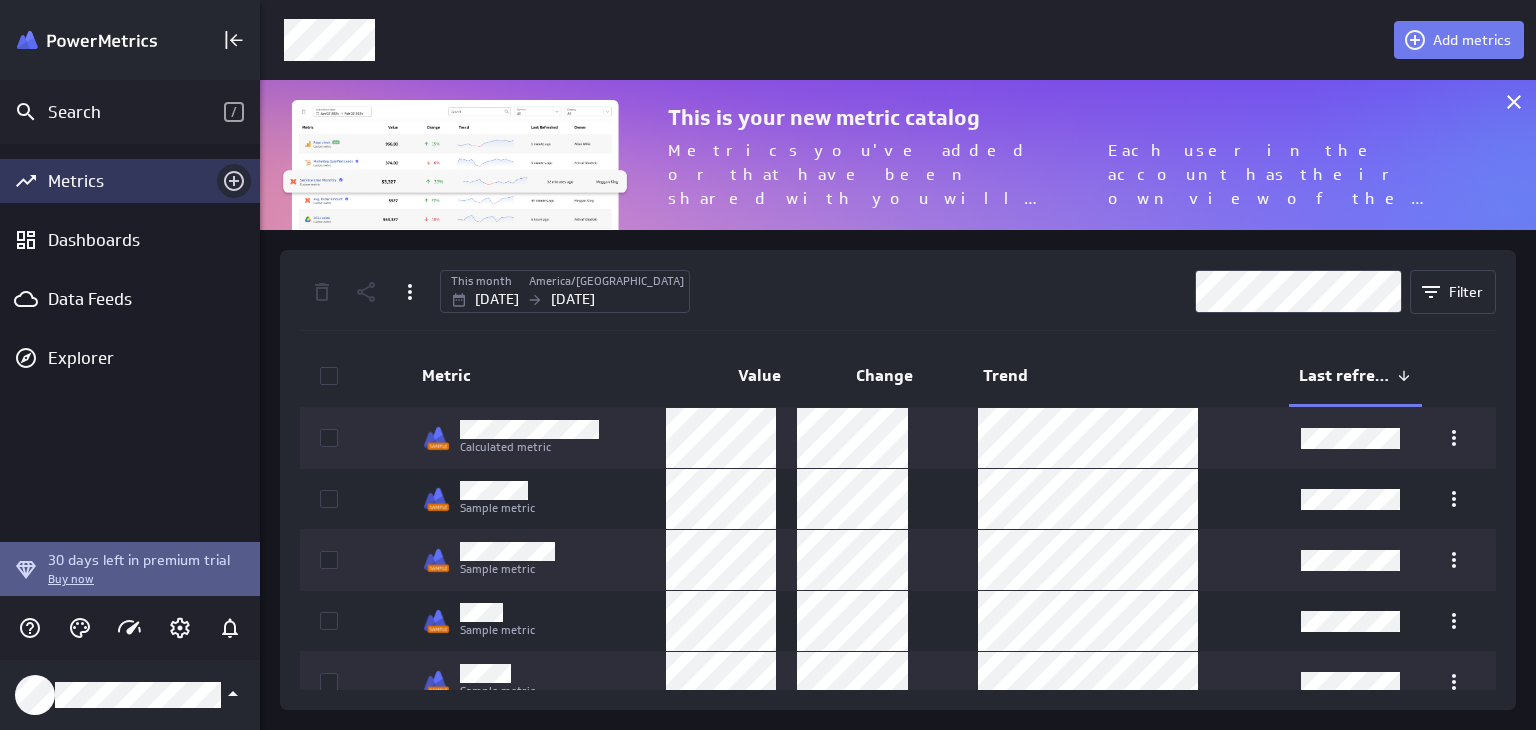 click 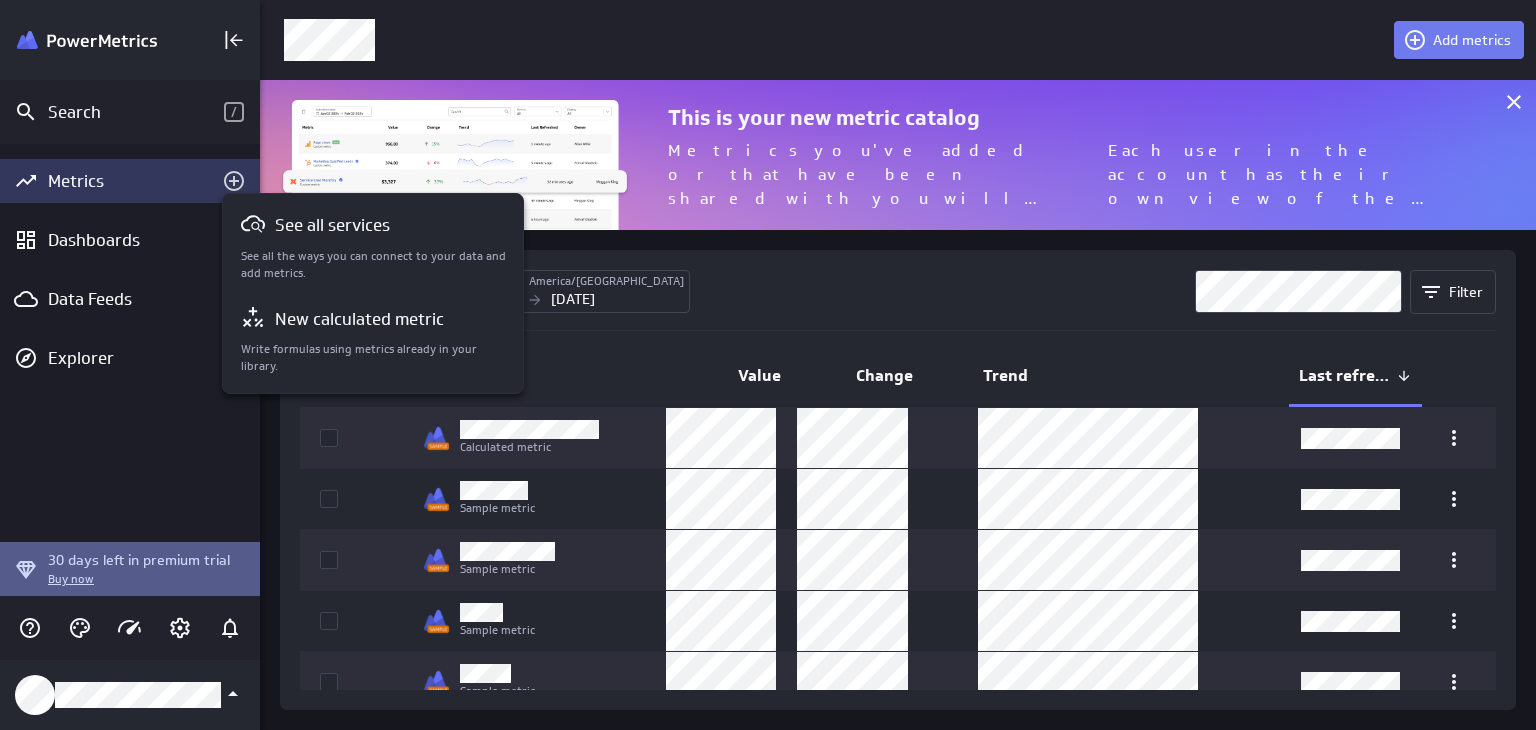 click at bounding box center [768, 365] 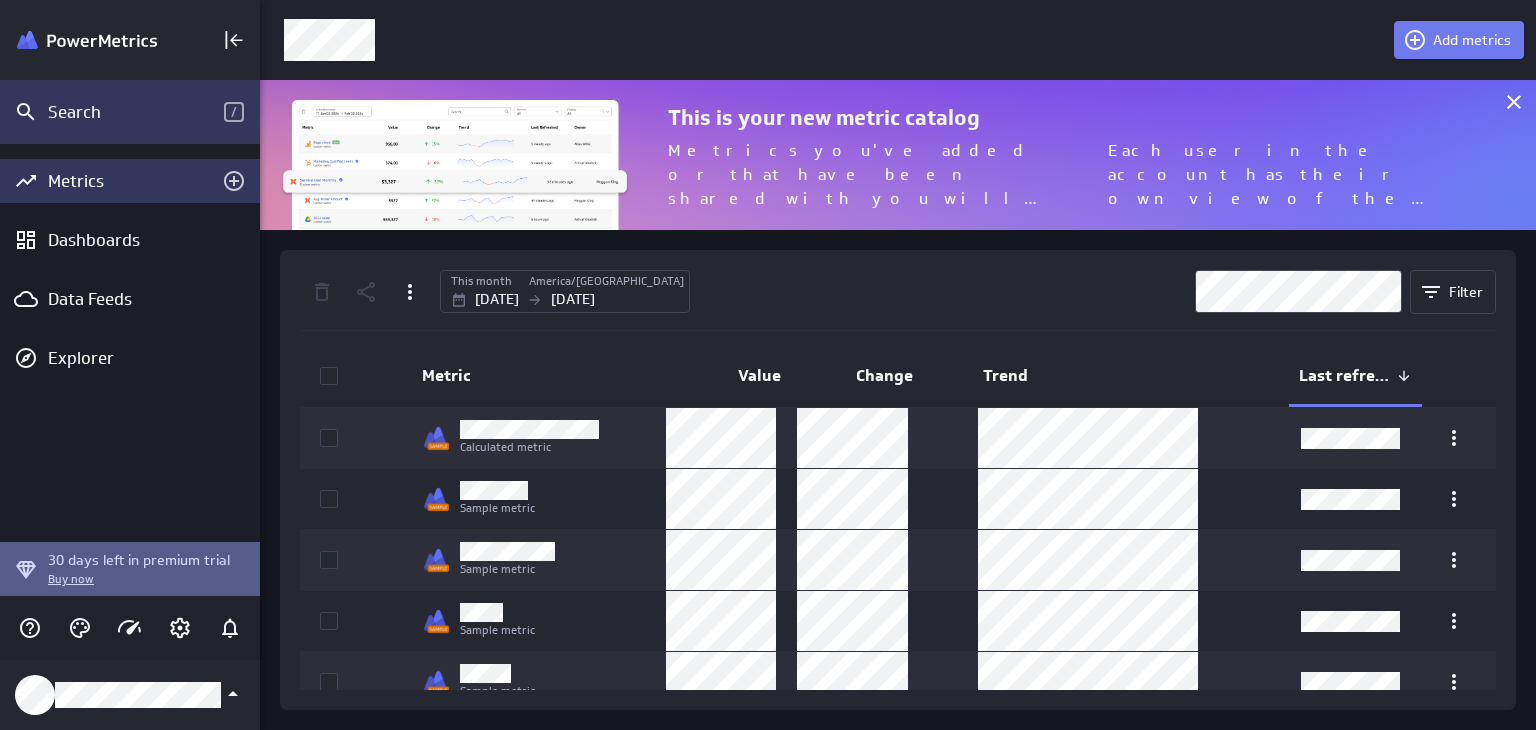 click on "/" at bounding box center [234, 112] 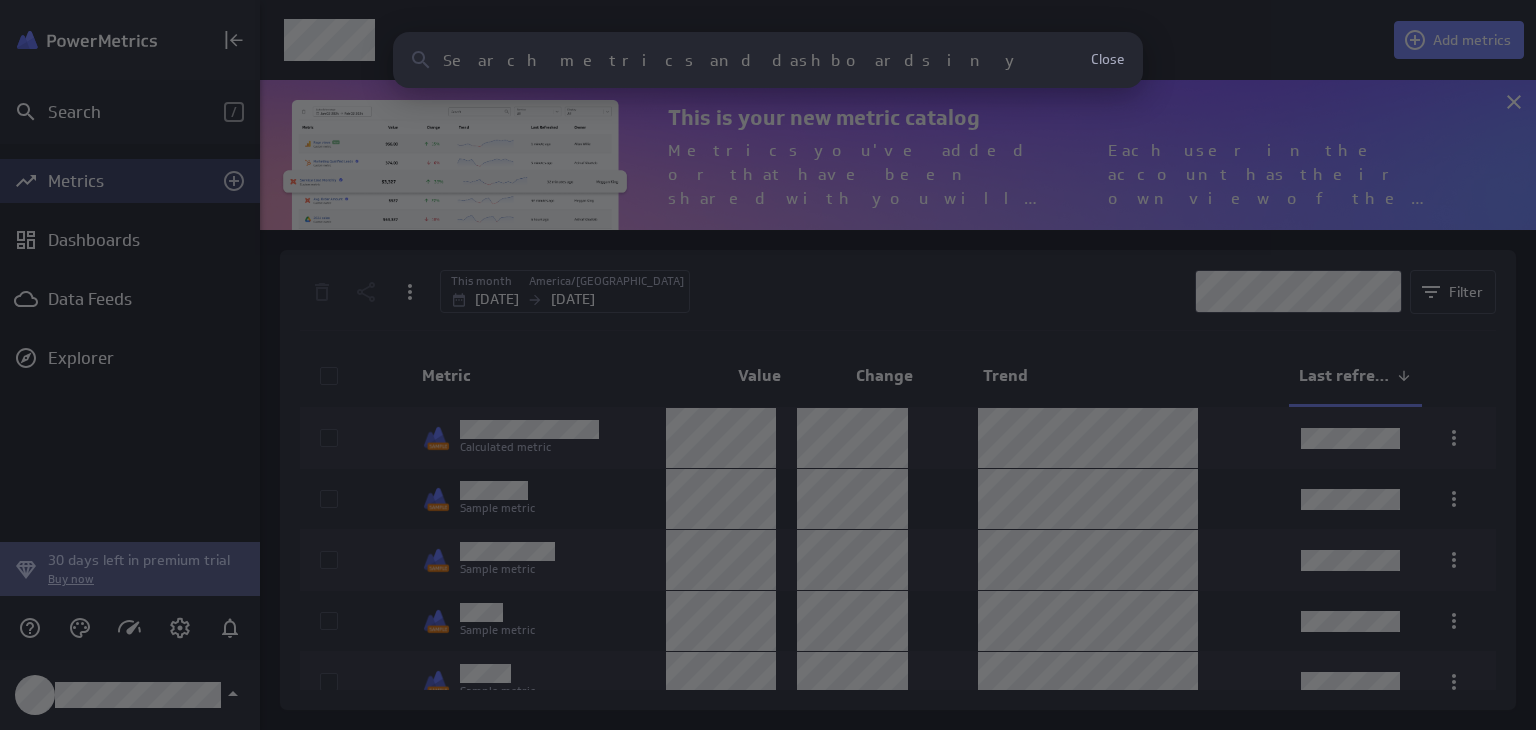 click at bounding box center (733, 60) 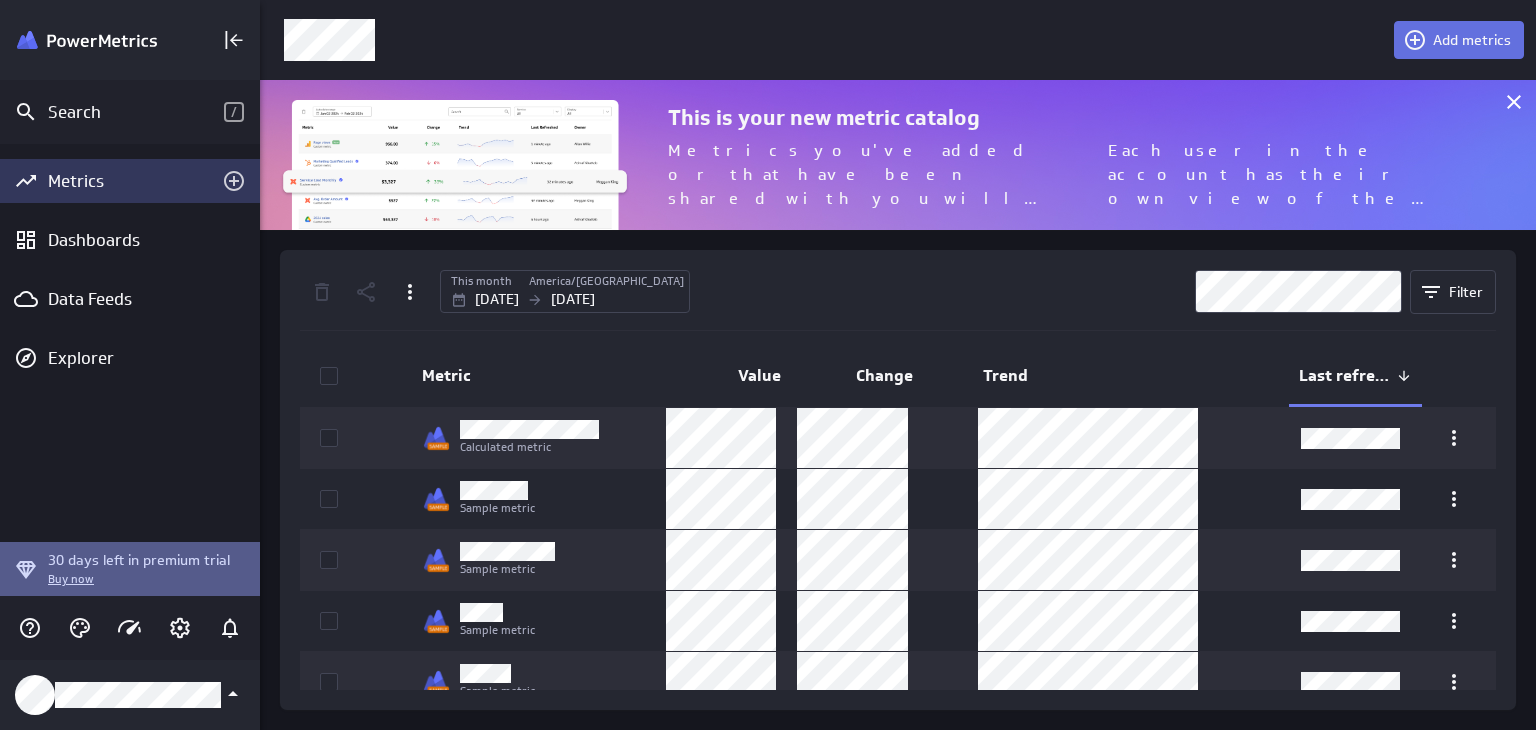 click at bounding box center (1418, 40) 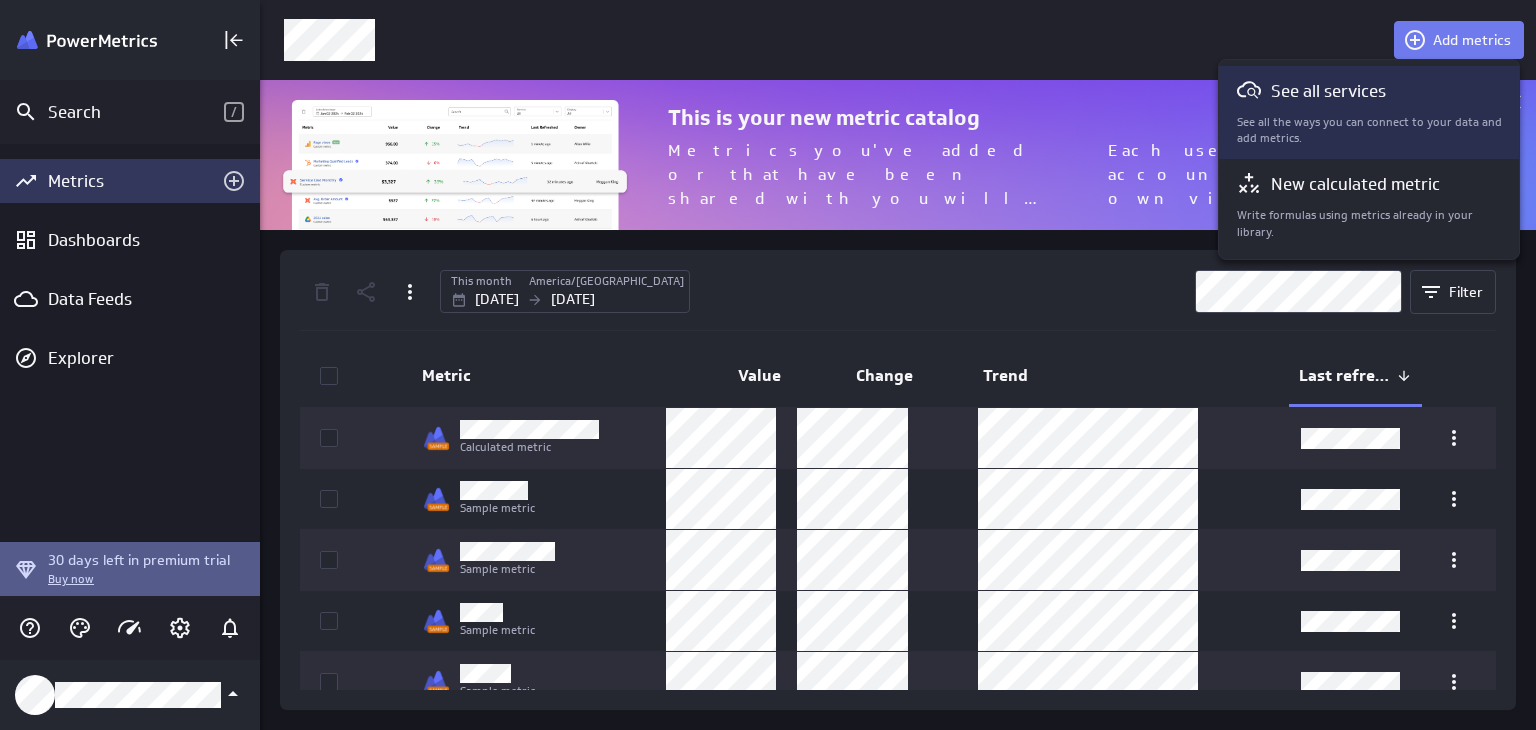 click on "See all the ways you can connect to your data and add metrics." at bounding box center [1370, 131] 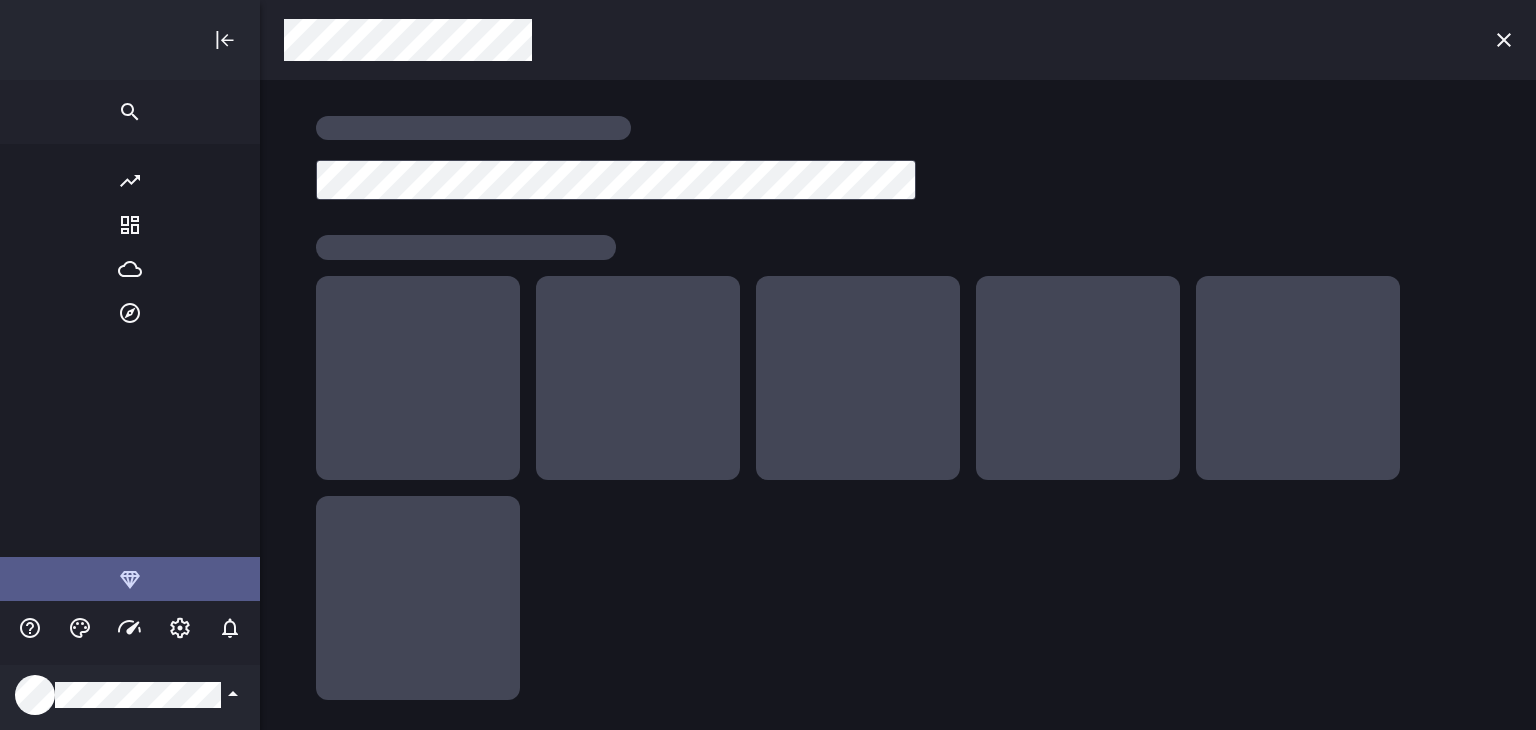 scroll, scrollTop: 10, scrollLeft: 8, axis: both 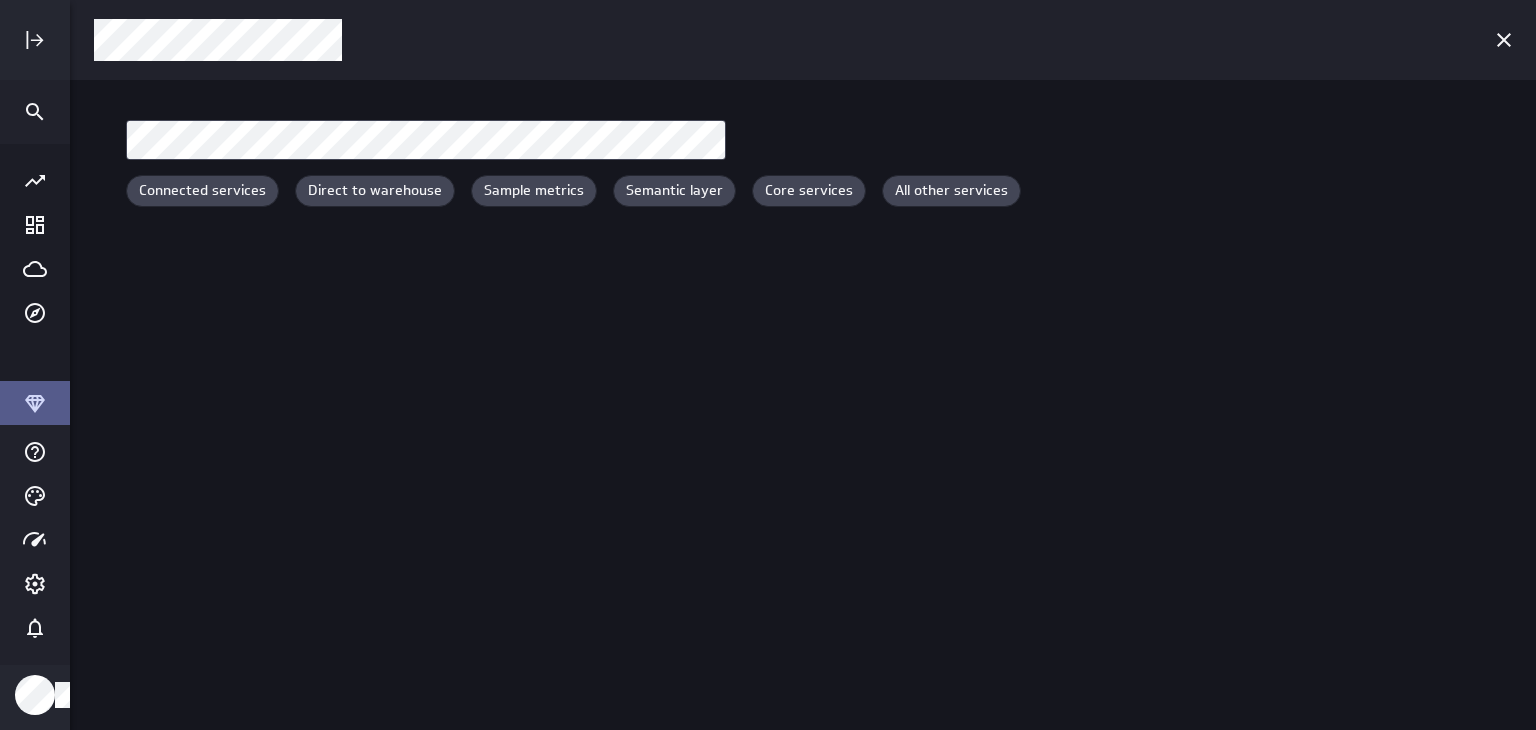 click 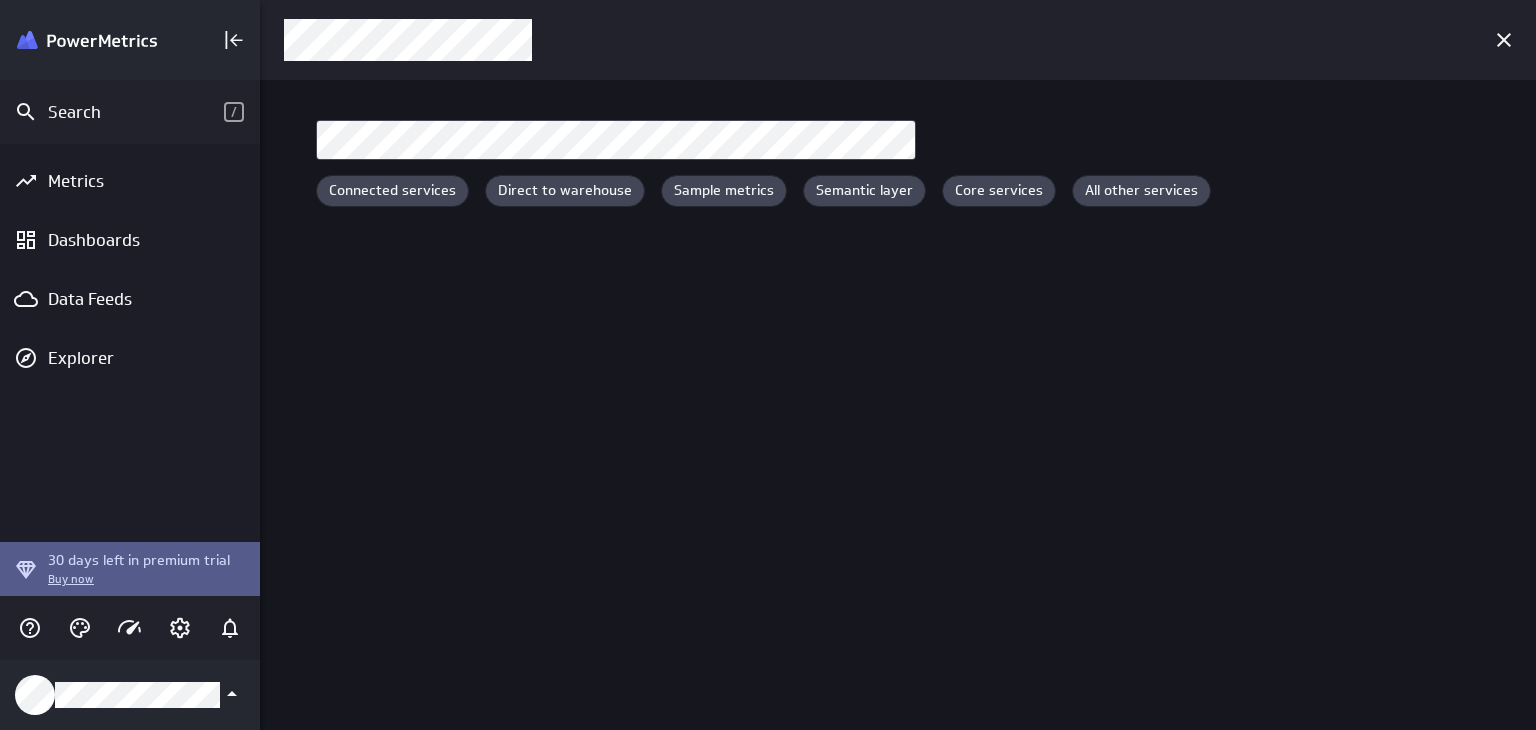 scroll, scrollTop: 760, scrollLeft: 1307, axis: both 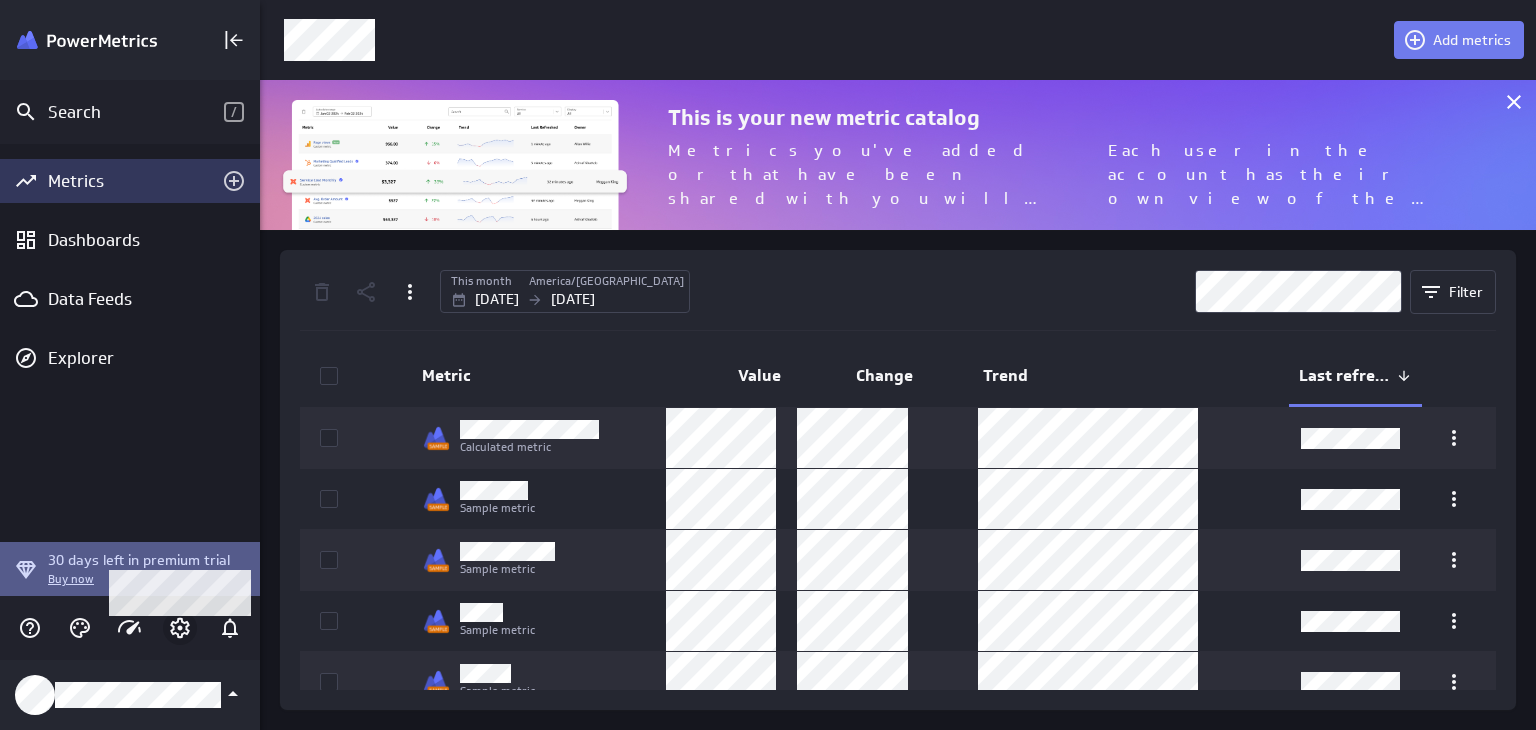 drag, startPoint x: 186, startPoint y: 628, endPoint x: 175, endPoint y: 629, distance: 11.045361 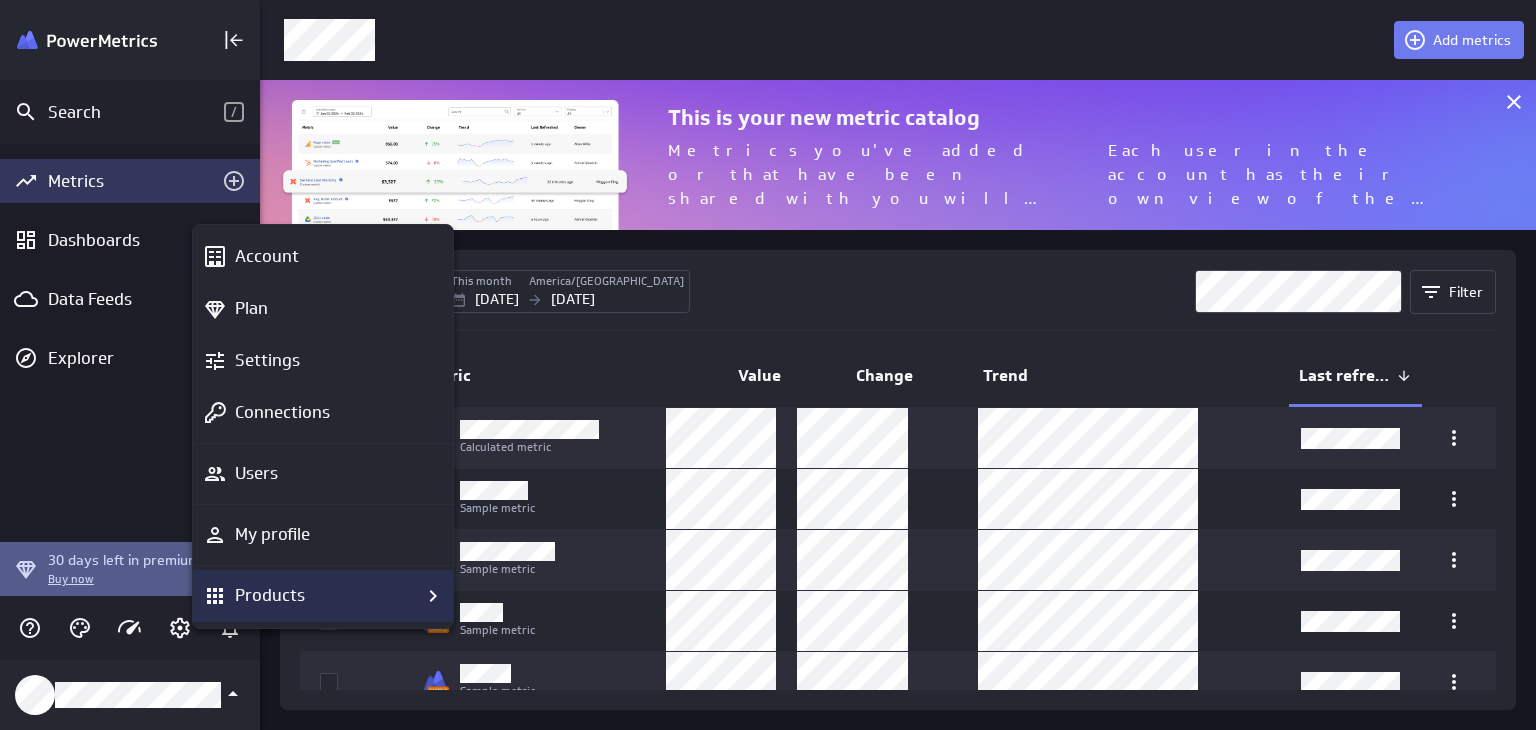 click on "Products" at bounding box center [270, 595] 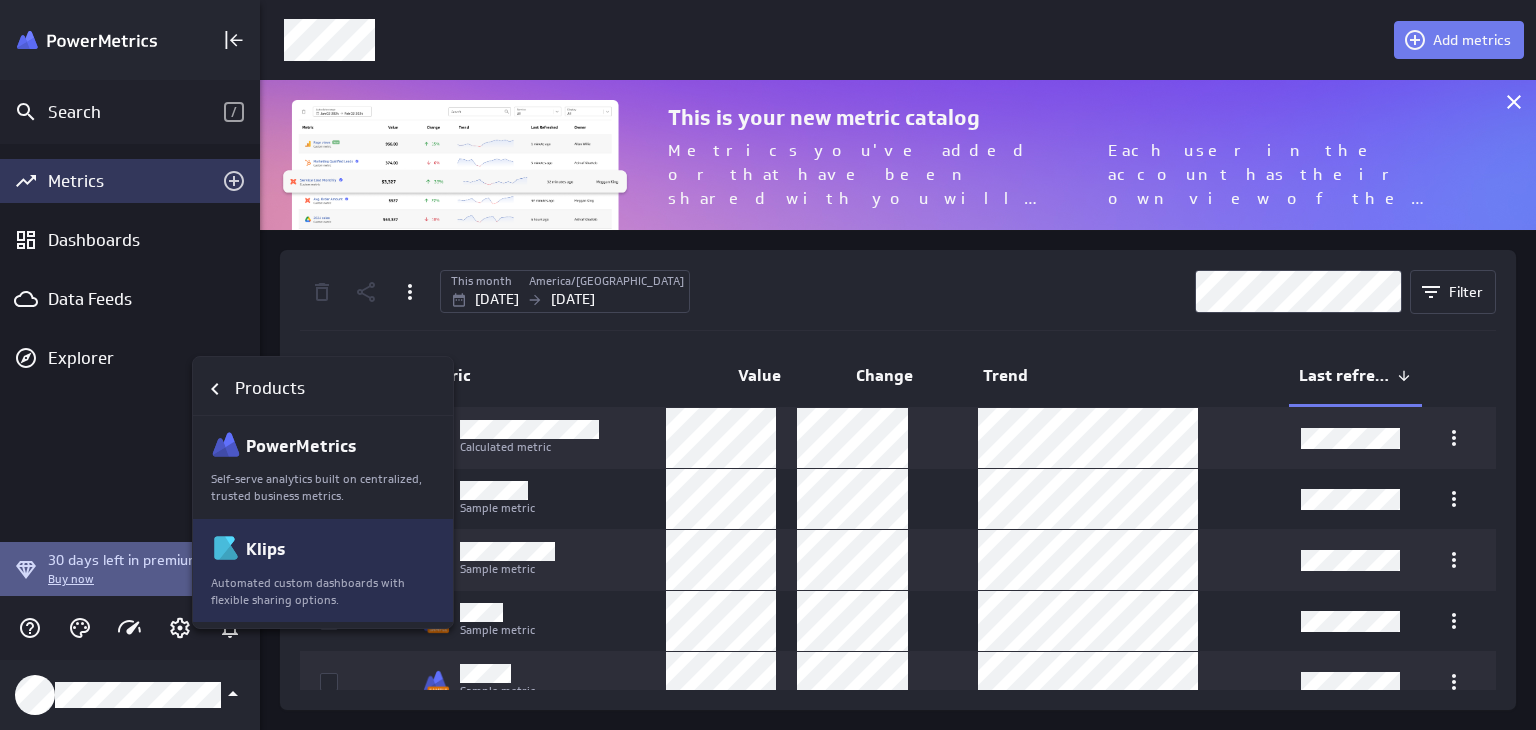 click on "Automated custom dashboards with flexible sharing options." at bounding box center (324, 592) 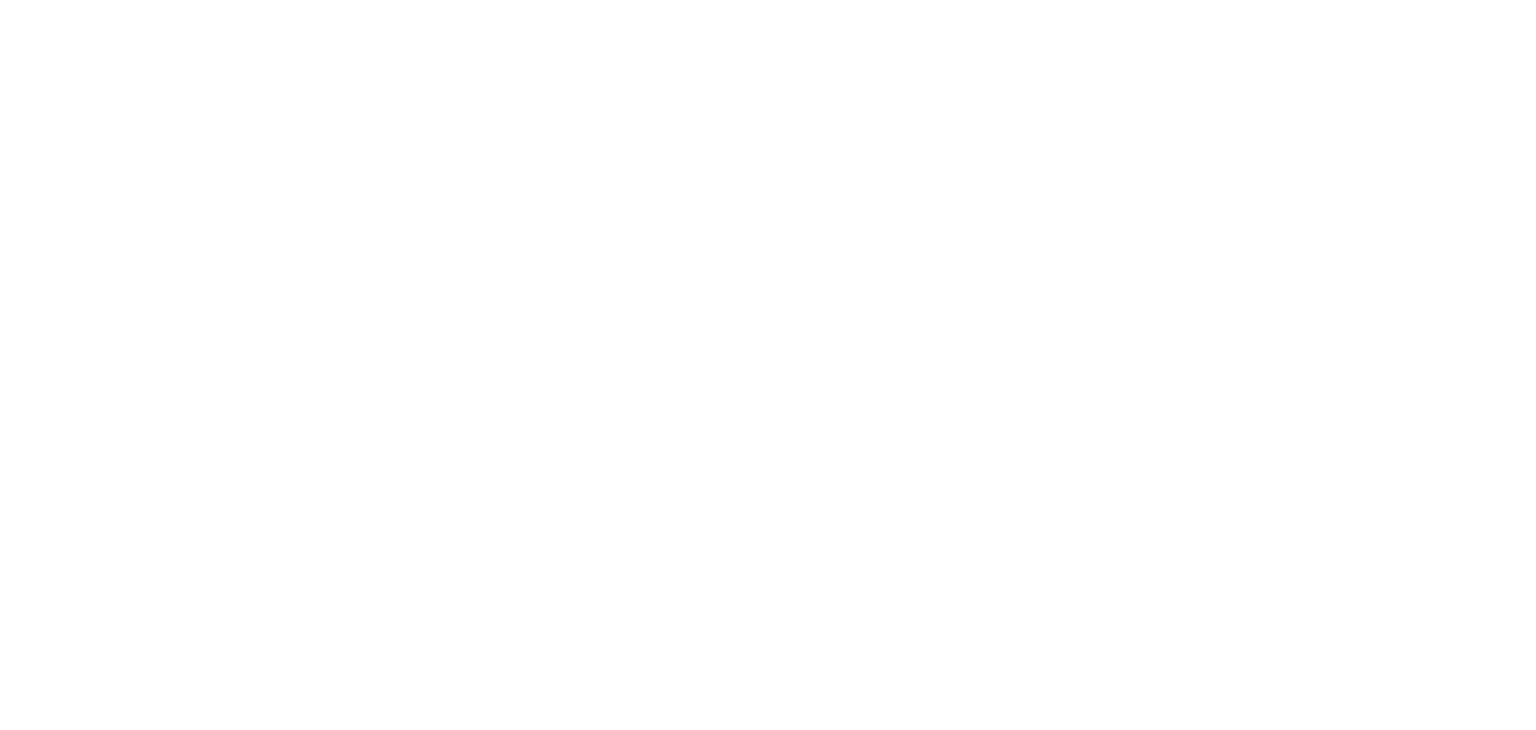 scroll, scrollTop: 0, scrollLeft: 0, axis: both 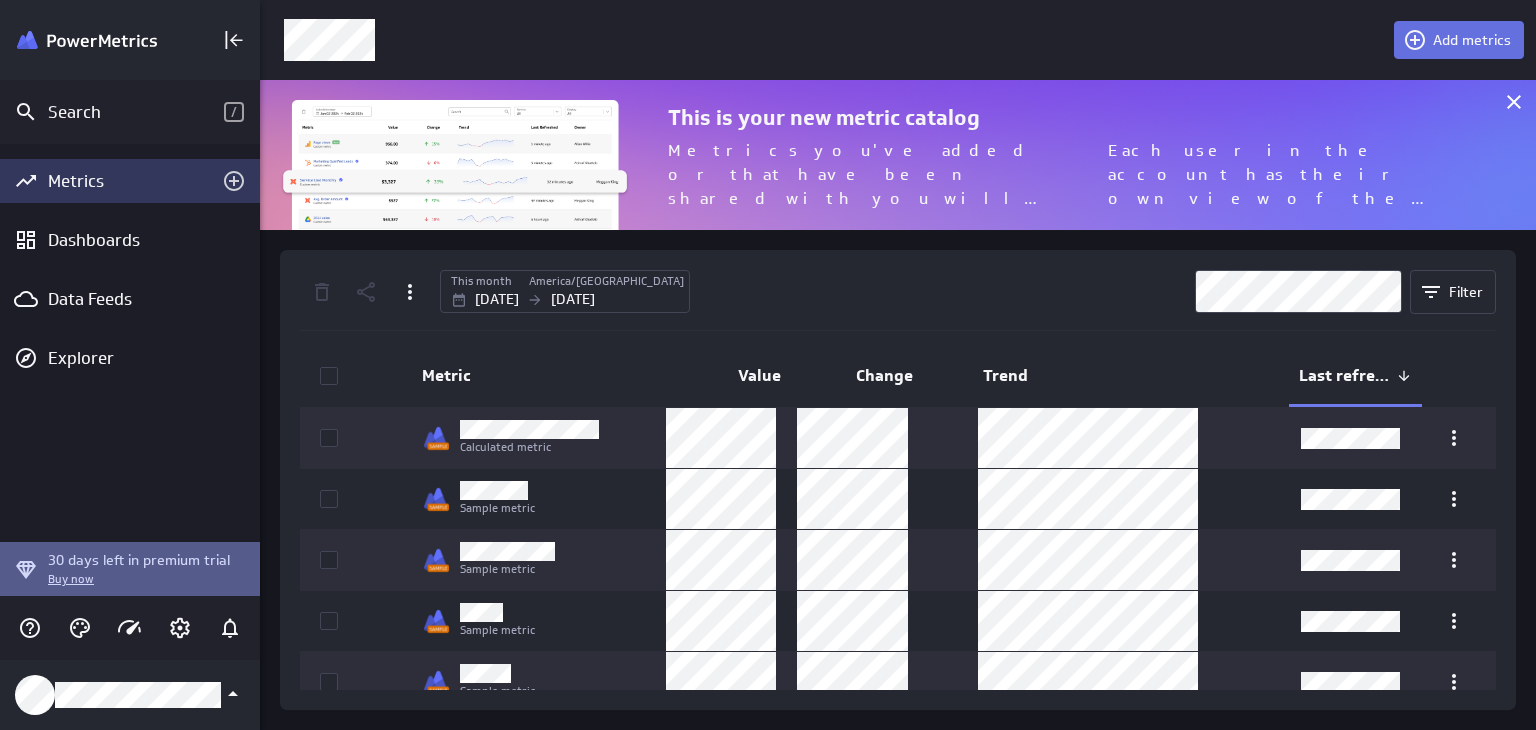 click on "Add metrics" at bounding box center (1472, 40) 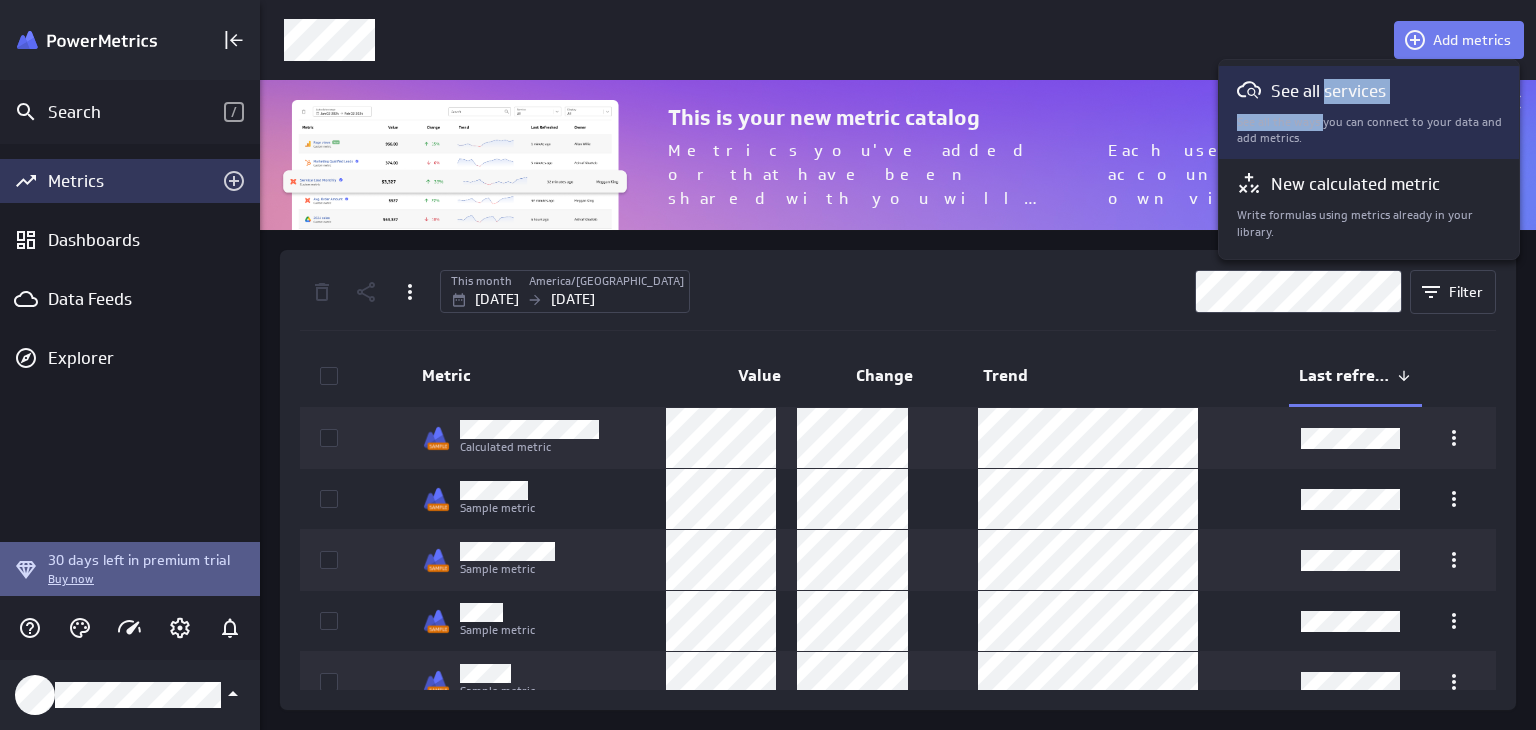 click on "See all services See all the ways you can connect to your data and add metrics." at bounding box center (1370, 112) 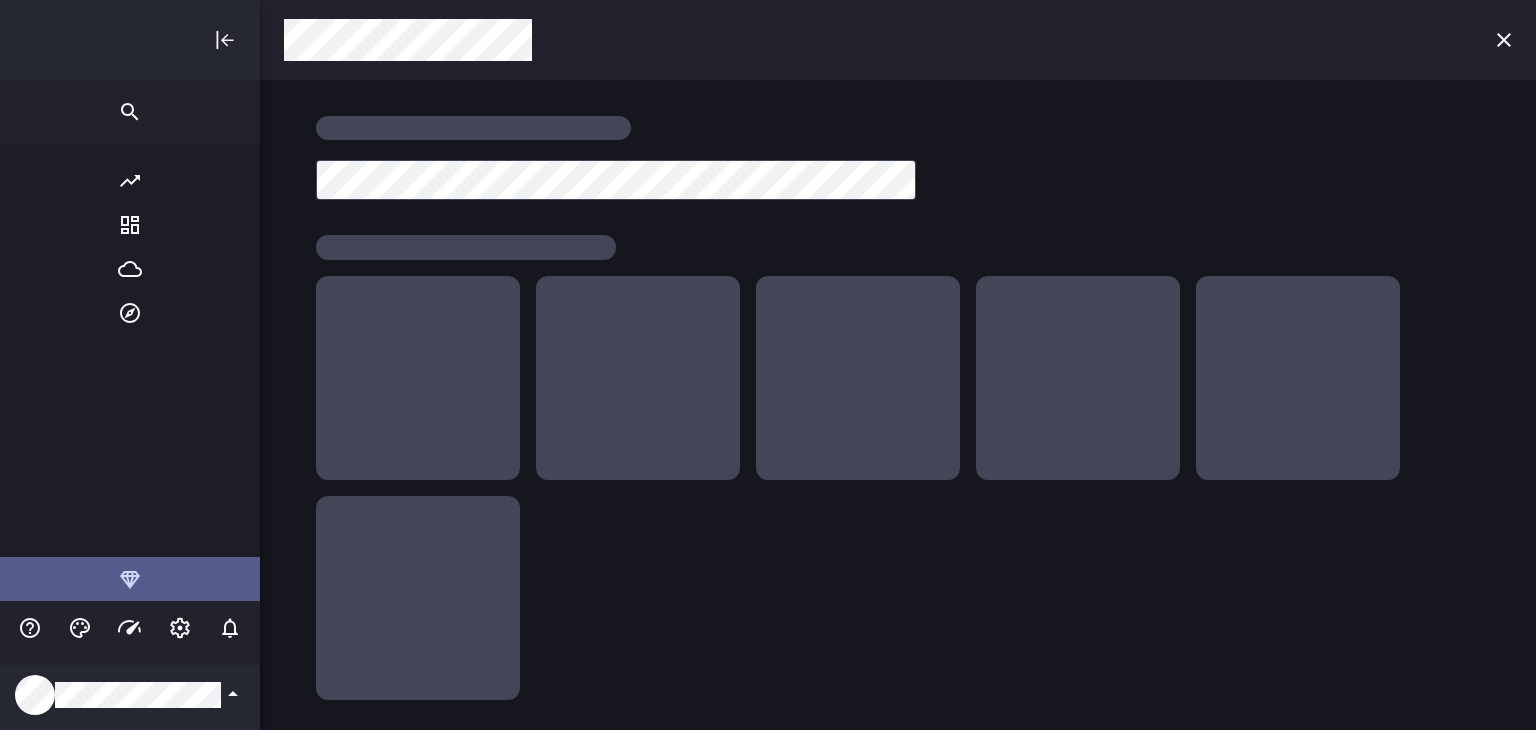 scroll, scrollTop: 10, scrollLeft: 10, axis: both 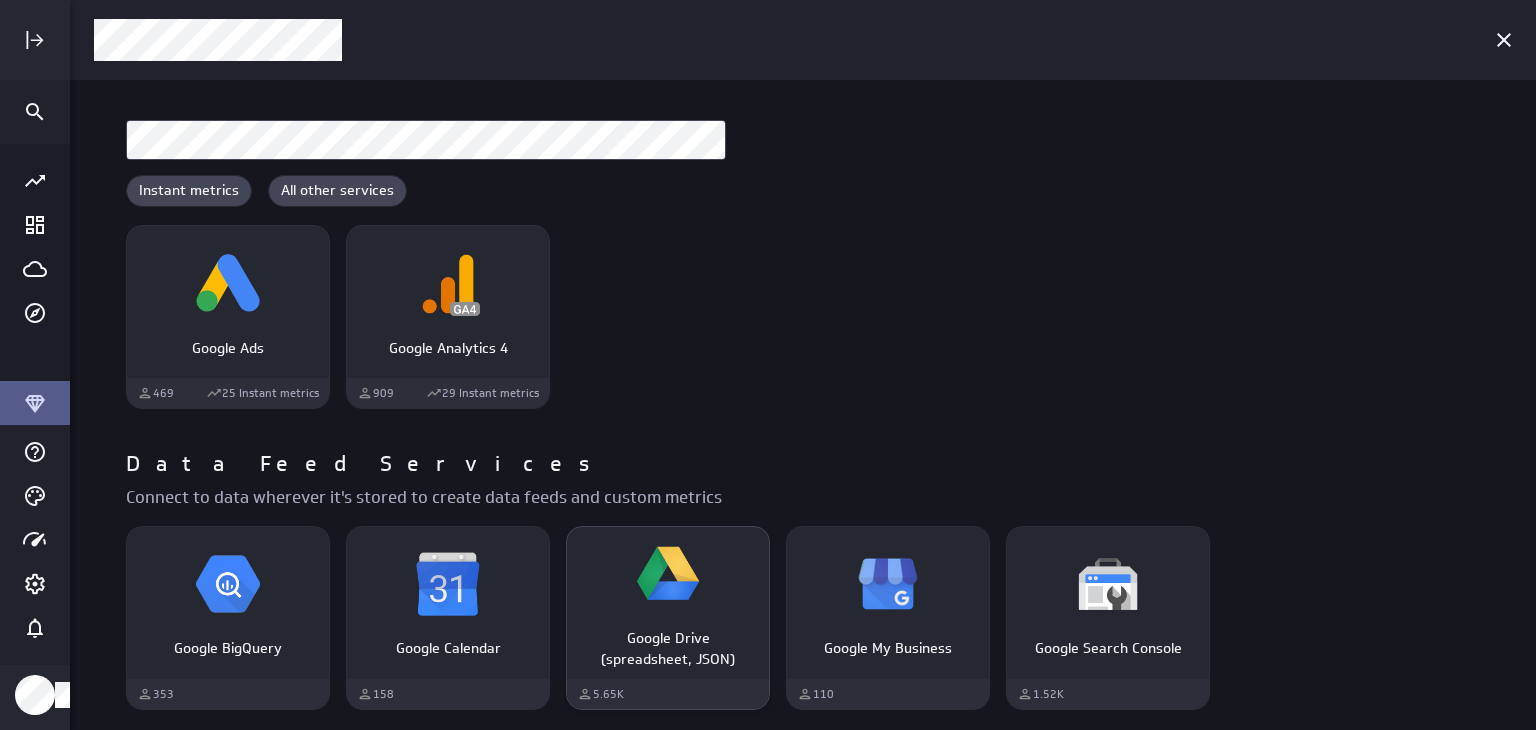 click on "Google Drive (spreadsheet, JSON)" at bounding box center (668, 641) 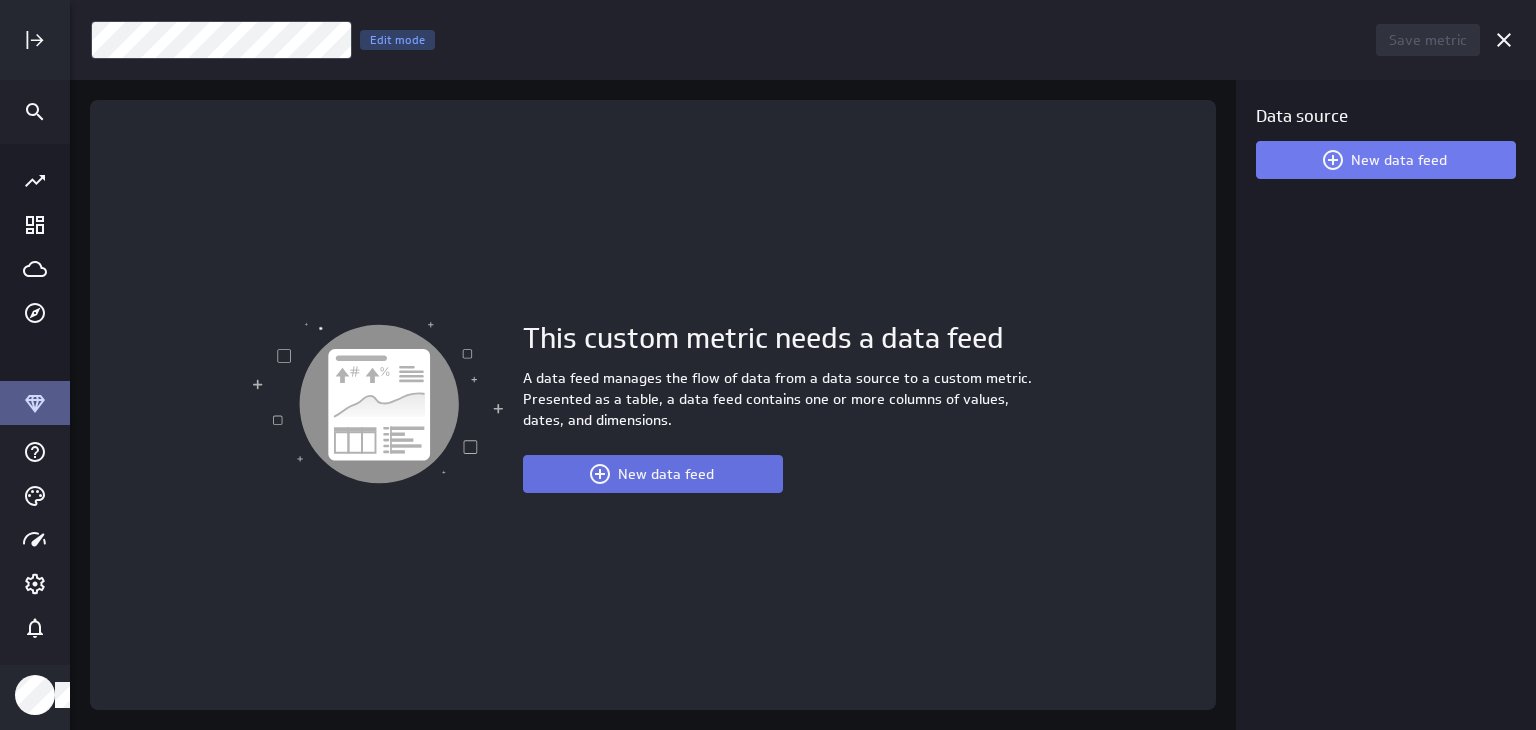 click on "New data feed" at bounding box center (666, 474) 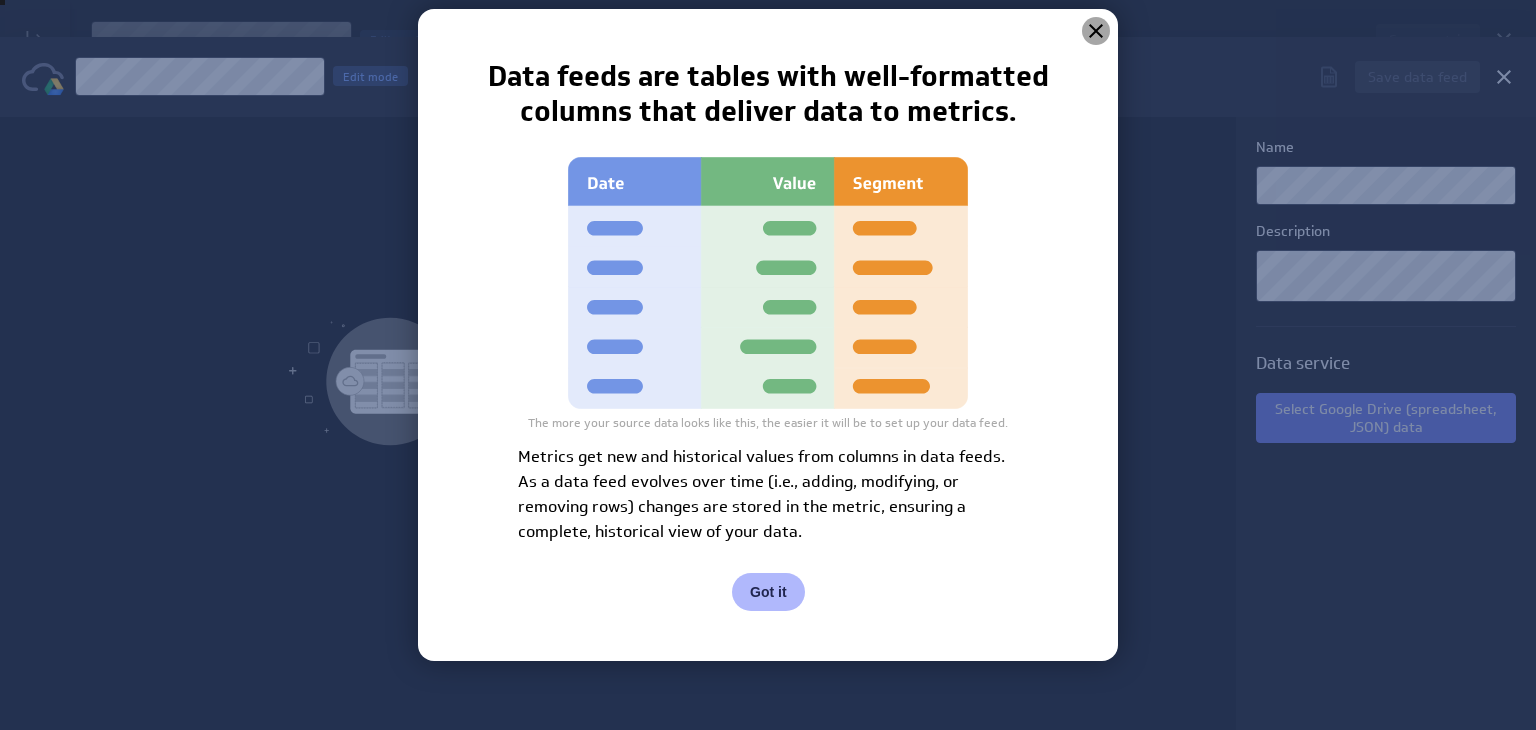 click 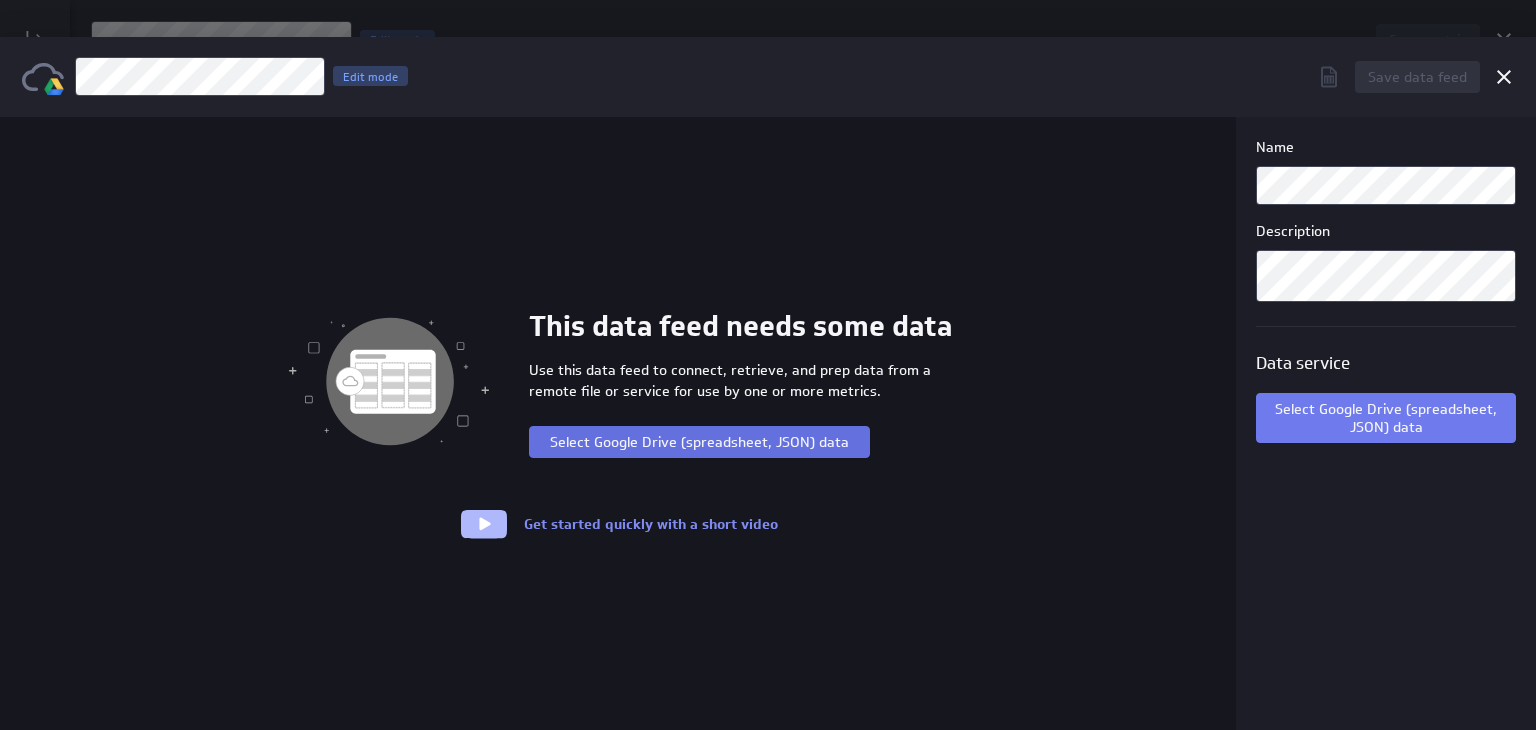 click on "Select Google Drive (spreadsheet, JSON) data" at bounding box center (699, 442) 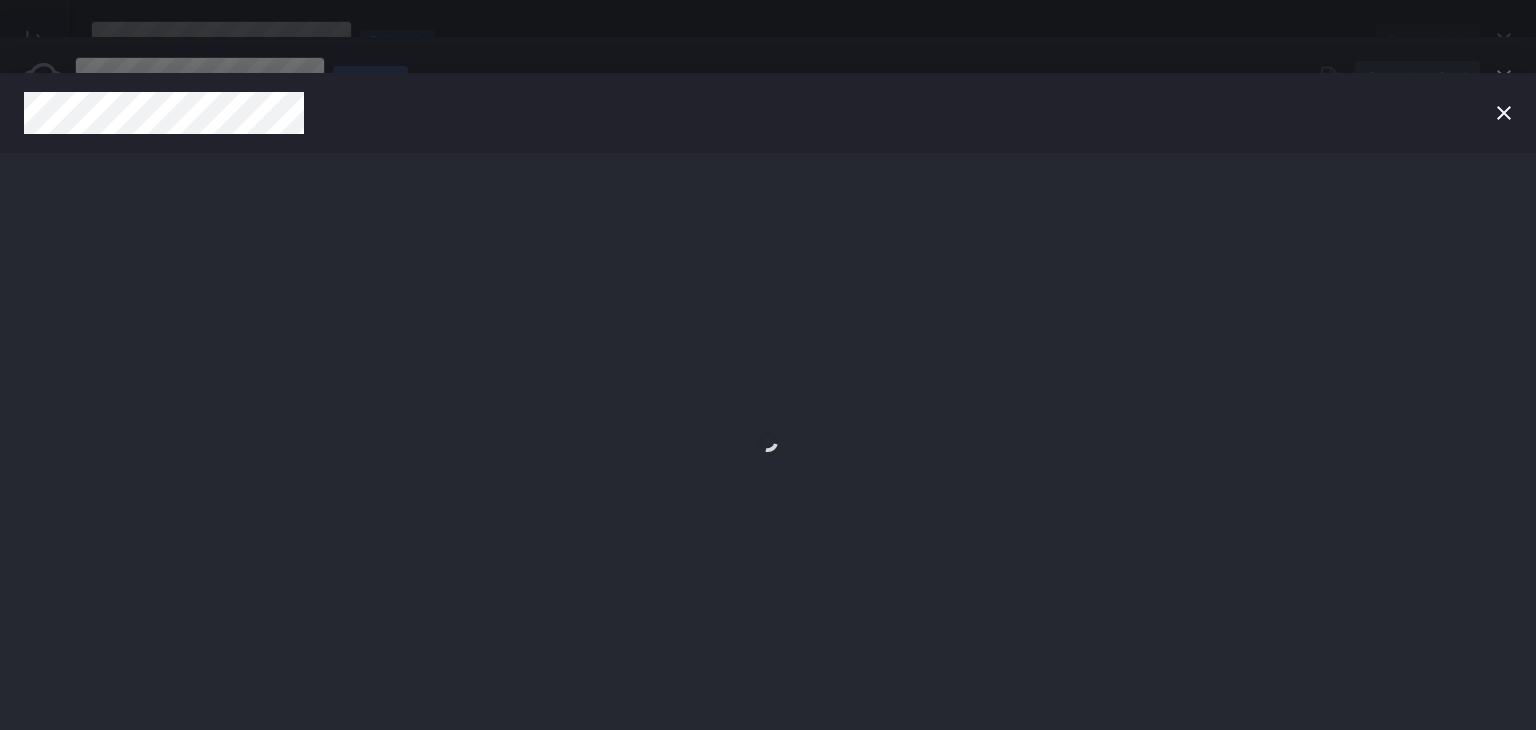 scroll, scrollTop: 0, scrollLeft: 0, axis: both 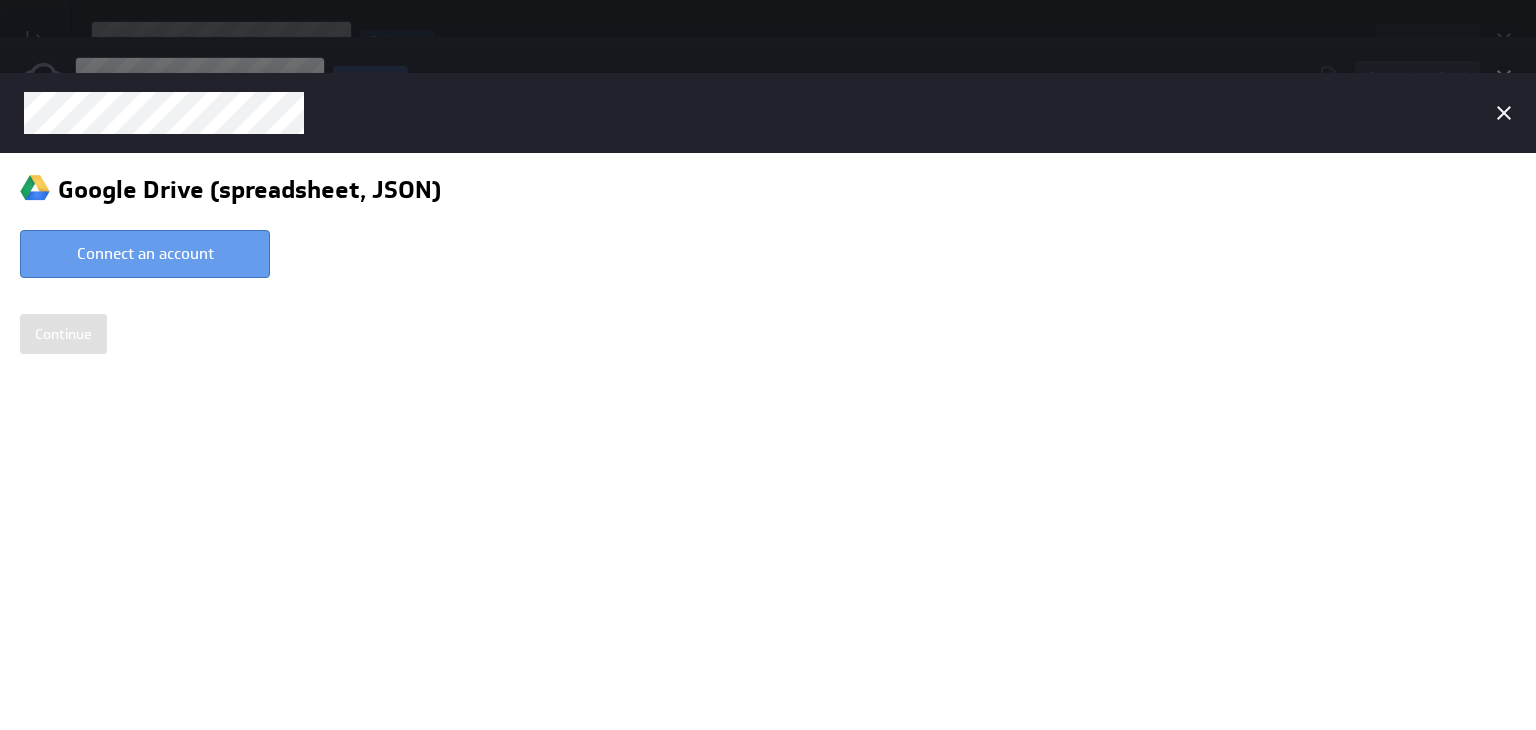 click on "Connect an account" at bounding box center (145, 254) 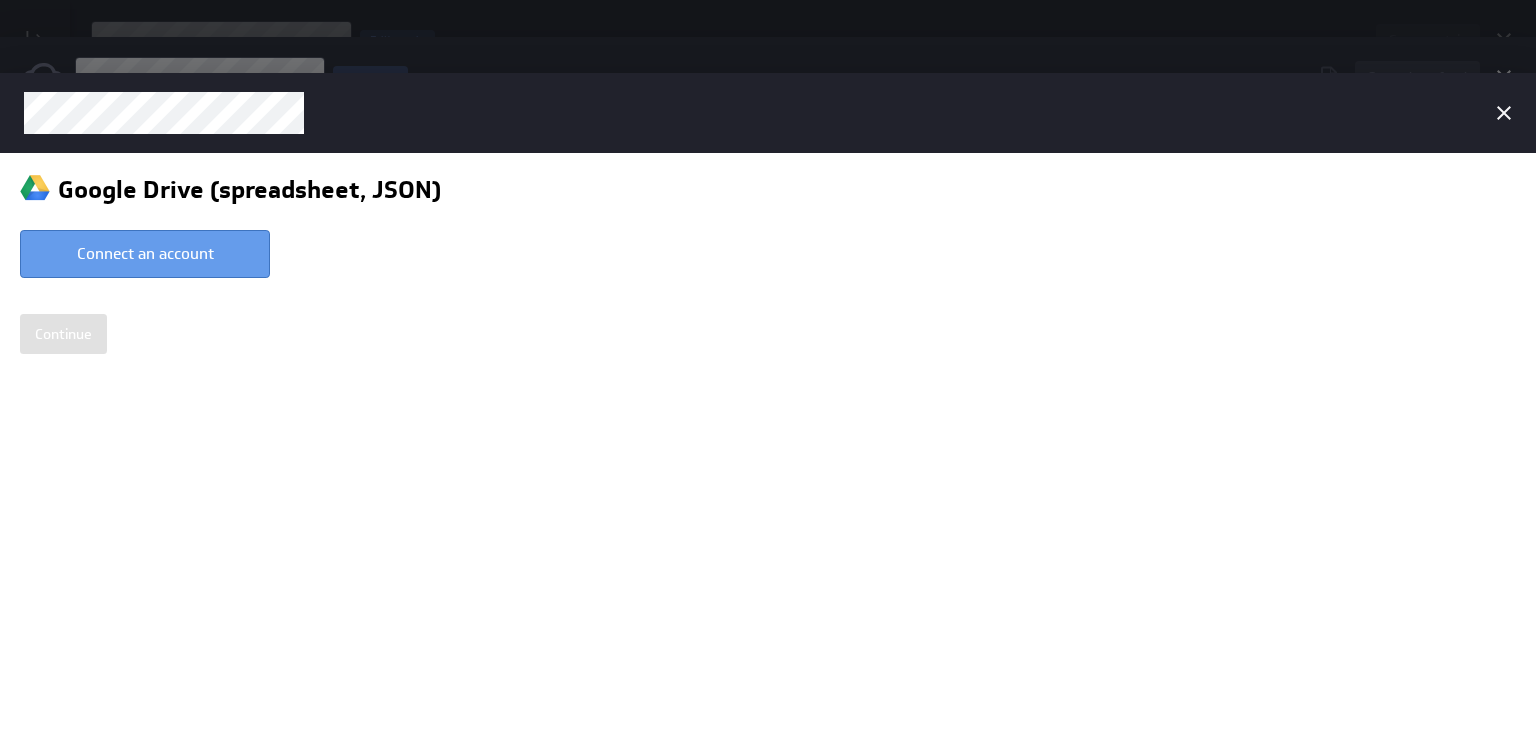 type on "Nurayne @ Google created [DATE] 8:17 AM EDT" 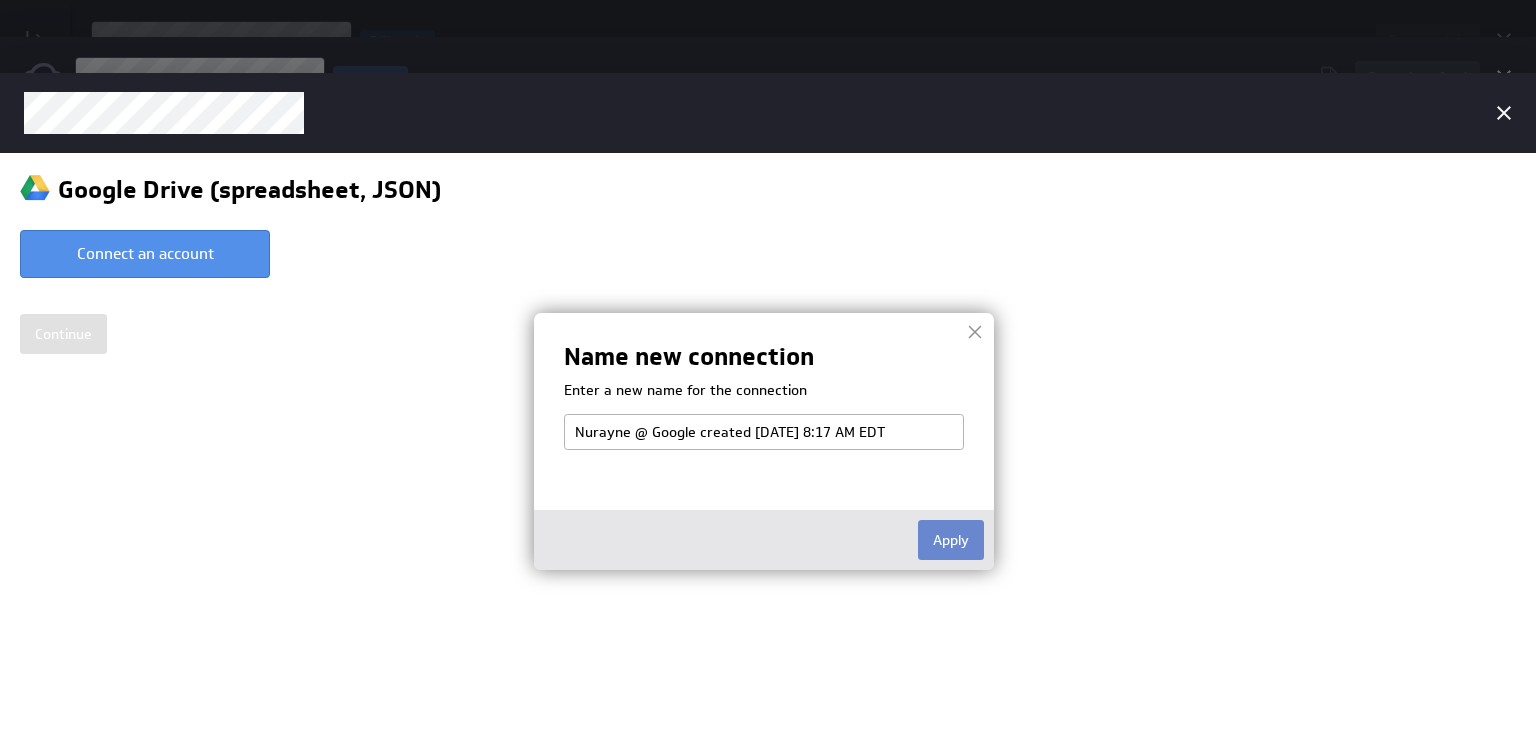 click on "Apply" at bounding box center [951, 540] 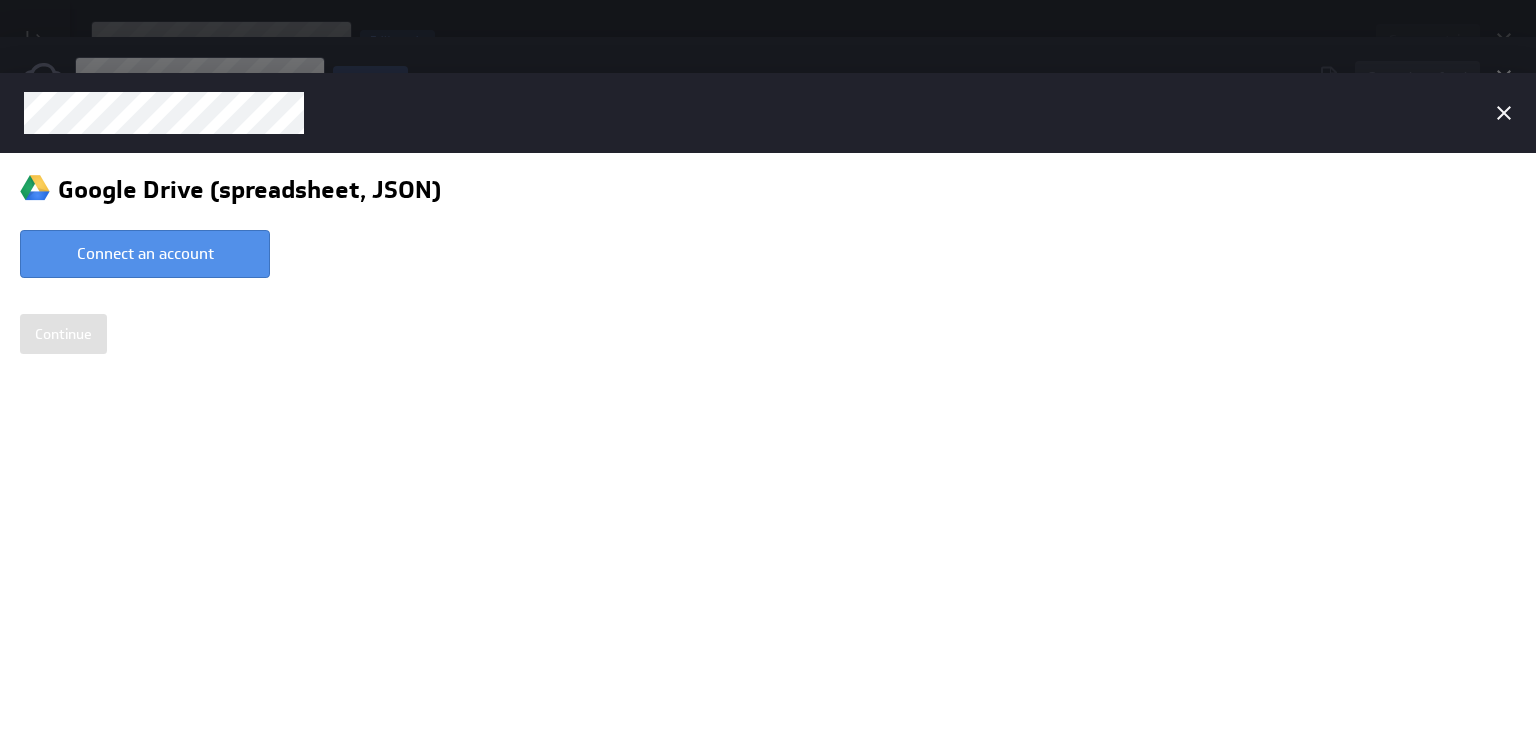 select on "4a5856bb2c9a3e28b78fe795fcc1eee1" 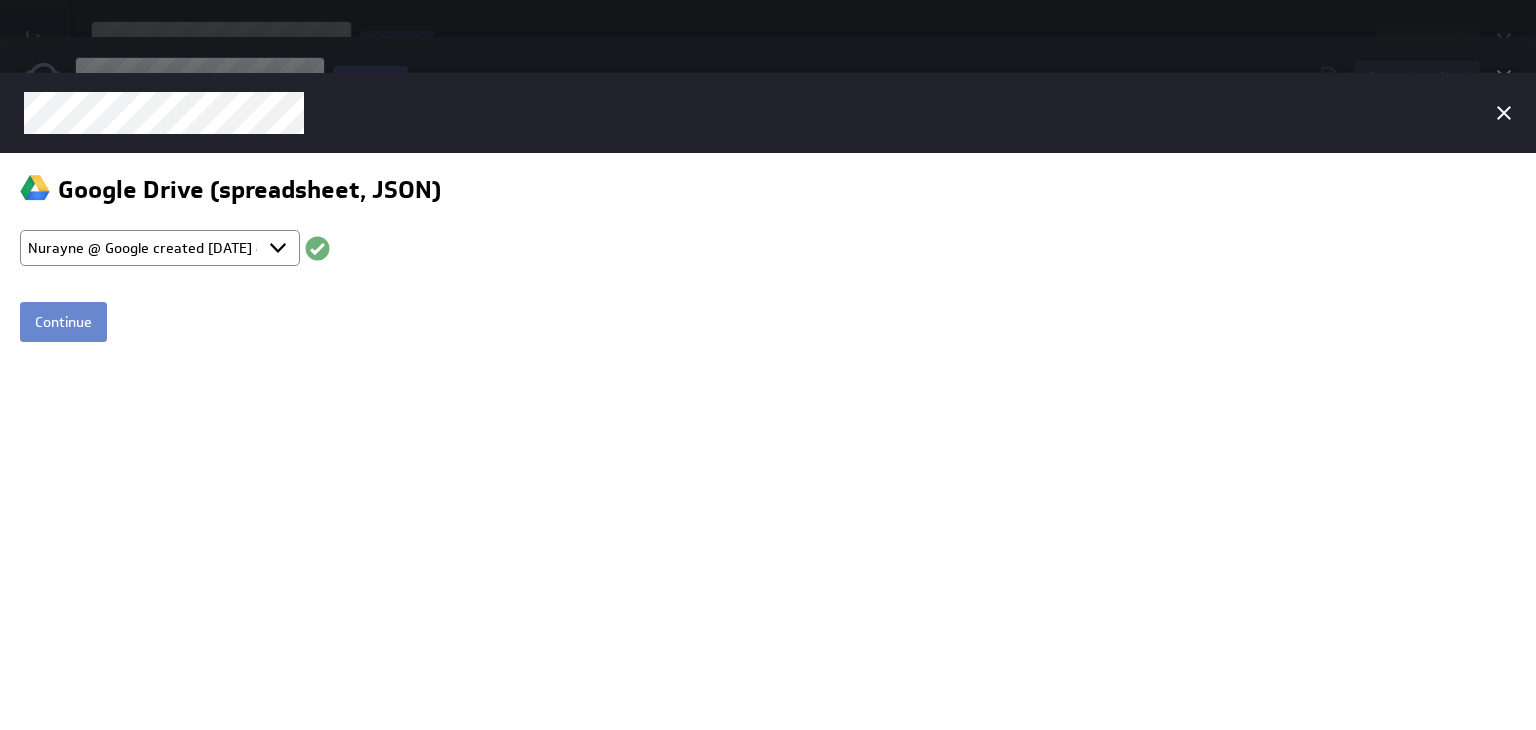 click on "Continue" at bounding box center [63, 322] 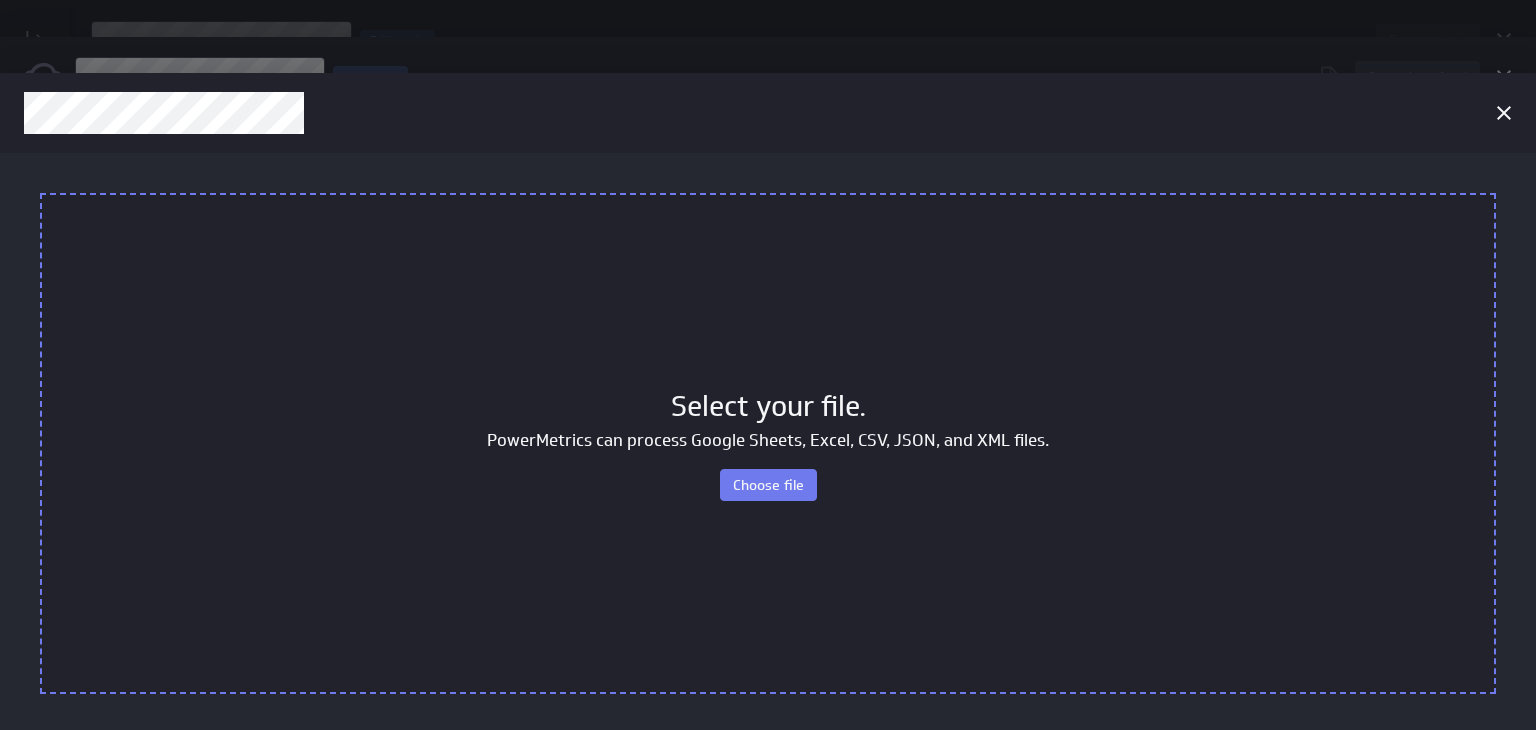 scroll, scrollTop: 0, scrollLeft: 0, axis: both 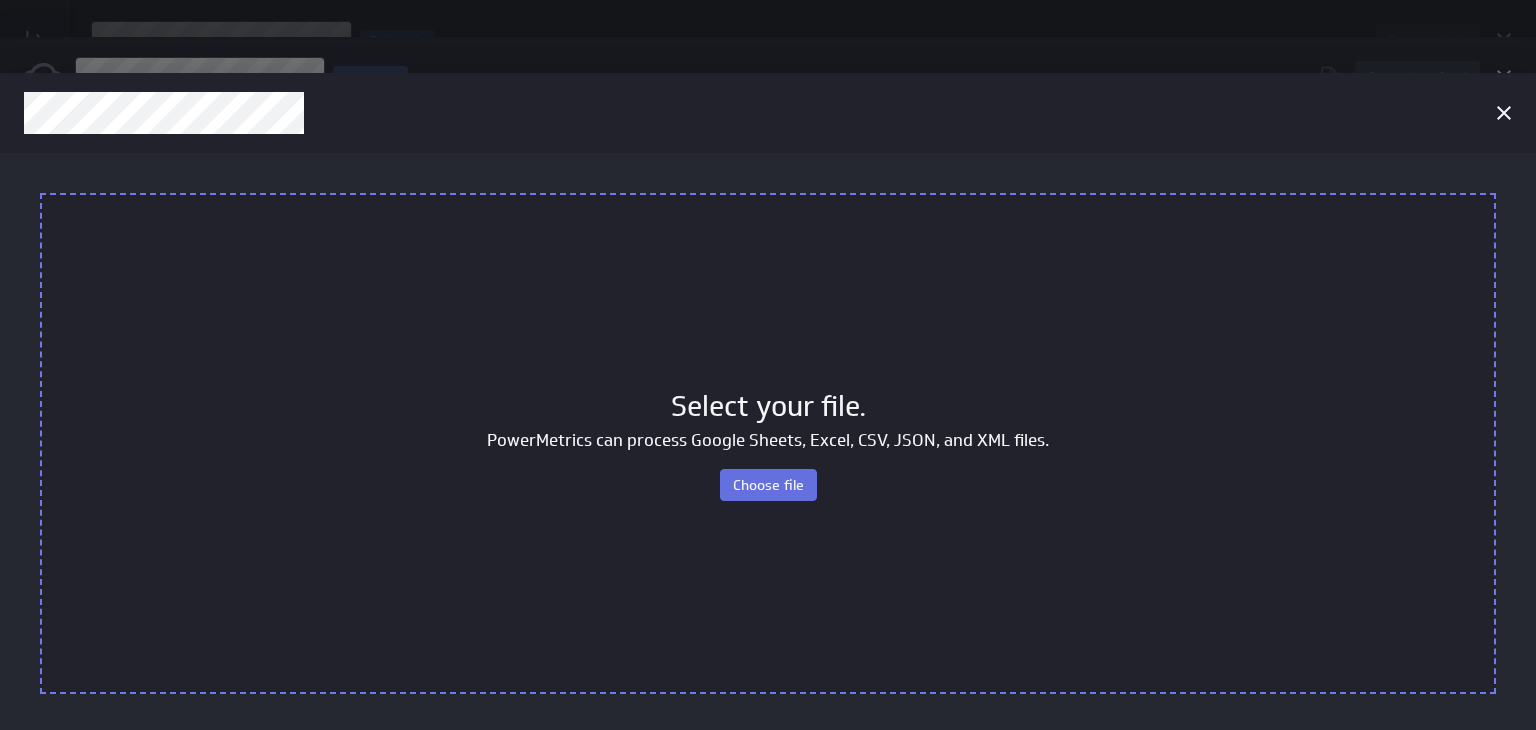 click on "Choose file" at bounding box center (768, 485) 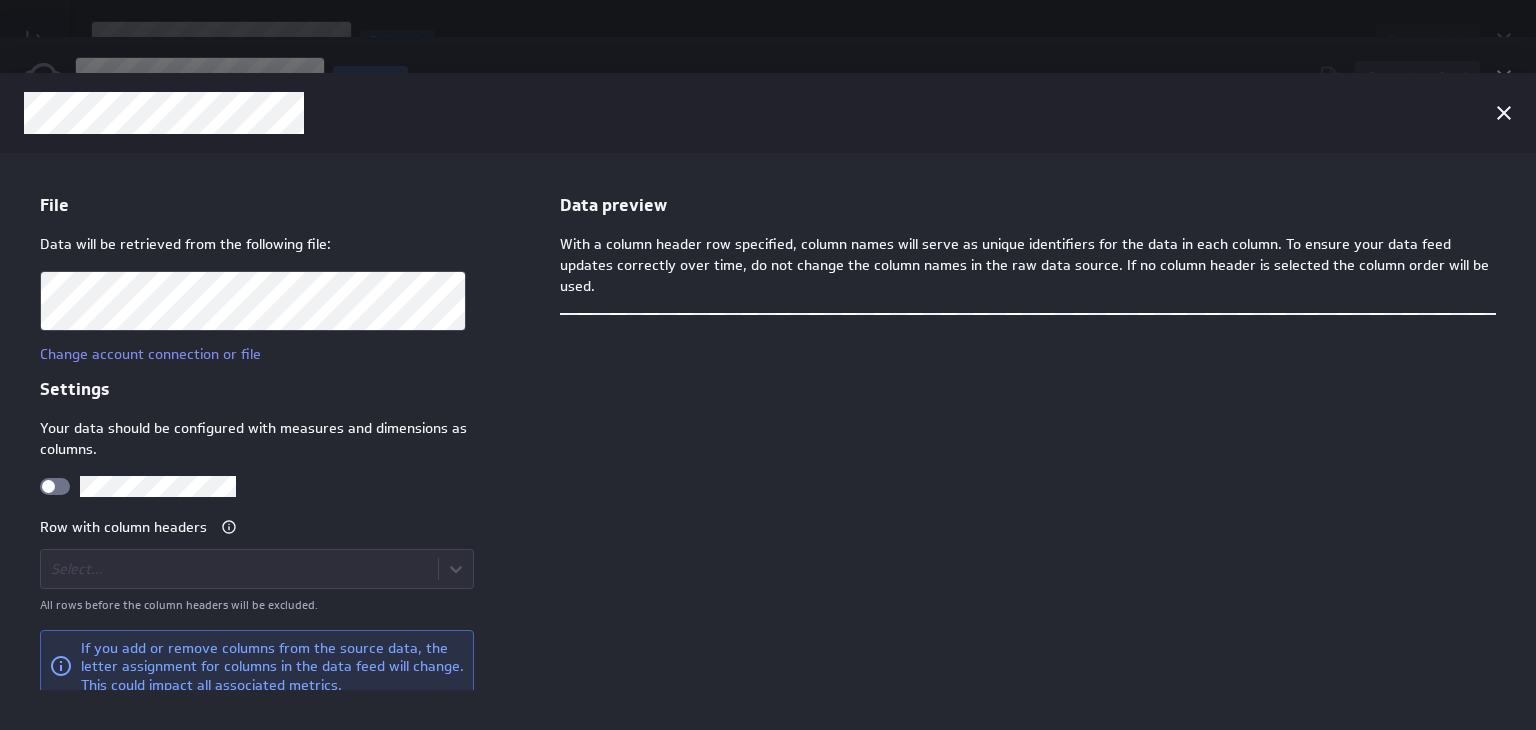 scroll, scrollTop: 0, scrollLeft: 0, axis: both 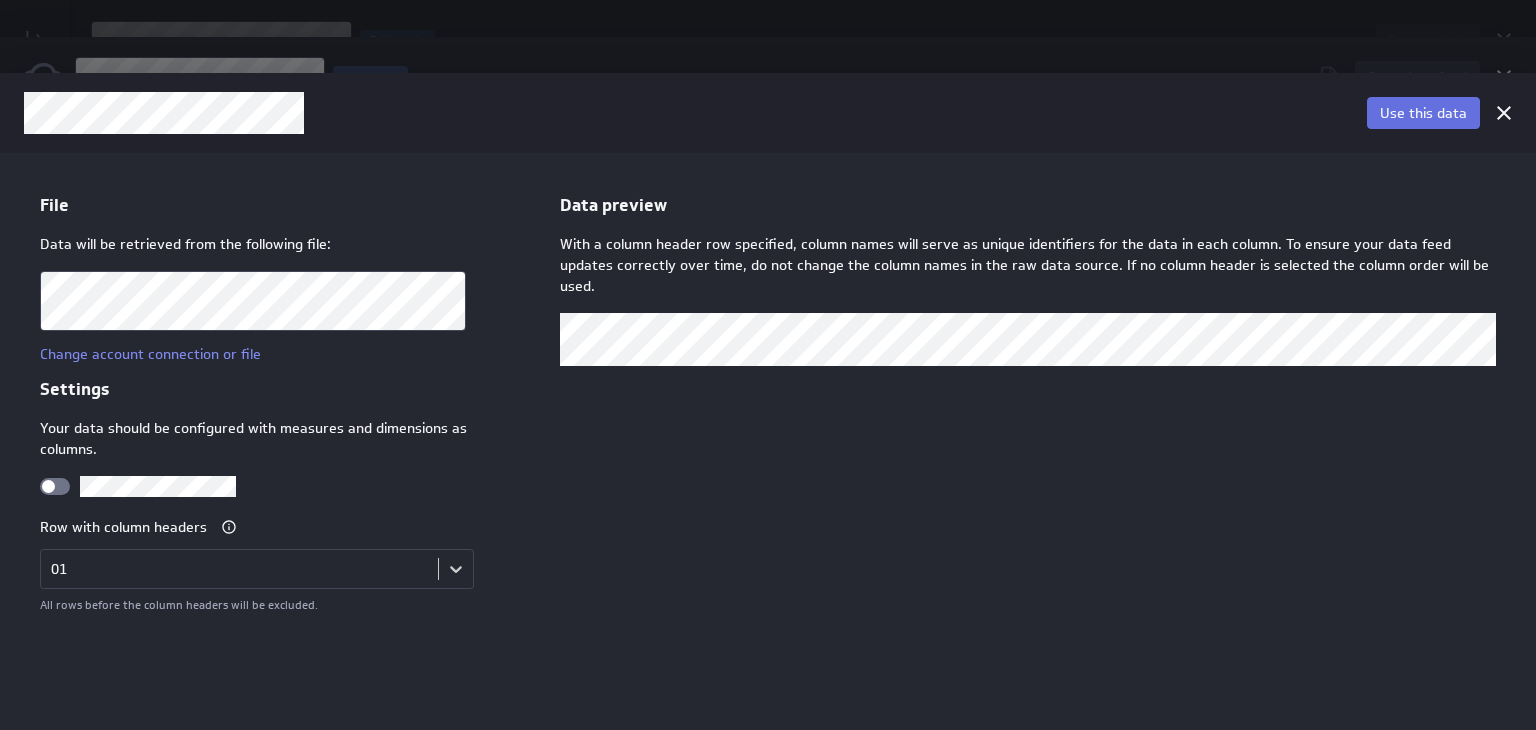 click on "Use this data" at bounding box center [1423, 113] 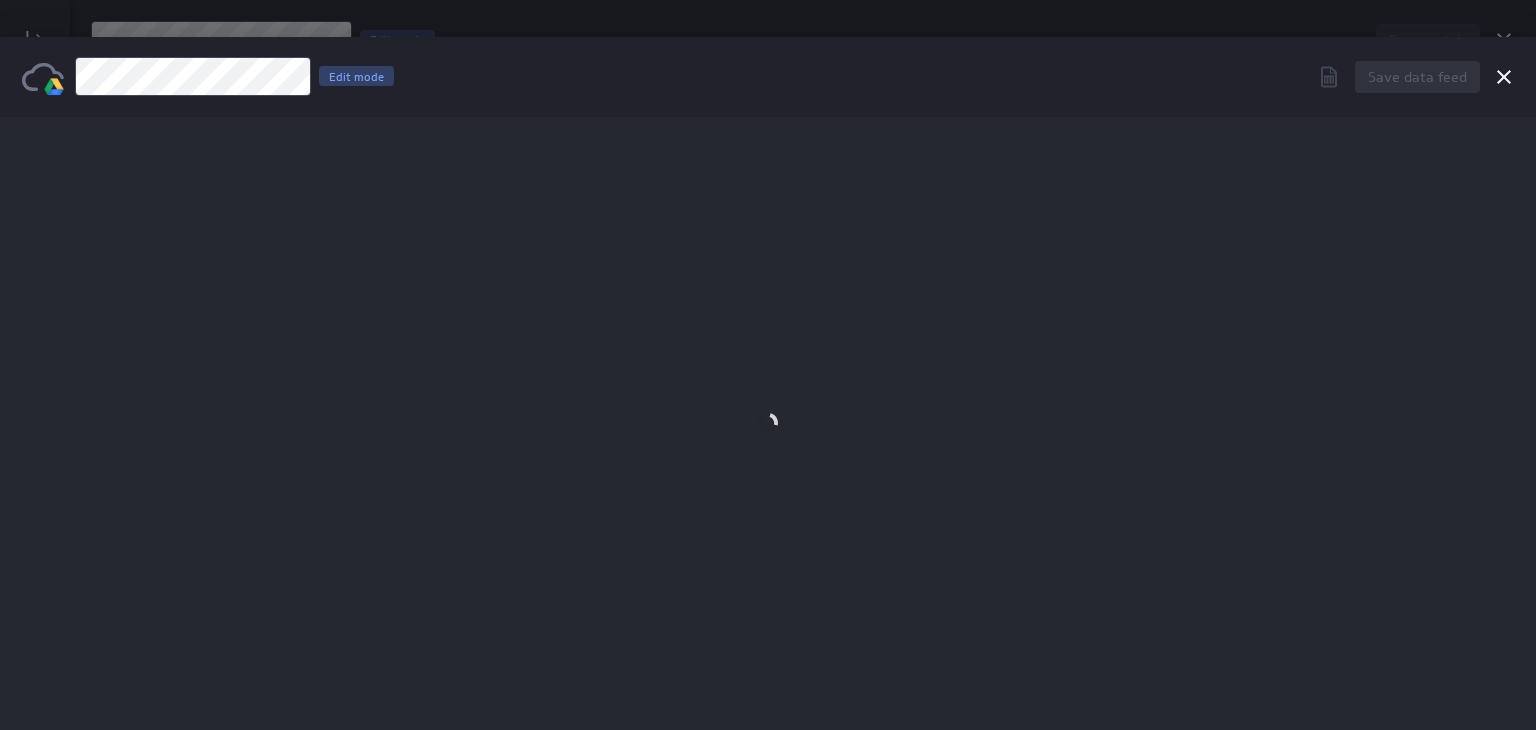 scroll, scrollTop: 0, scrollLeft: 0, axis: both 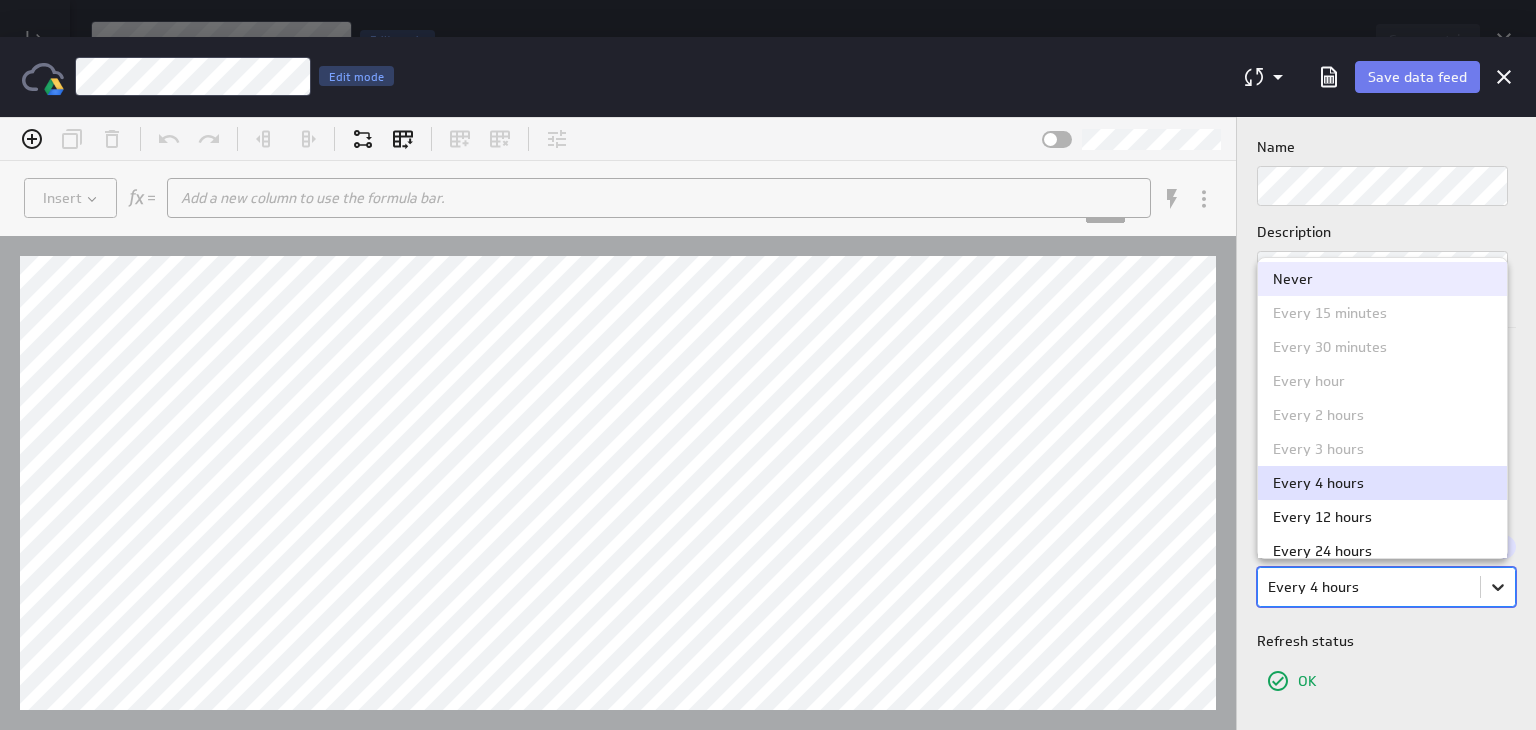 click on "(no message) Insert Add a new column to use the formula bar. xxxxxxxxxx Hints:  Enter  = Apply , Shift + Enter  = New Line , Ctrl + Space  = View Functions , Ctrl + E  = Select Function , "String" , @Datasource reference , &Results Reference Name Description Data service Data is retrieved and stored automatically from: Queue for refresh Upgrade option Never focused, 1 of 9. 9 results available. Use Up and Down to choose options, press Enter to select the currently focused option, press Escape to exit the menu, press Tab to select the option and exit the menu. Every 4 hours Refresh status OK Last refreshed [DATE] 2:18 PM View refresh errors (0)
Klips  Help Account What's New Help Sign Out ( ) Parameters Examples Formula: Results: Function... Column Reference... Hide Function Help Format Formula Ctrl+Shift+F Show Line Numbers Alt+L Never Every 15 minutes Every 30 minutes Every hour Every 2 hours Every 3 hours Every 4 hours Every 12 hours Every 24 hours" at bounding box center (768, 423) 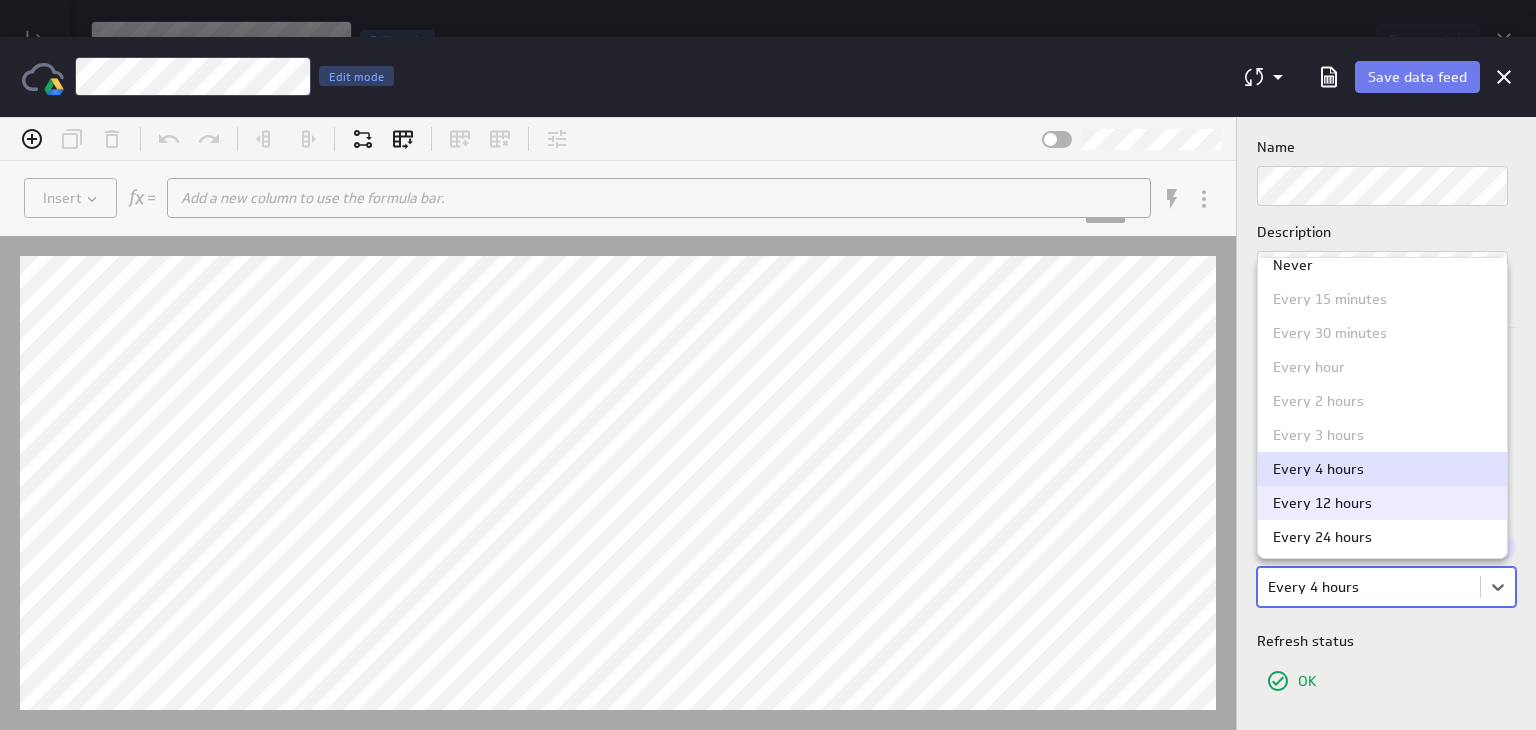 scroll, scrollTop: 0, scrollLeft: 0, axis: both 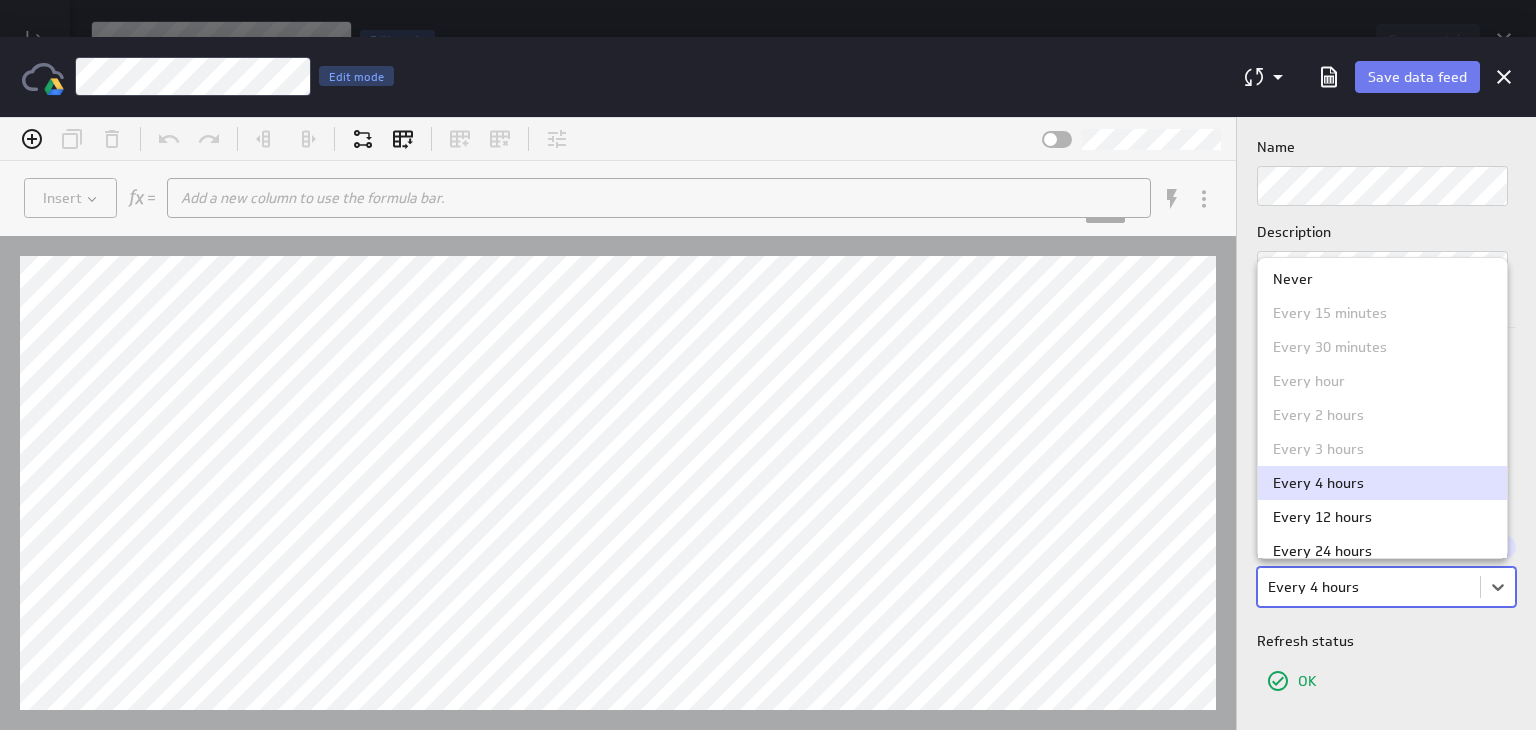 click on "Every 15 minutes" at bounding box center [1330, 312] 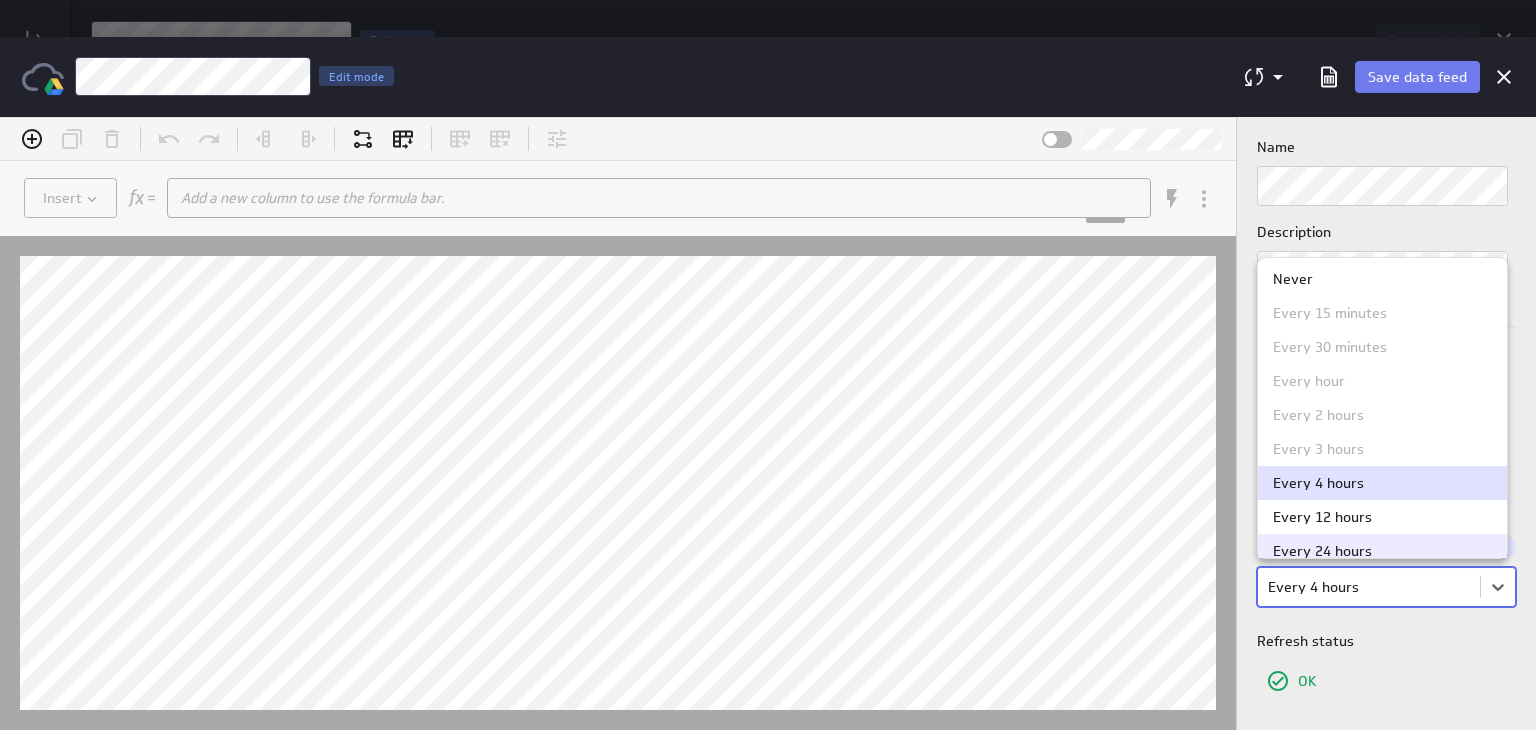 click at bounding box center [768, 423] 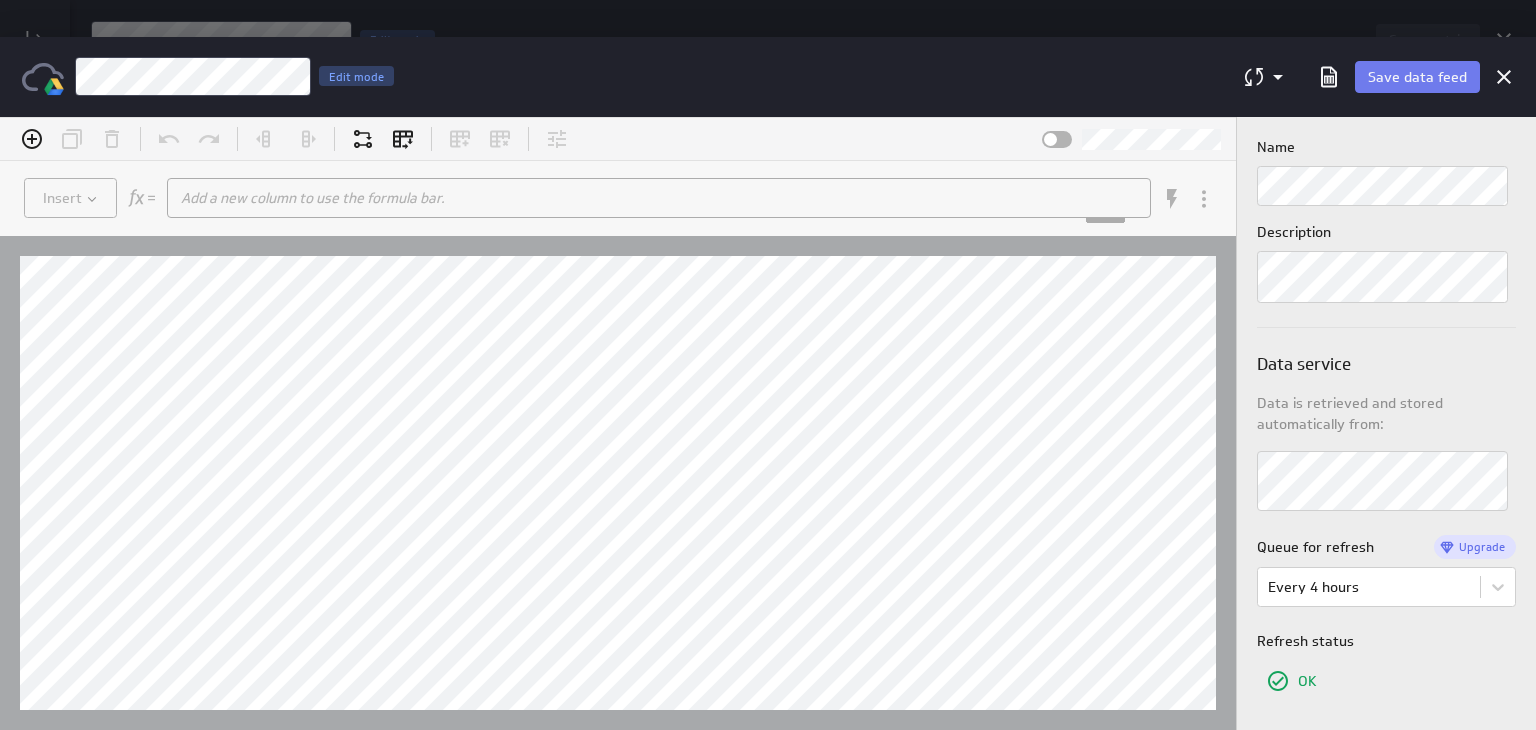 click on "Name Description Data service Data is retrieved and stored automatically from: Queue for refresh Upgrade Every 4 hours Refresh status OK Last refreshed [DATE] 2:18 PM View refresh errors (0)" at bounding box center (1386, 423) 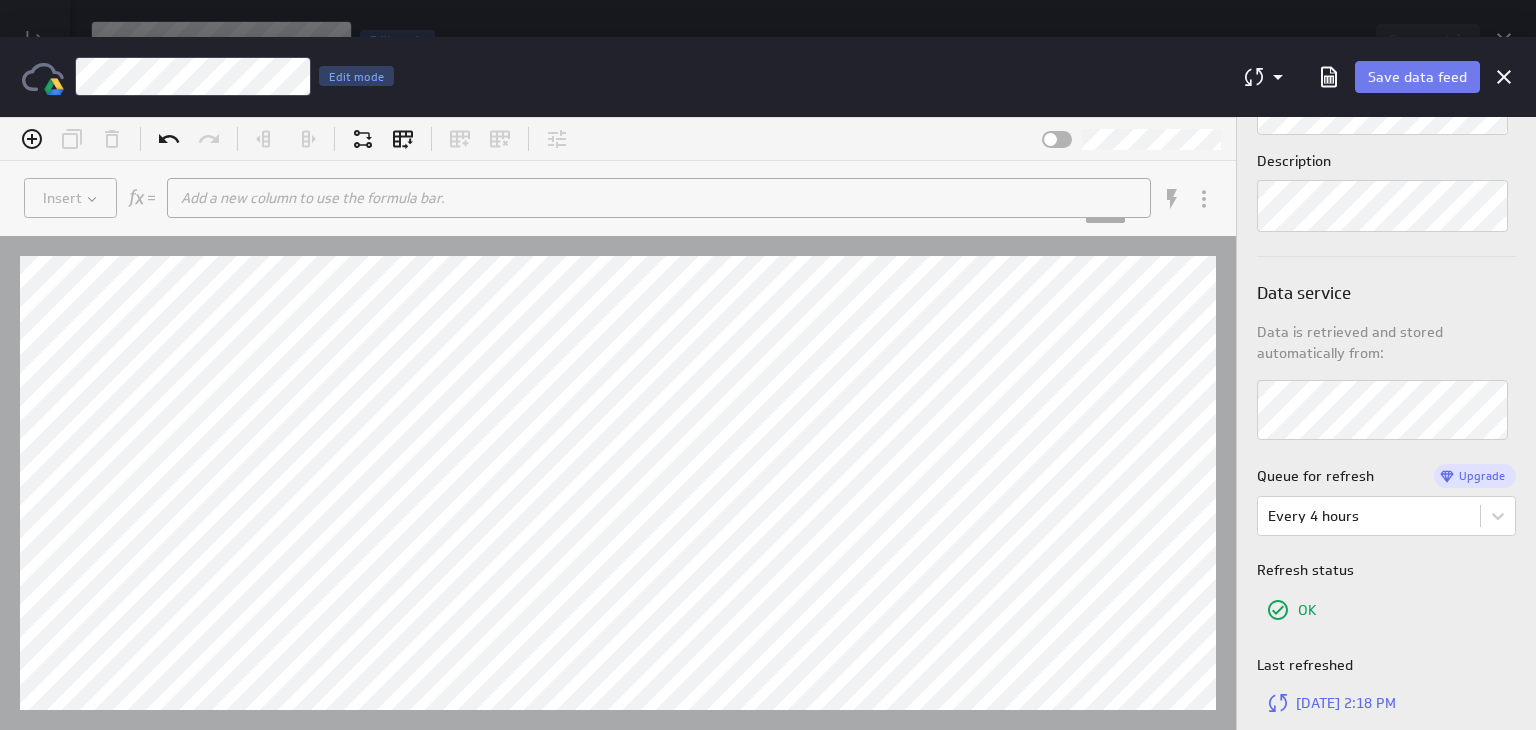scroll, scrollTop: 0, scrollLeft: 0, axis: both 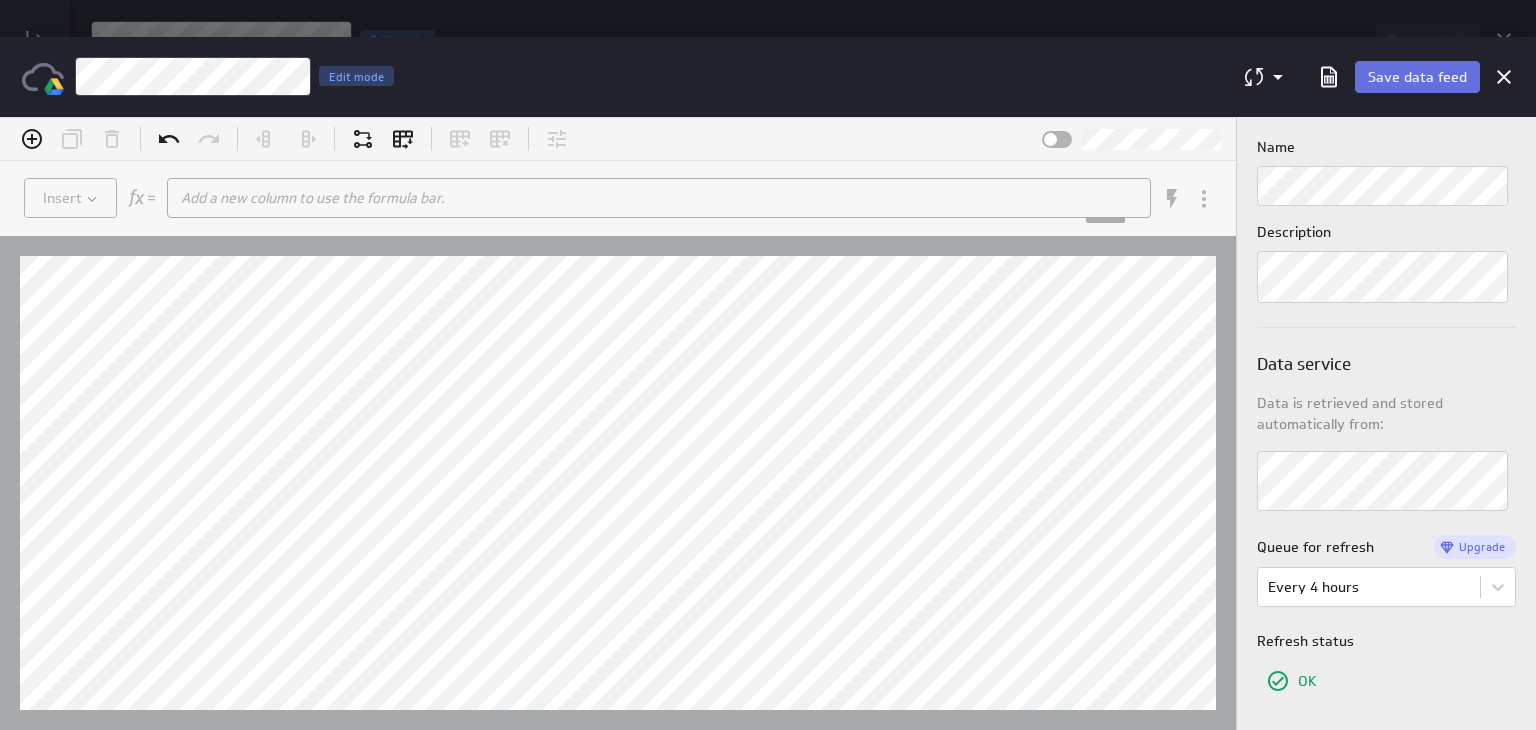 click on "Save data feed" at bounding box center (1417, 77) 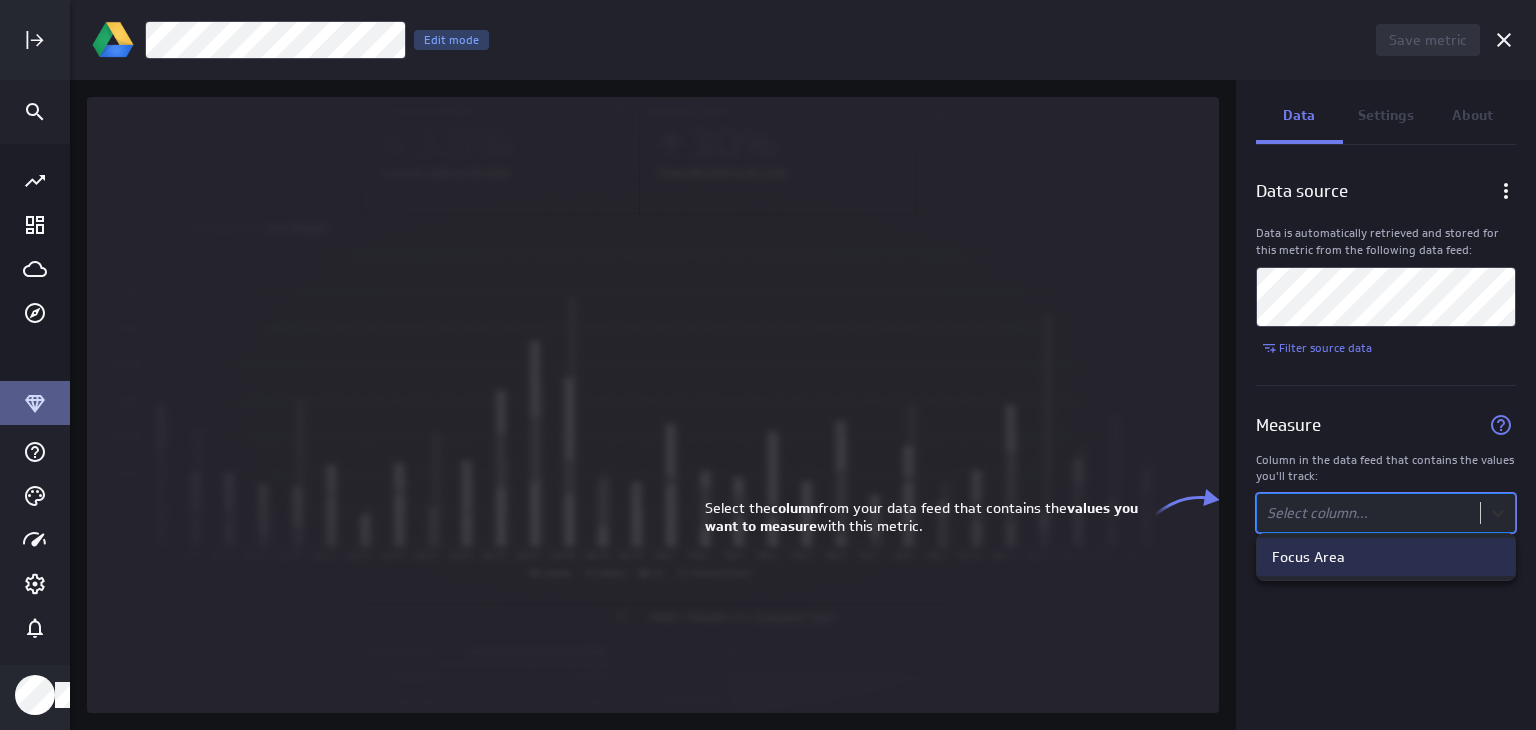 click on "Save metric Sample test for PM Edit mode Data Settings About Data source Data is automatically retrieved and stored for this metric from the following data feed: Filter source data Measure Column in the data feed that contains the values you'll track: option Focus Area  focused, 1 of 1. 1 result available. Use Up and Down to choose options, press Enter to select the currently focused option, press Escape to exit the menu, press Tab to select the option and exit the menu. Select column... (no message) PowerMetrics Assistant Hey [PERSON_NAME]. I’m your PowerMetrics Assistant. If I can’t answer your question, try searching in our  Help Center  (that’s what I do!) You can also contact the  Support Team . How can I help you [DATE]?
Select the  column  from your data feed that contains the  values you want to measure  with this metric. Focus Area" at bounding box center (768, 365) 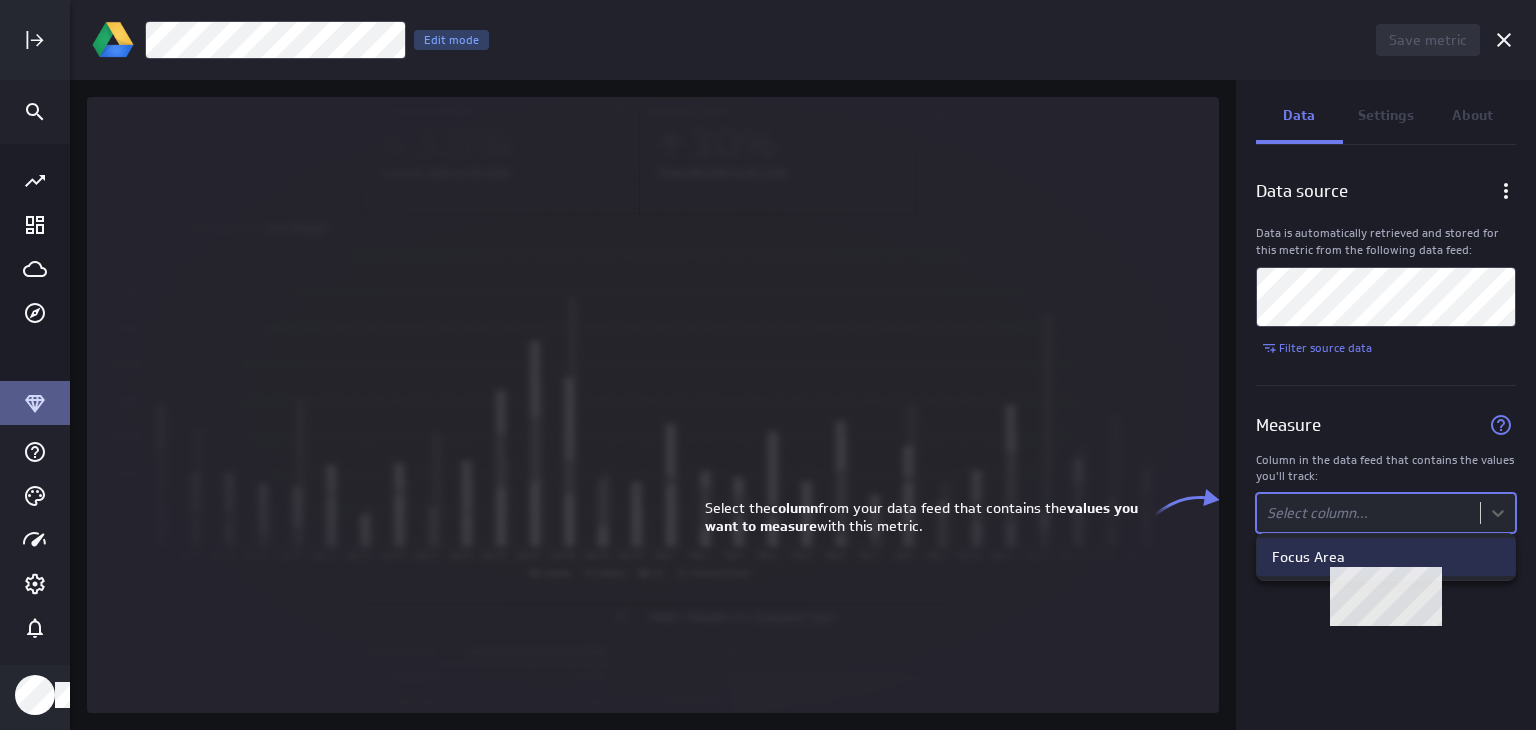 click on "Focus Area" at bounding box center [1308, 557] 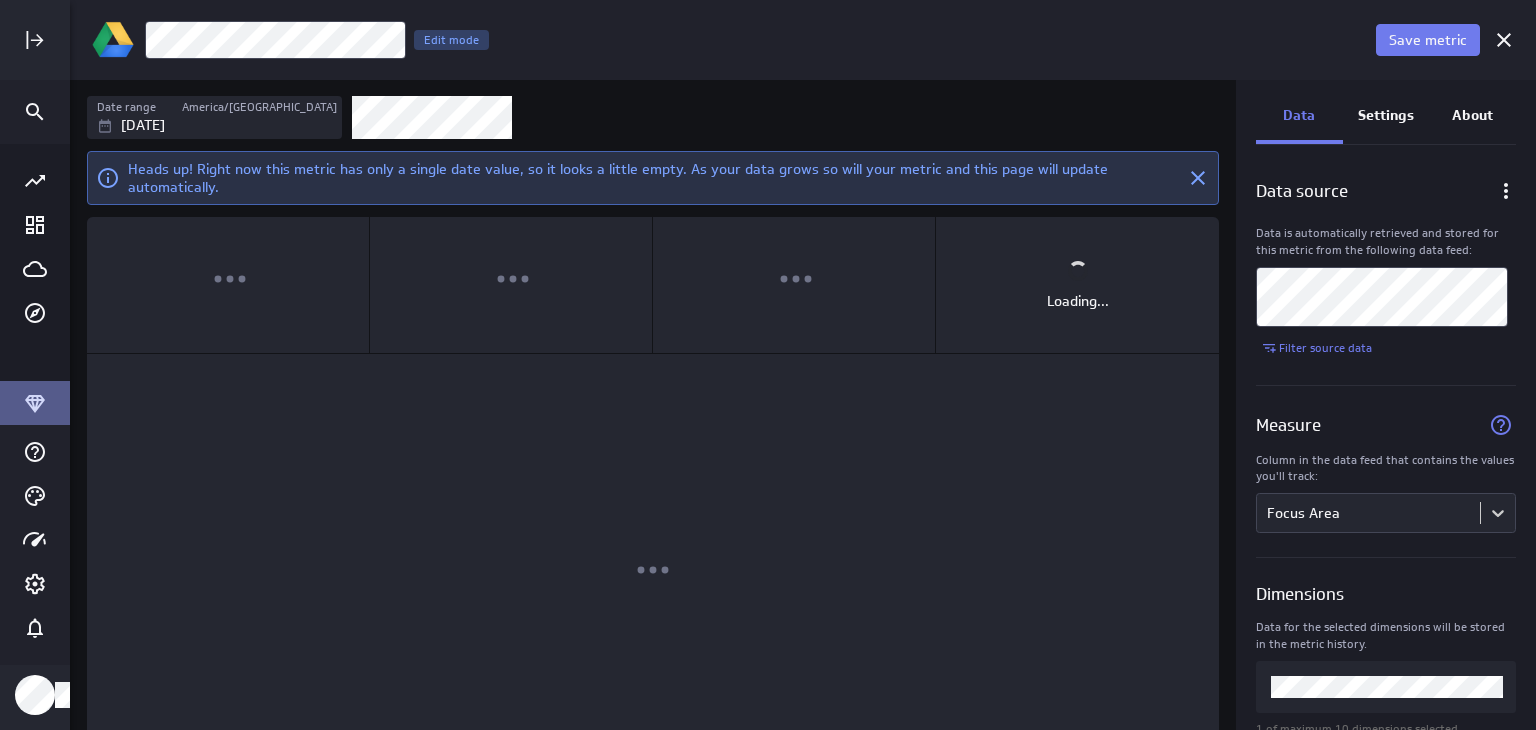 scroll, scrollTop: 10, scrollLeft: 10, axis: both 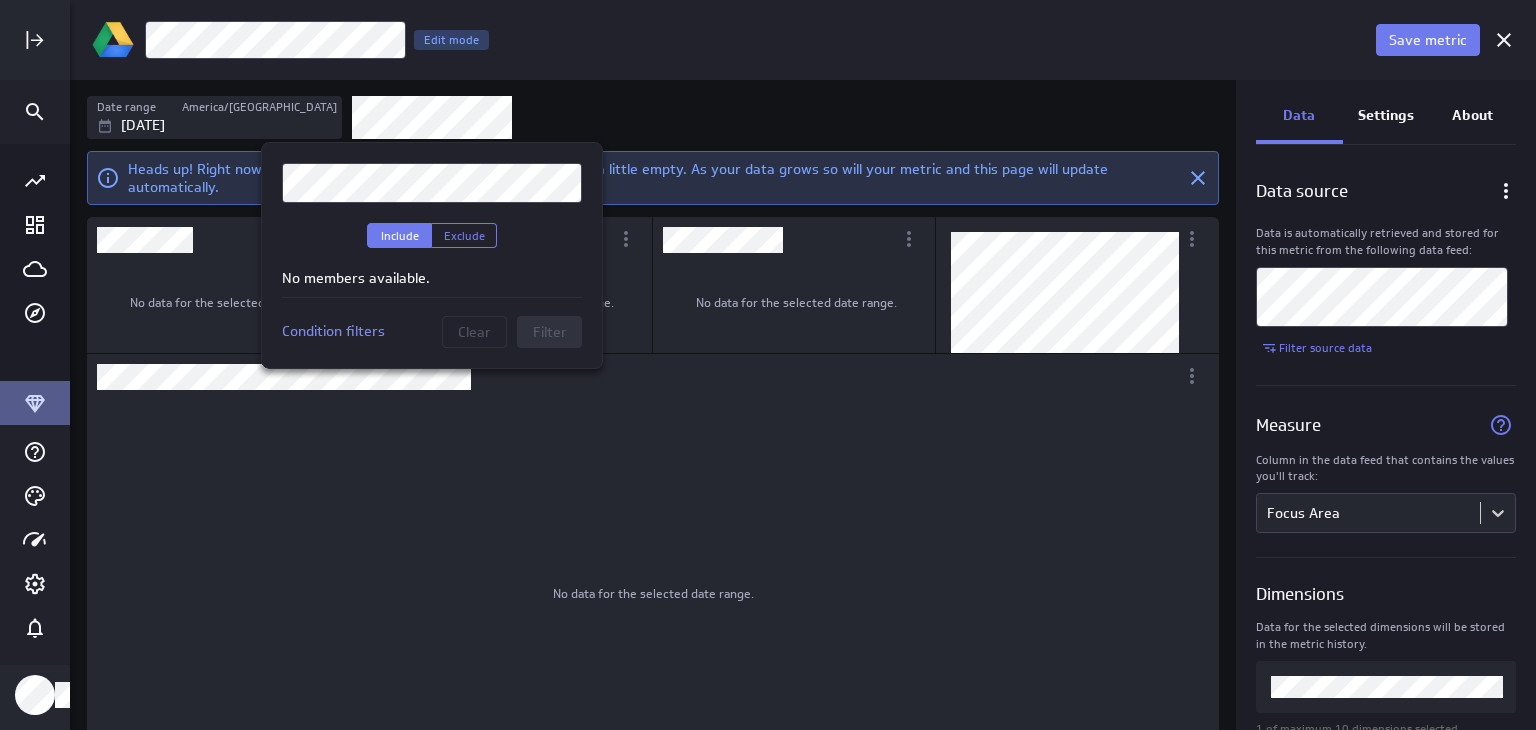 click at bounding box center (768, 365) 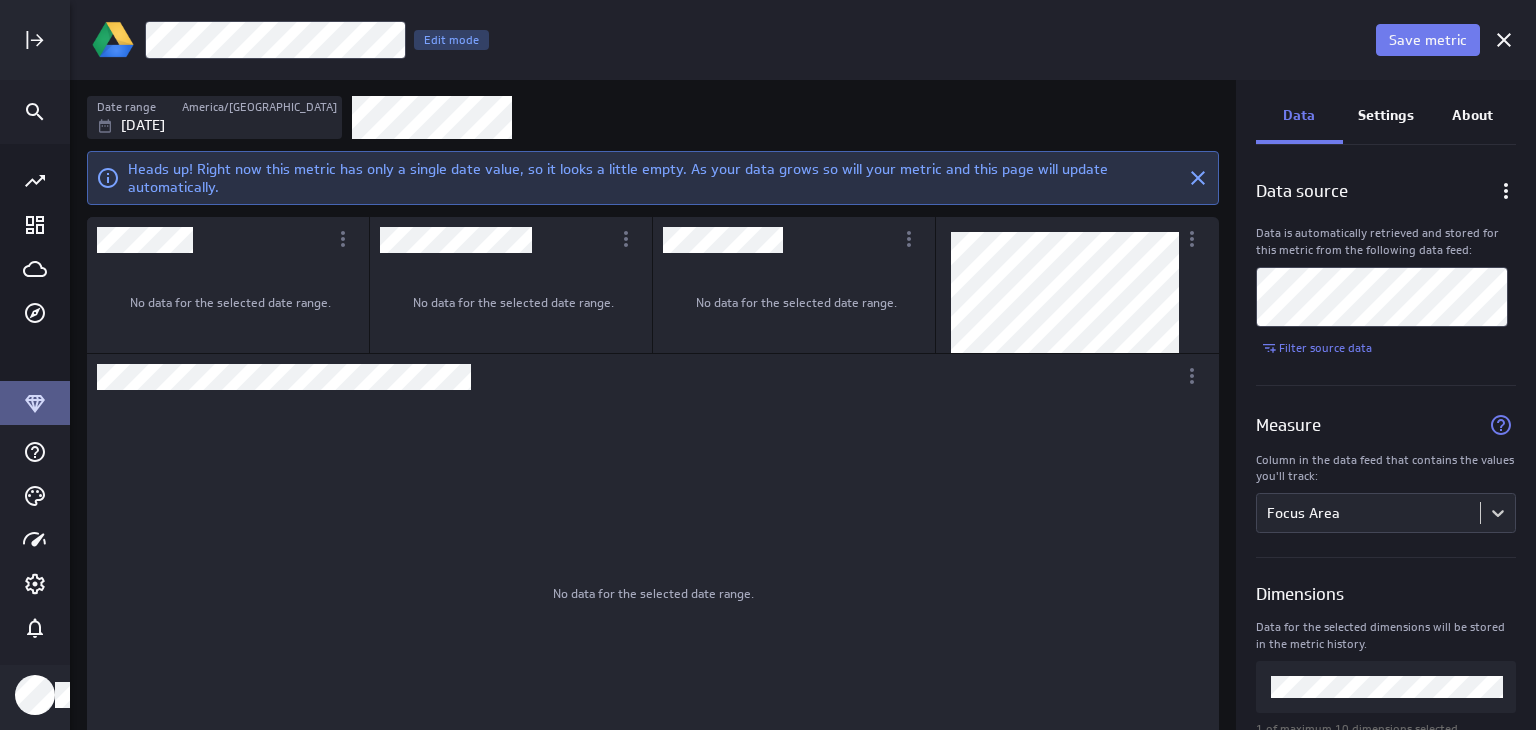 click on "Settings" at bounding box center (1386, 115) 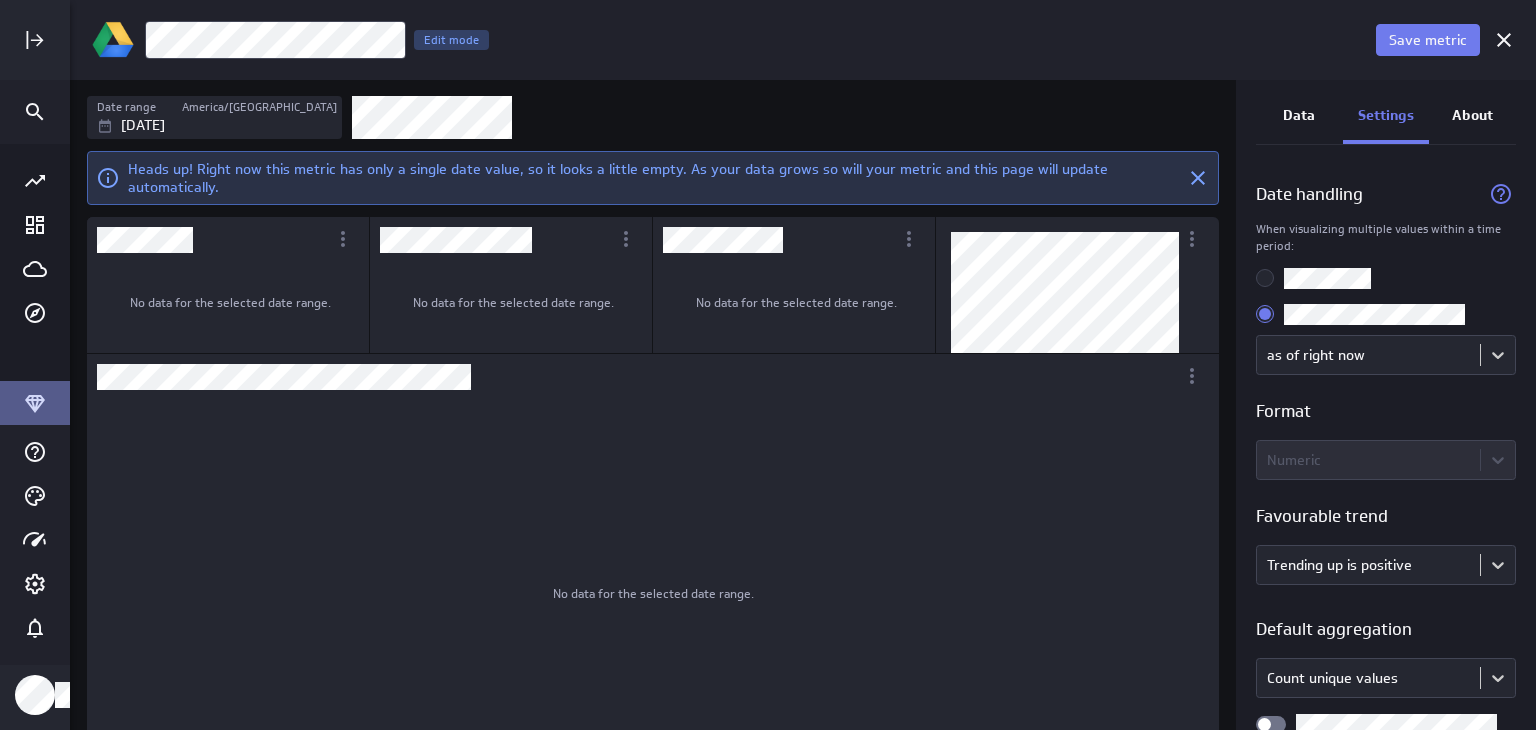 click on "Data" at bounding box center (1299, 117) 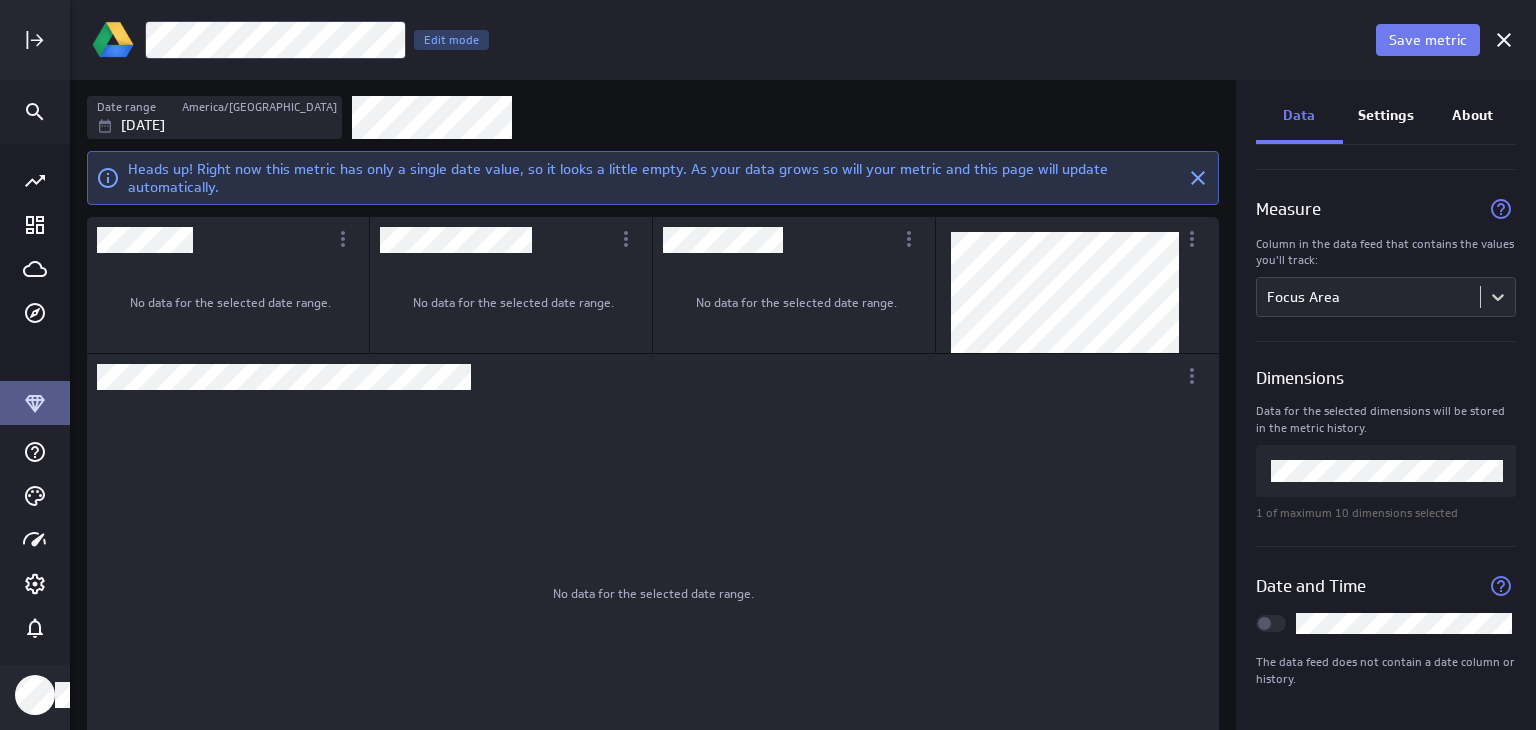 scroll, scrollTop: 0, scrollLeft: 0, axis: both 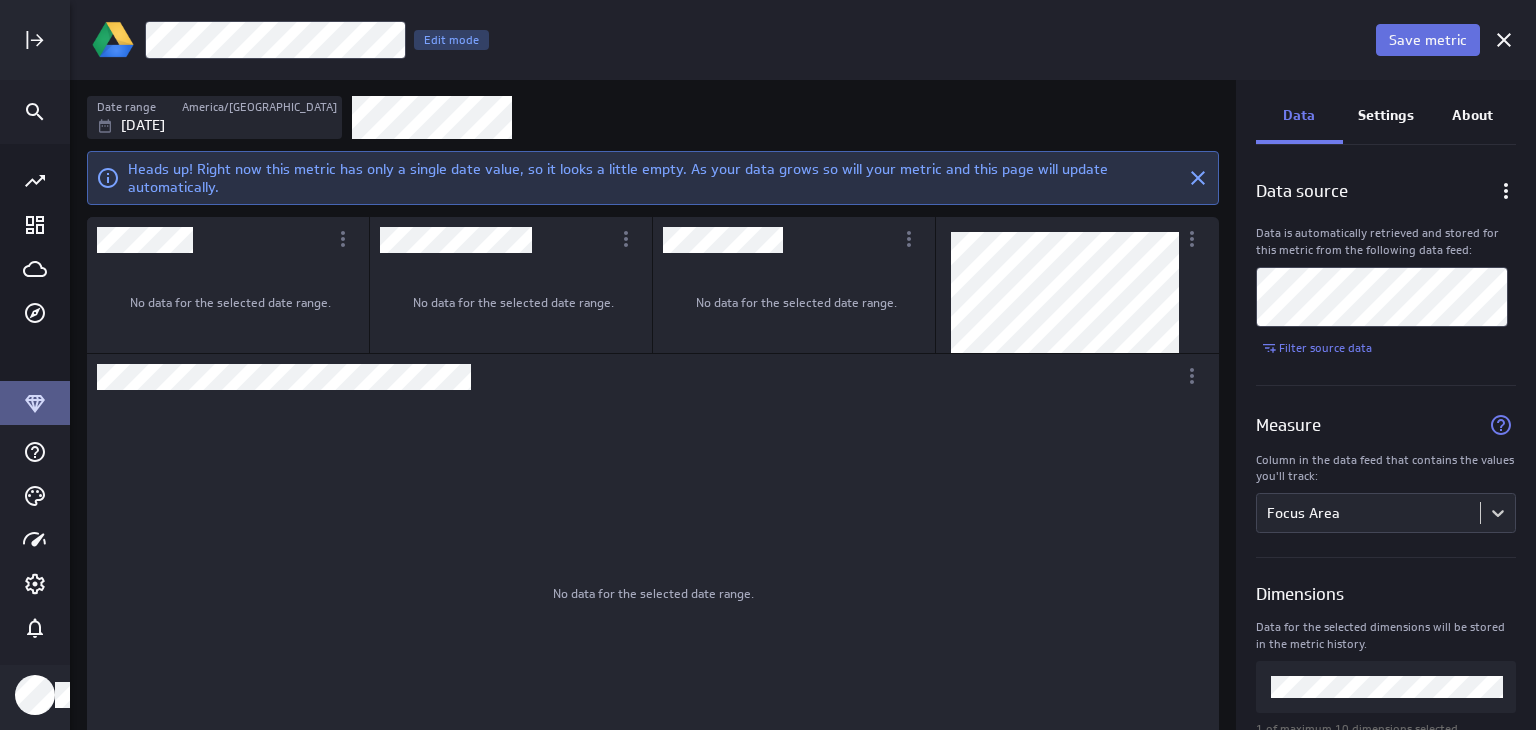click on "Save metric" at bounding box center [1428, 40] 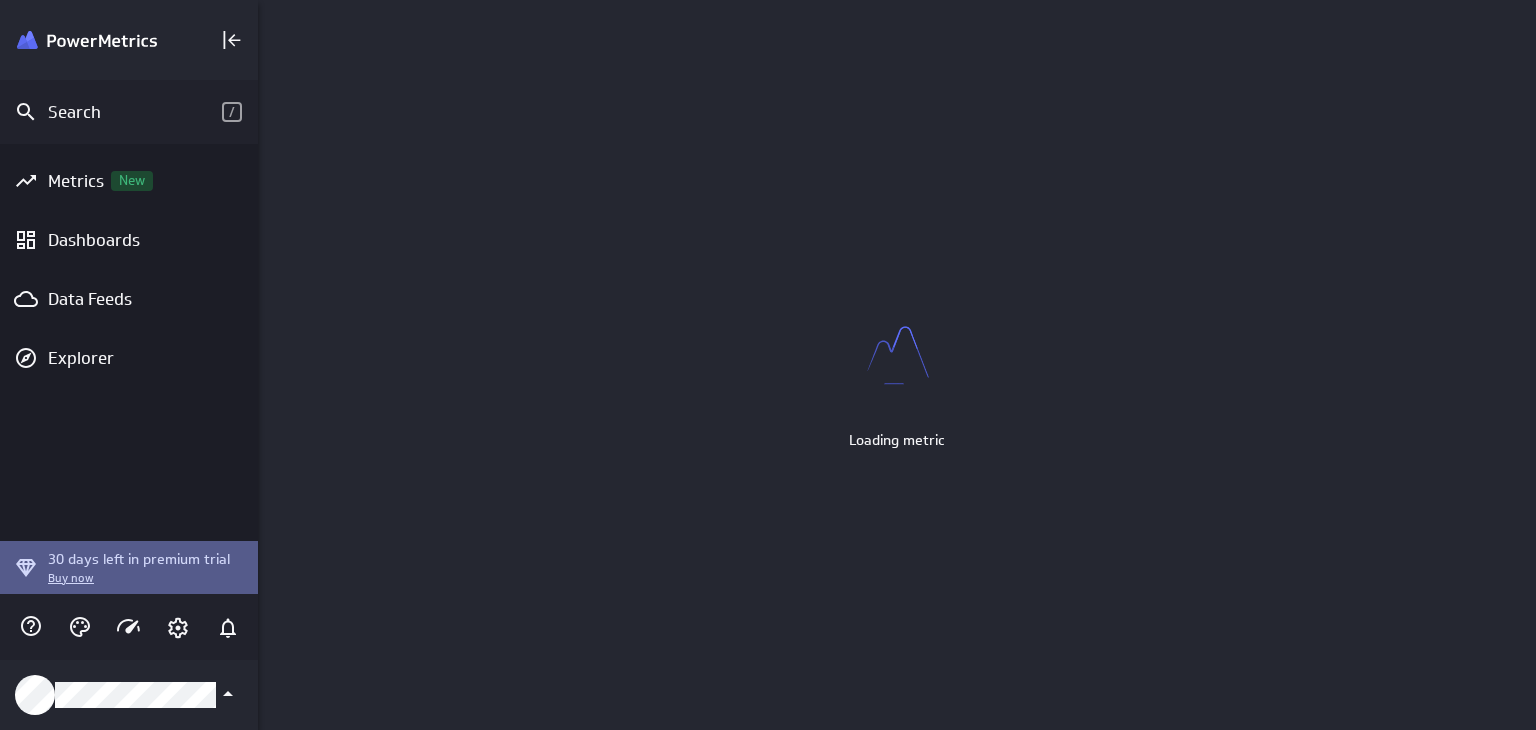scroll, scrollTop: 760, scrollLeft: 1307, axis: both 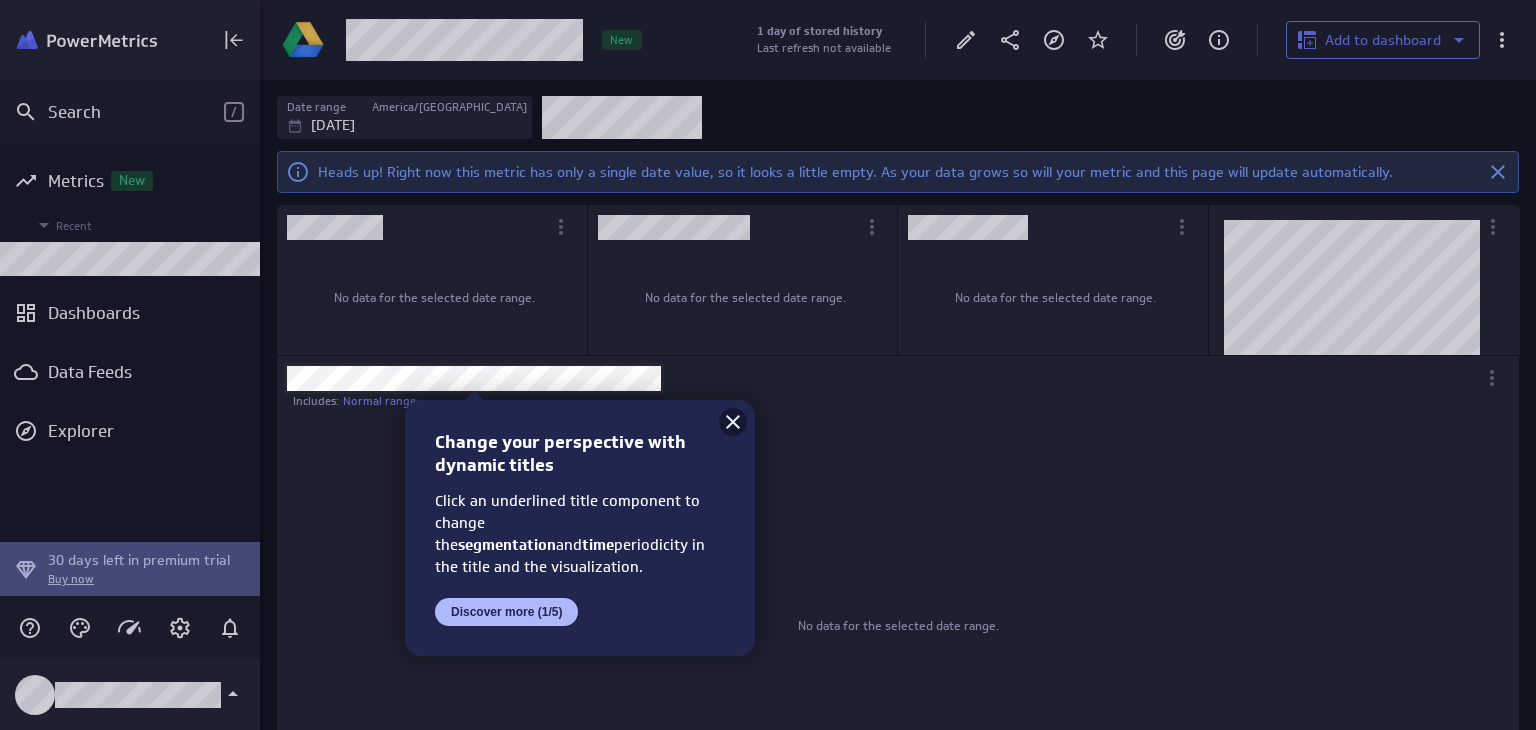 click 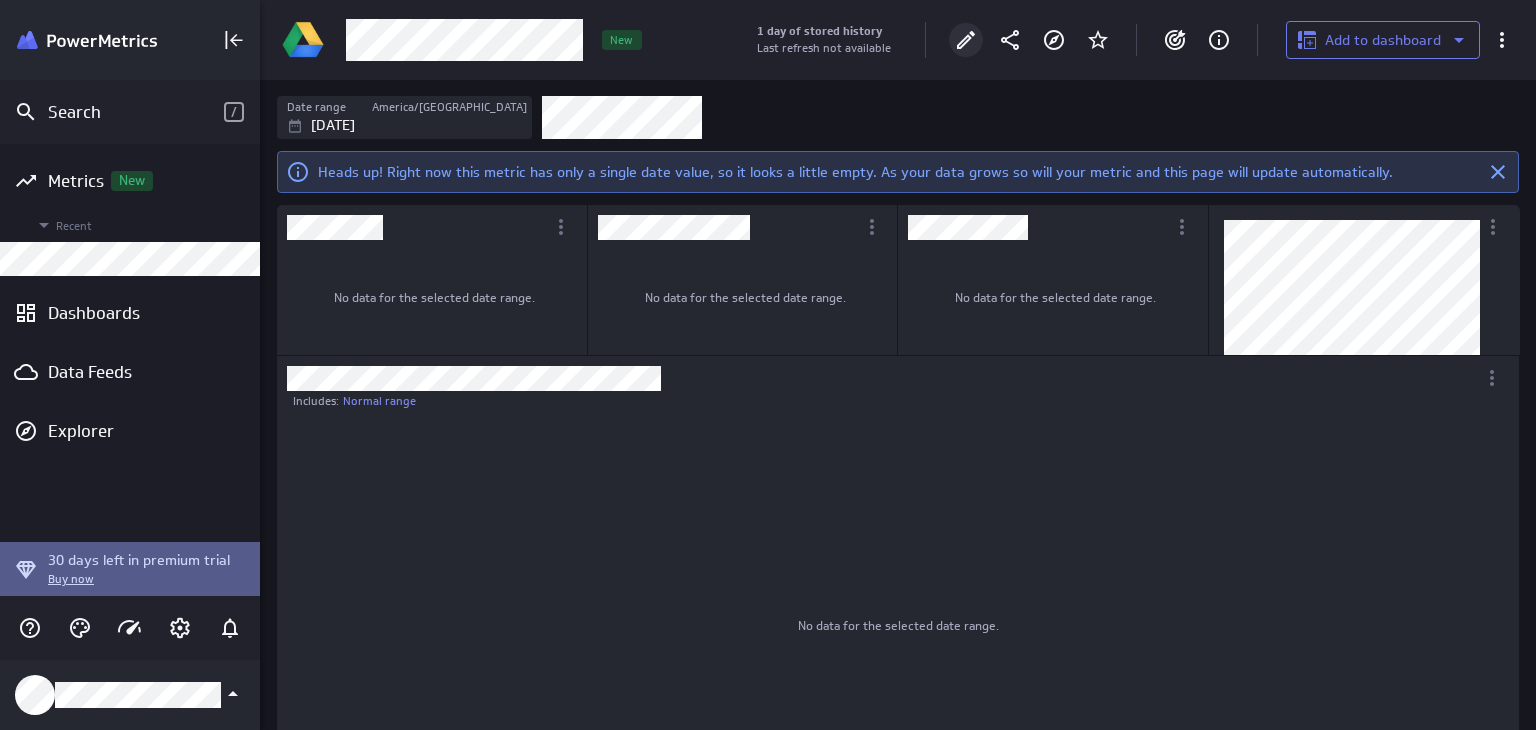 click 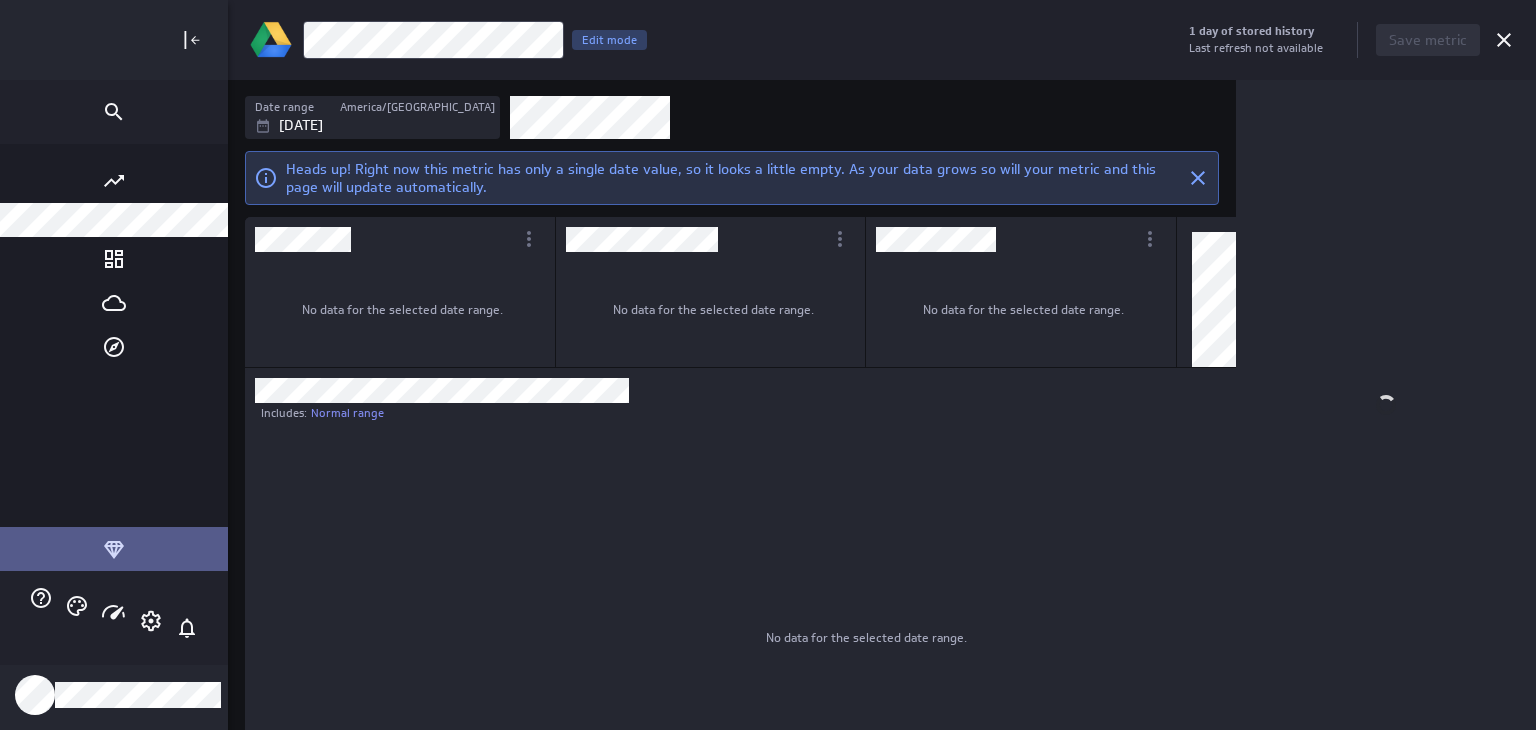 scroll, scrollTop: 75, scrollLeft: 1162, axis: both 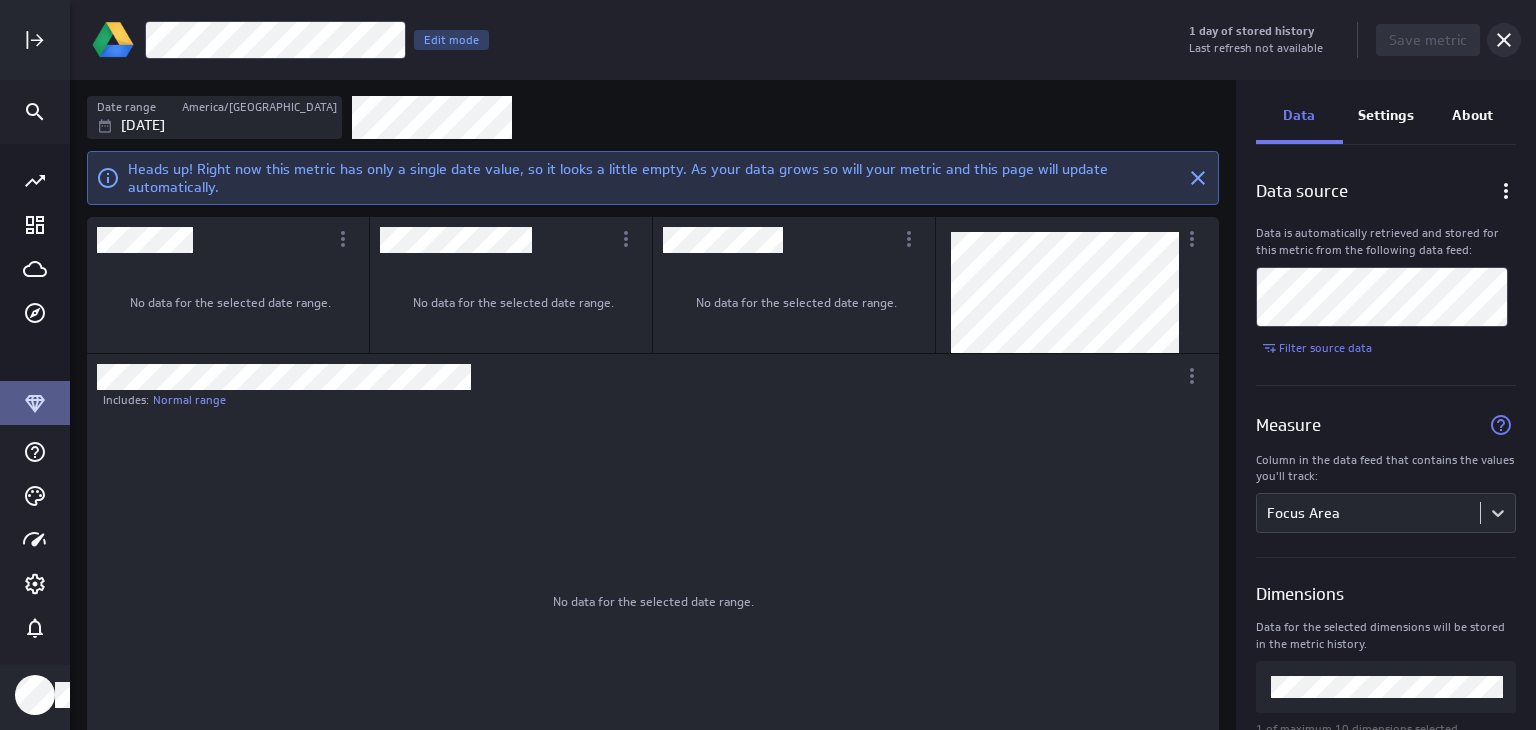 click 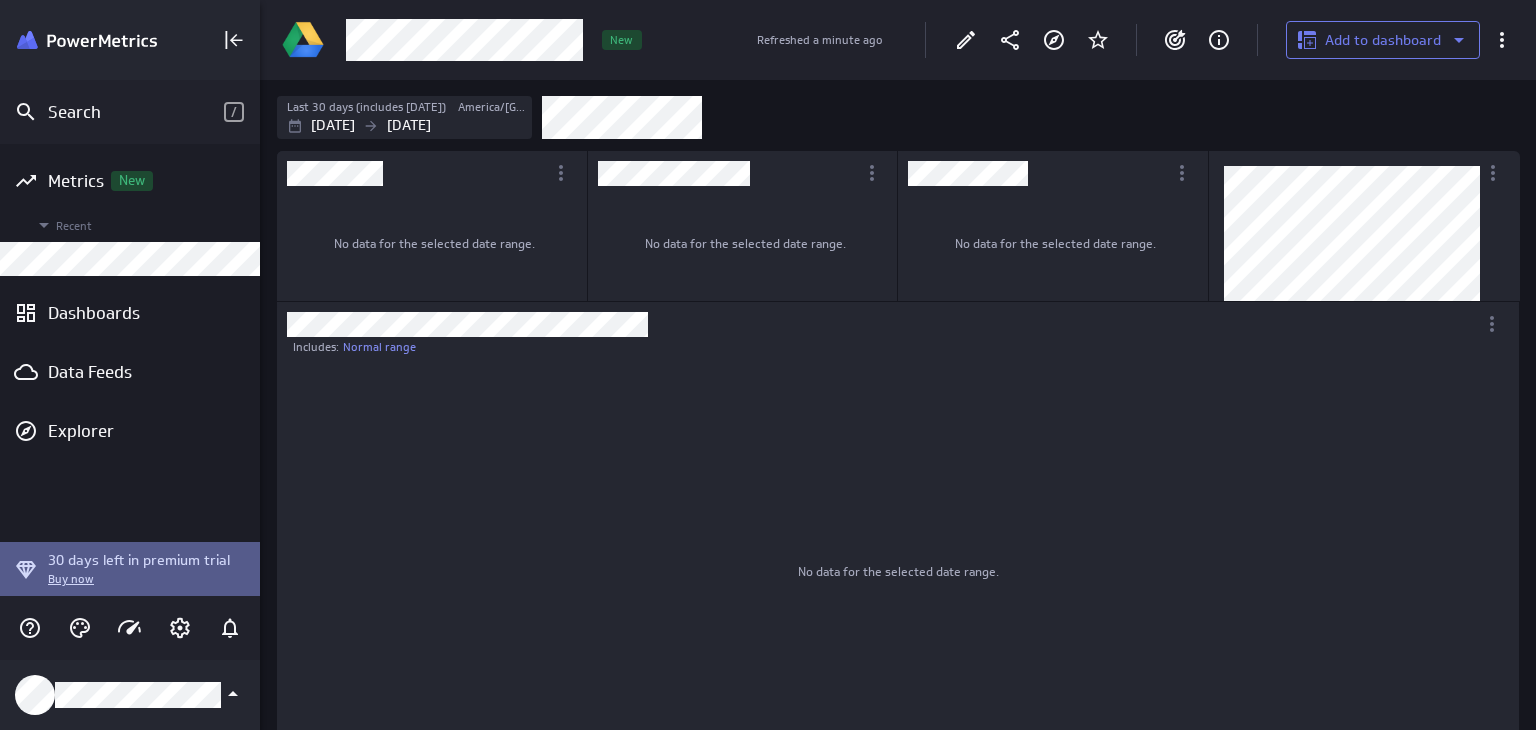 click on "No data for the selected date range." at bounding box center [434, 242] 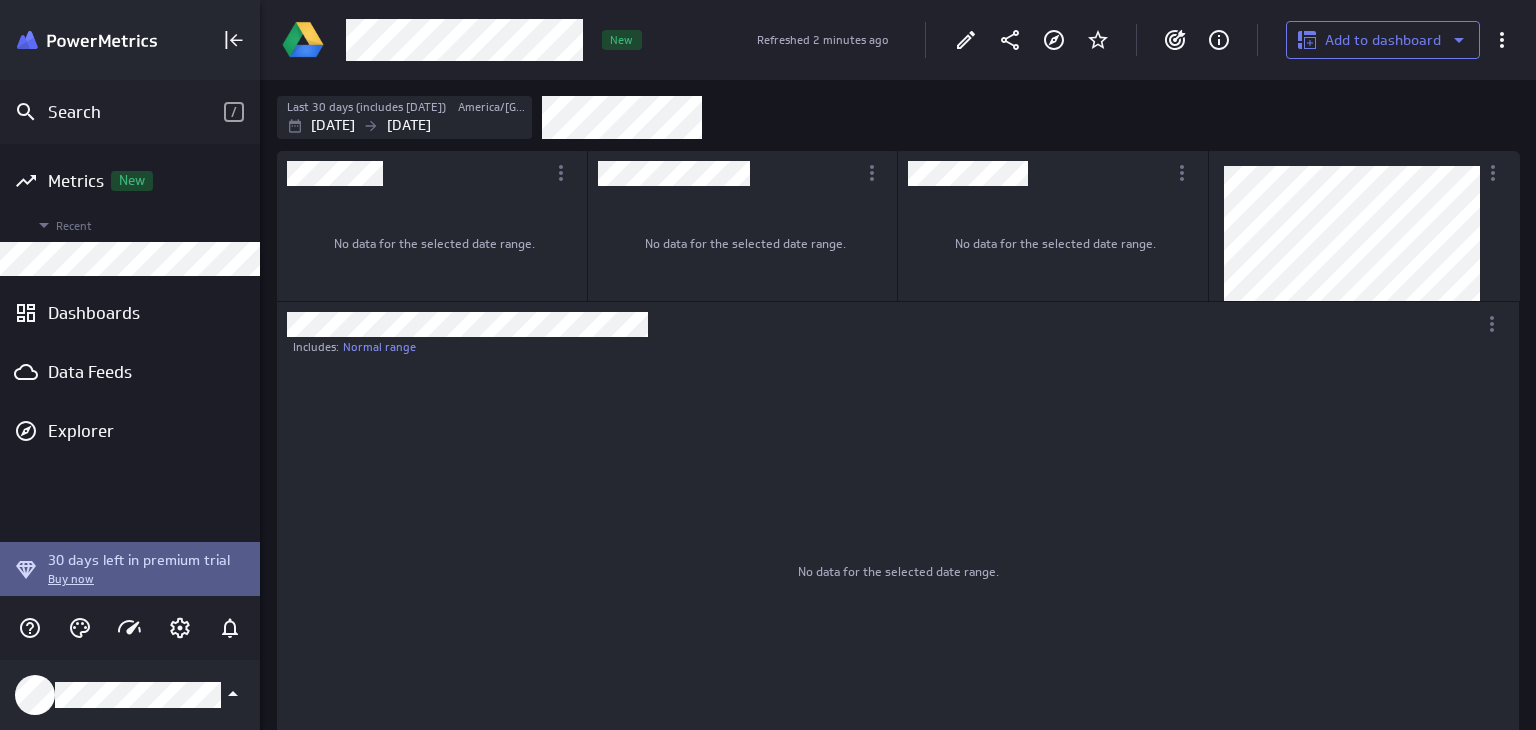 click on "No data for the selected date range." at bounding box center [1055, 242] 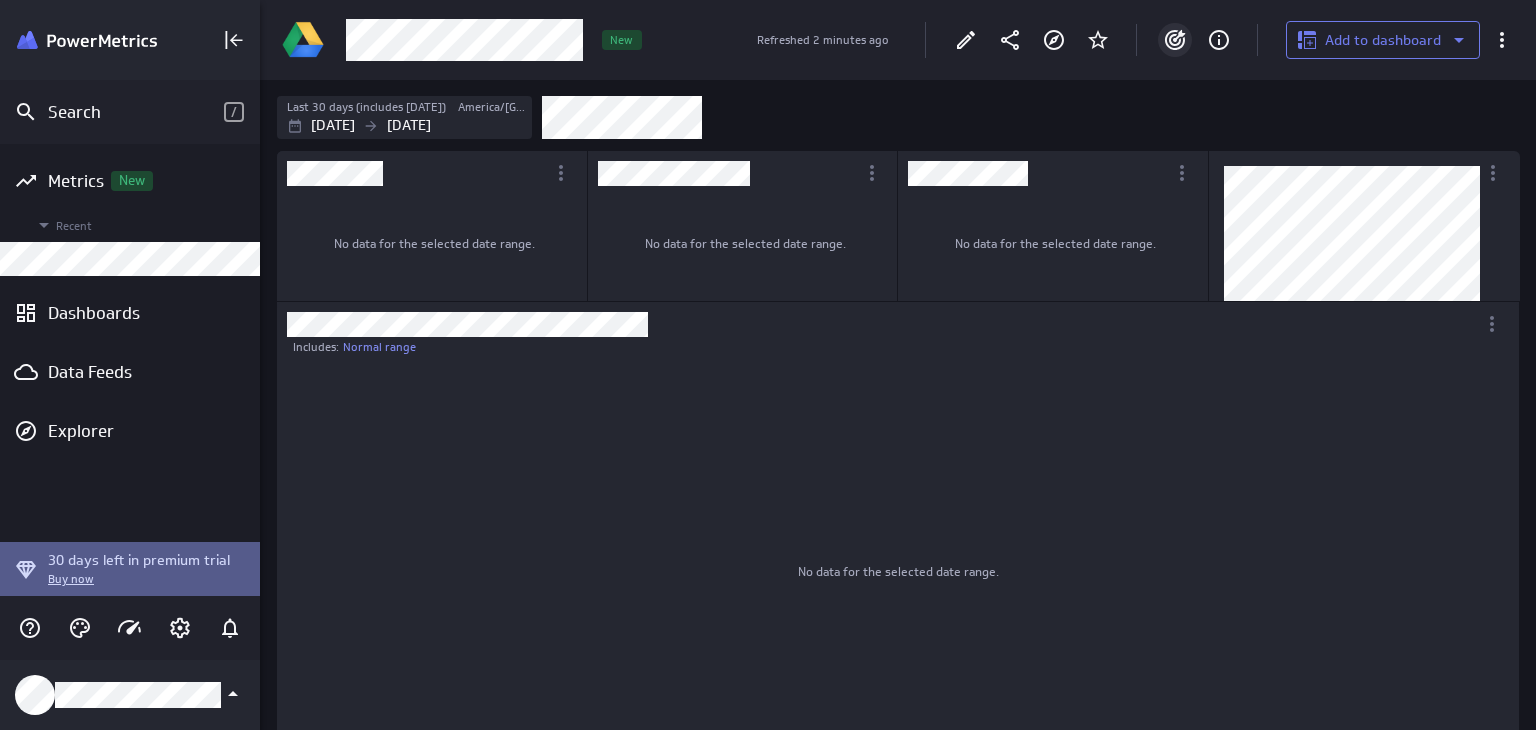 click 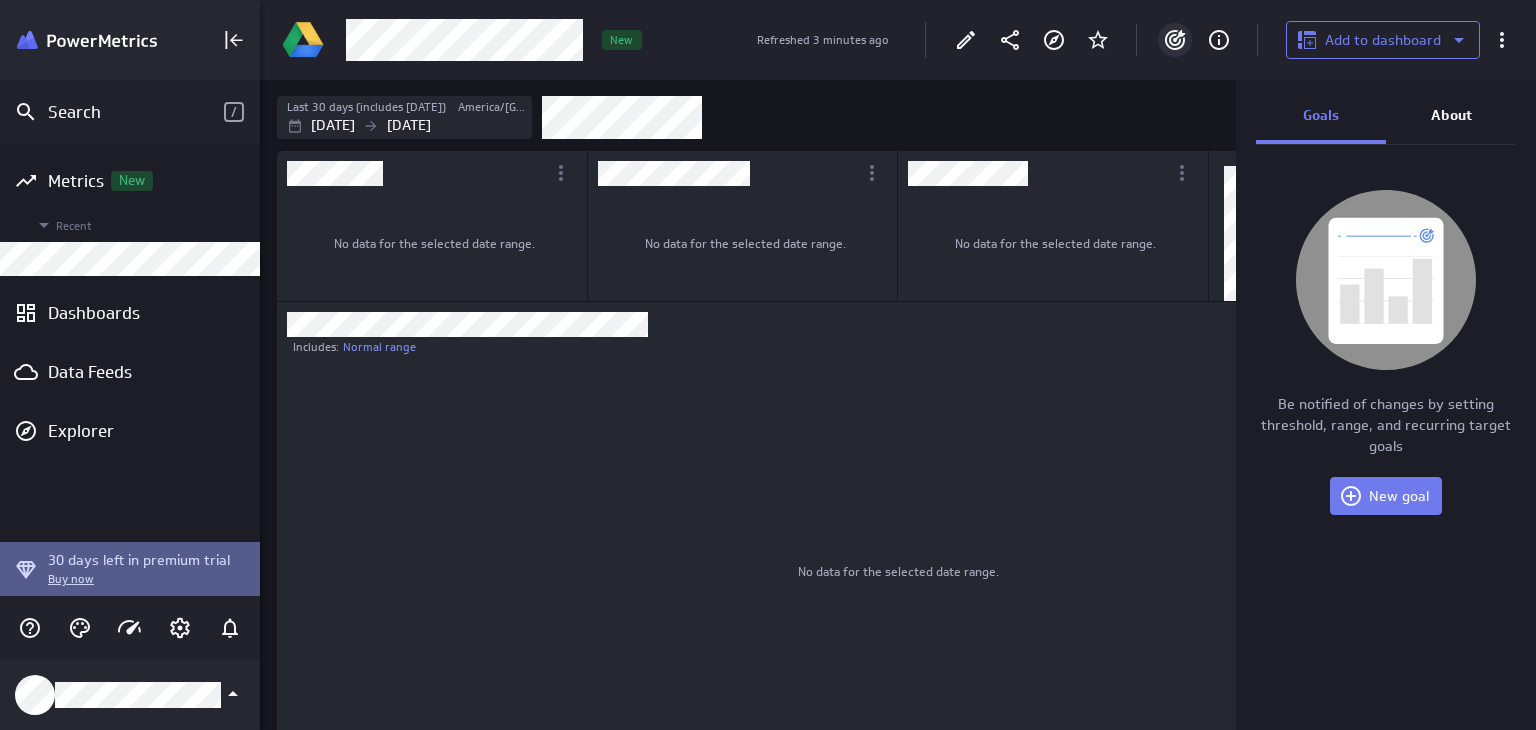 scroll, scrollTop: 75, scrollLeft: 977, axis: both 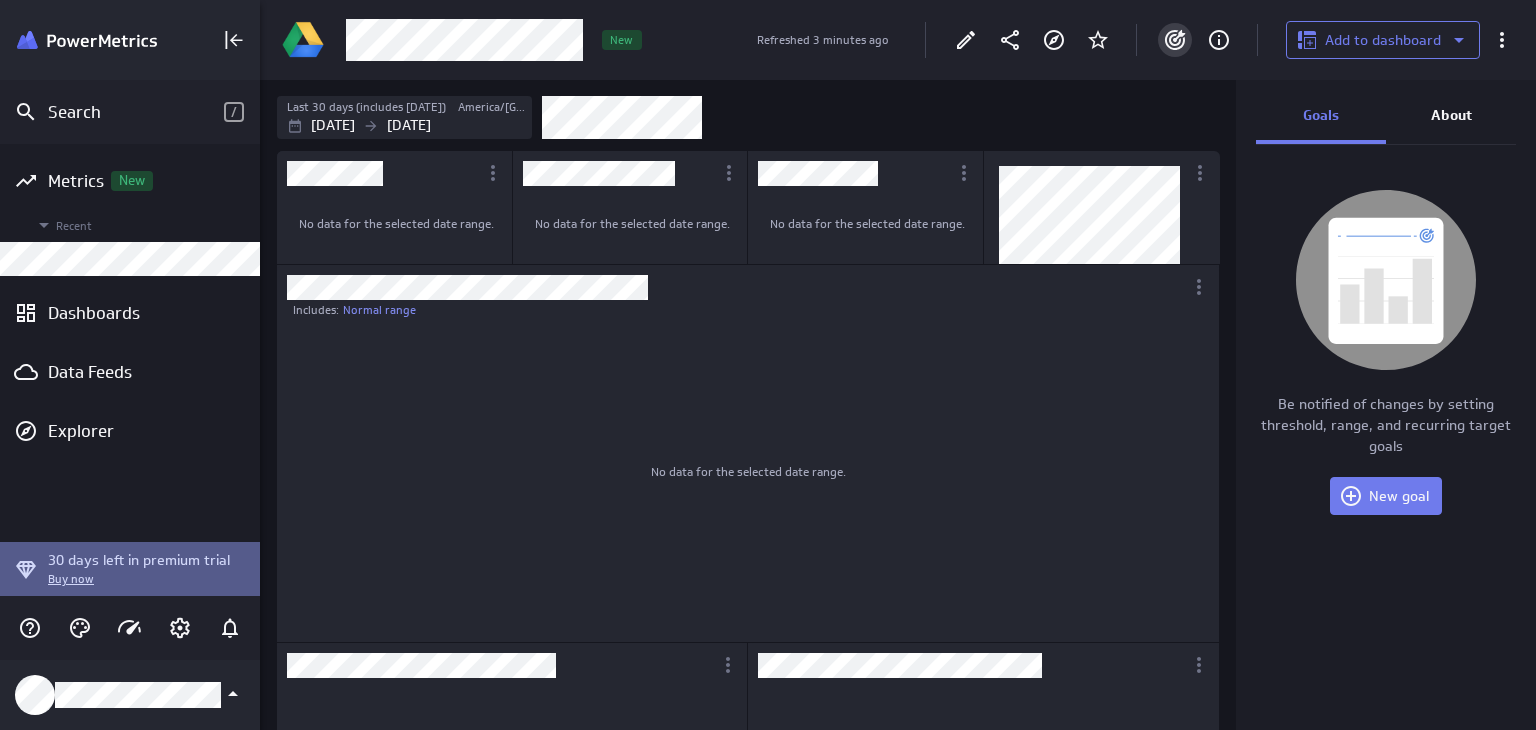 click at bounding box center (880, 117) 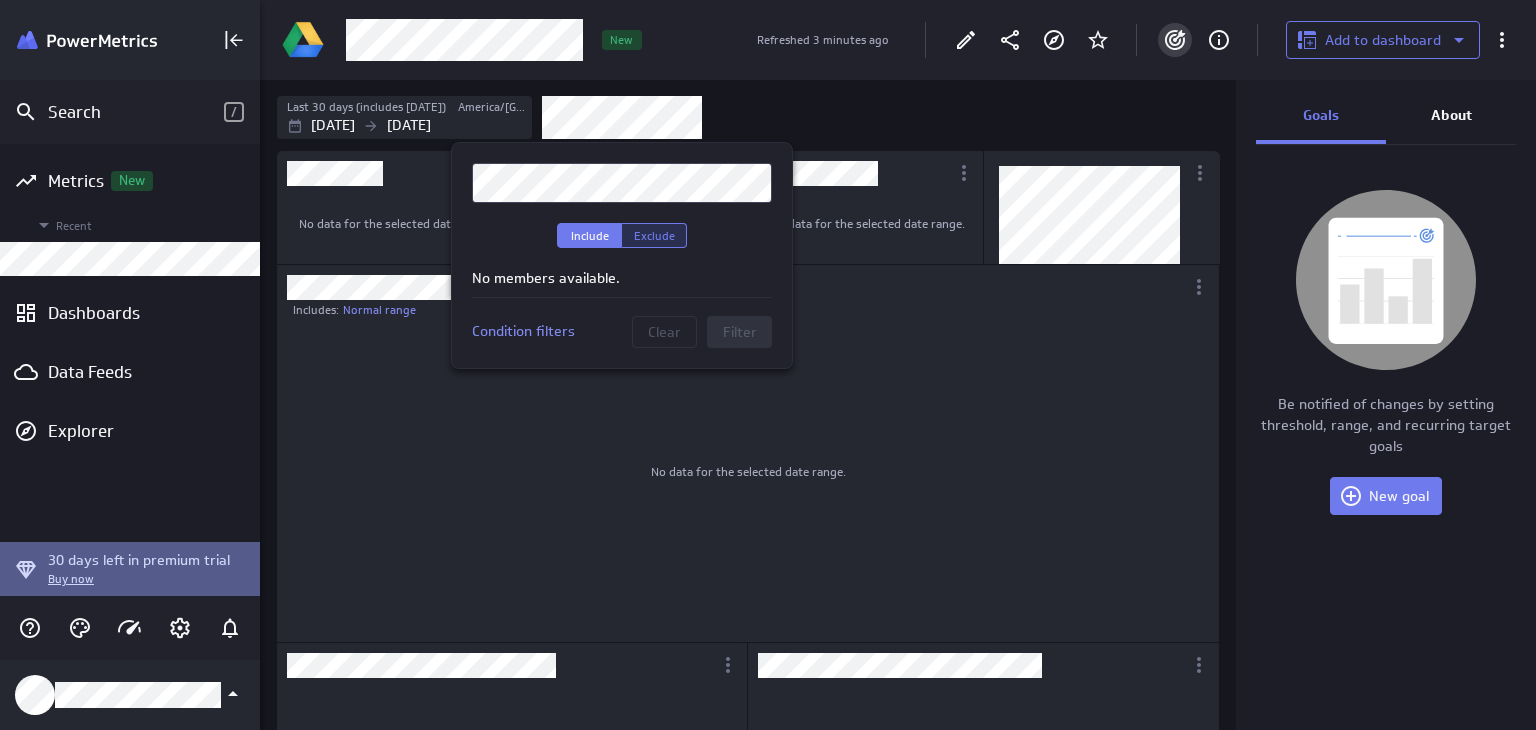 click on "Exclude" at bounding box center (654, 235) 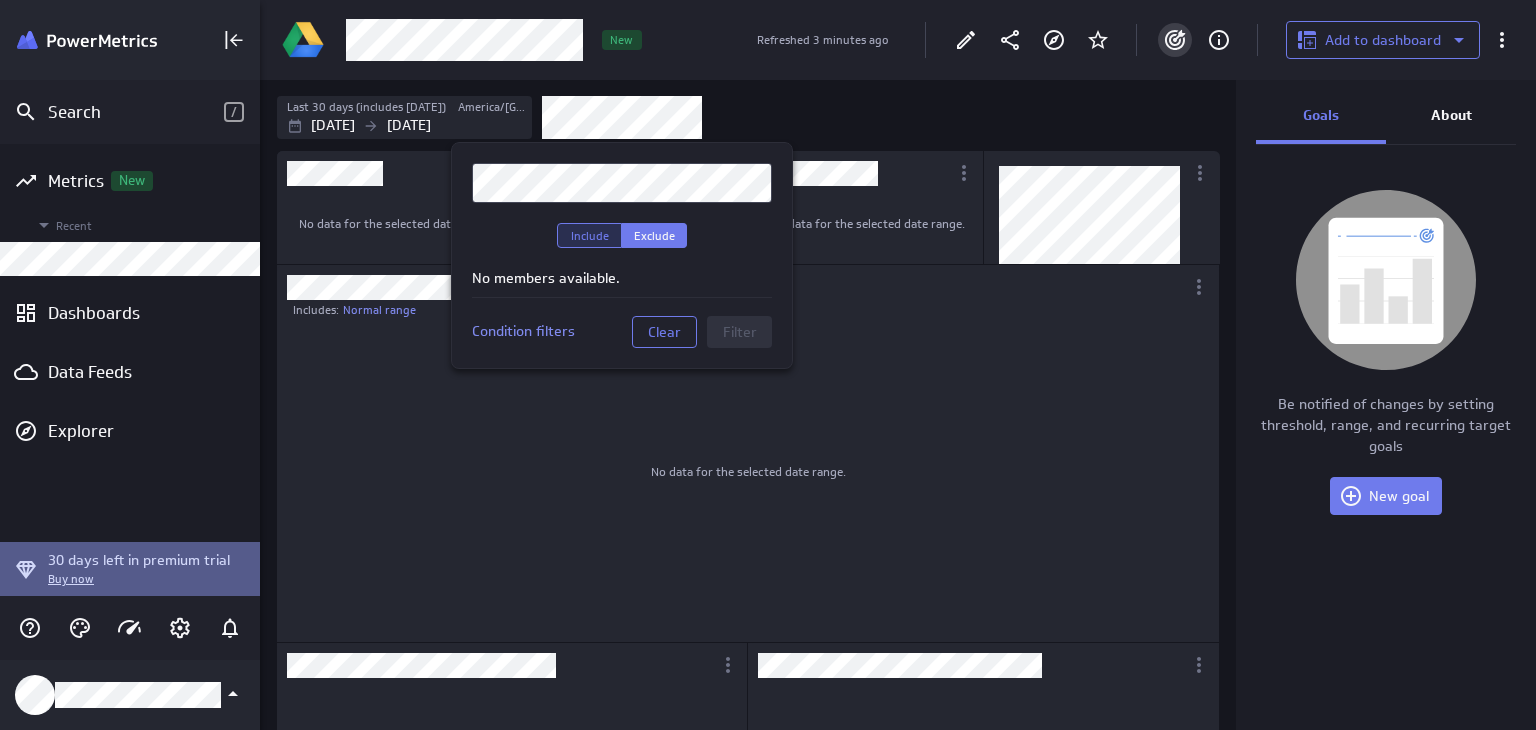 click on "Include" at bounding box center [590, 235] 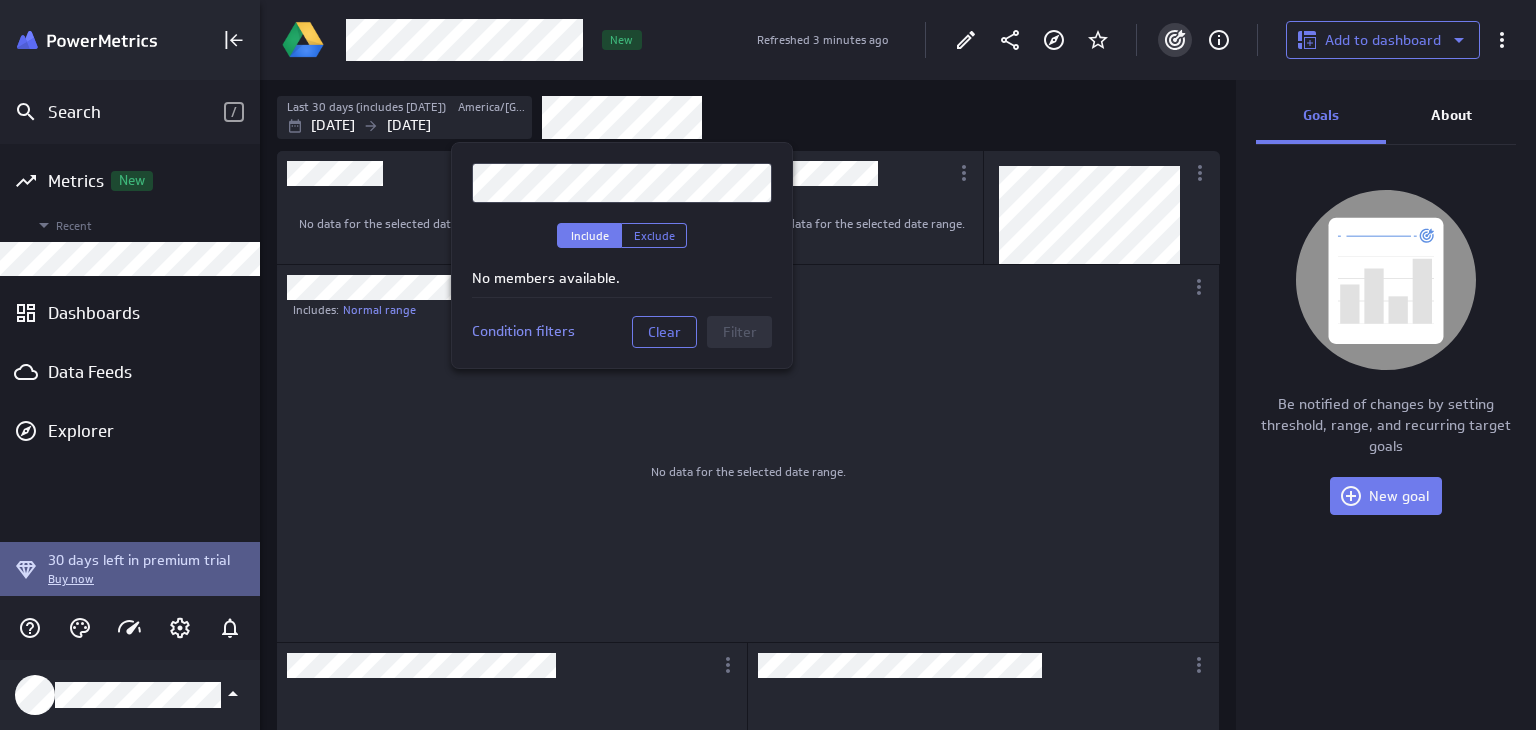click at bounding box center [768, 365] 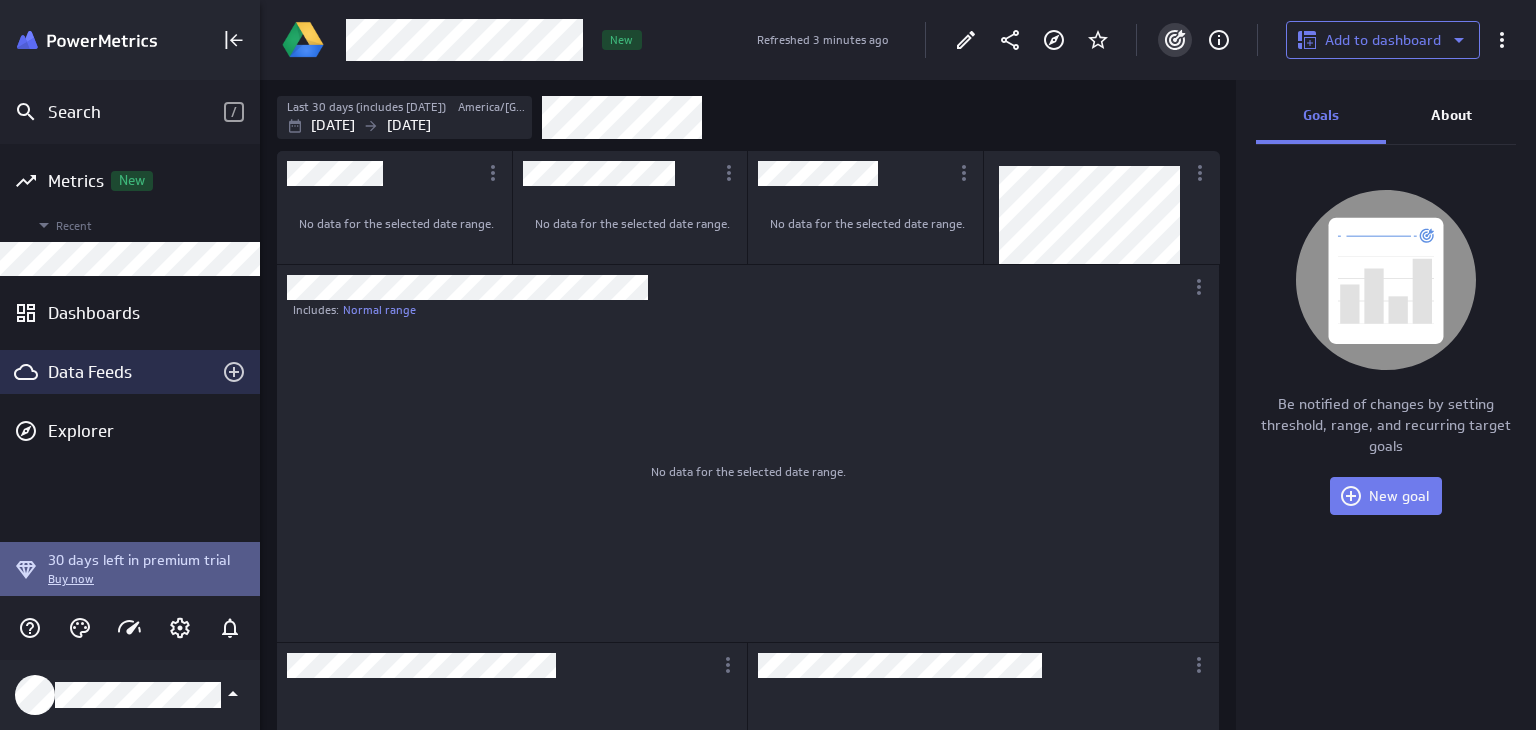 click on "Data Feeds" at bounding box center [130, 372] 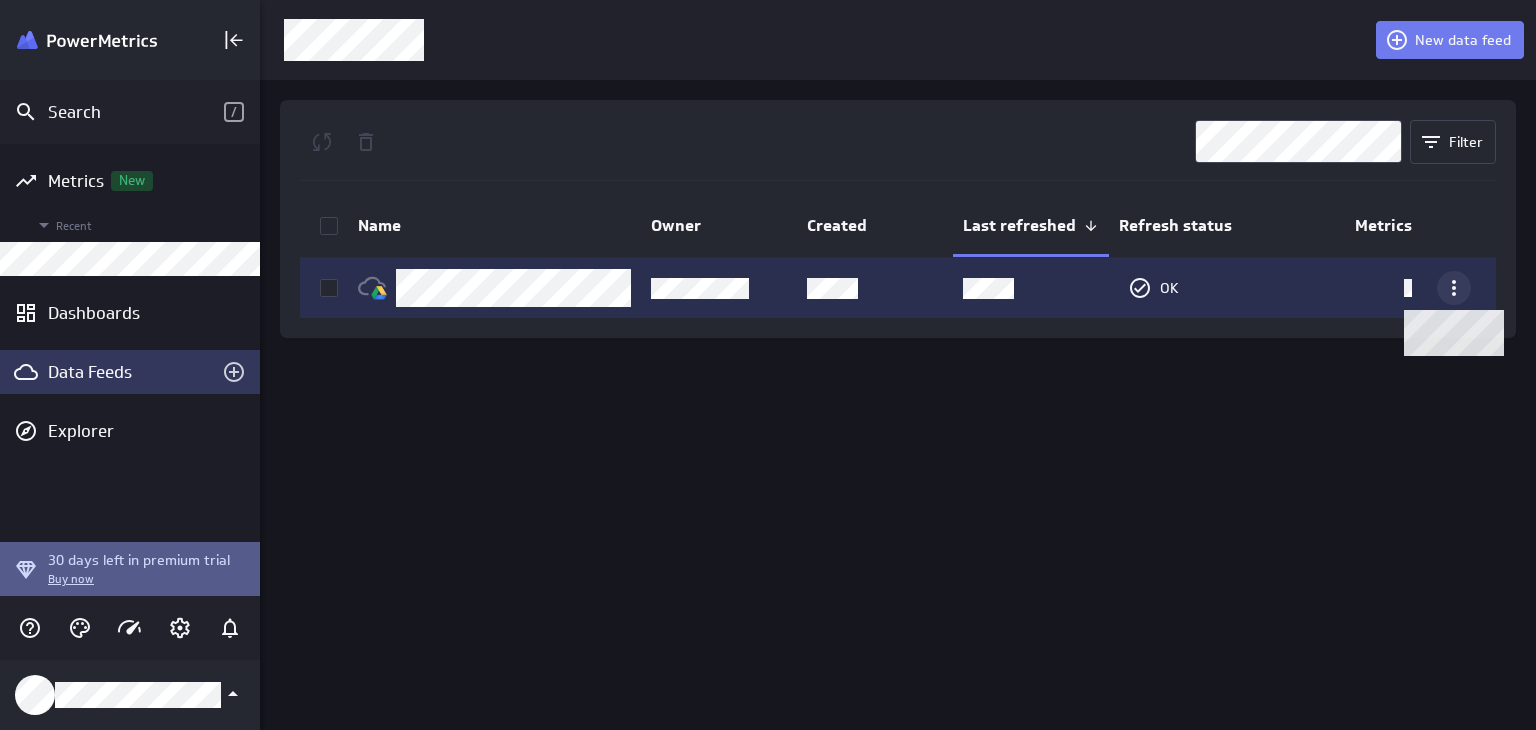 click 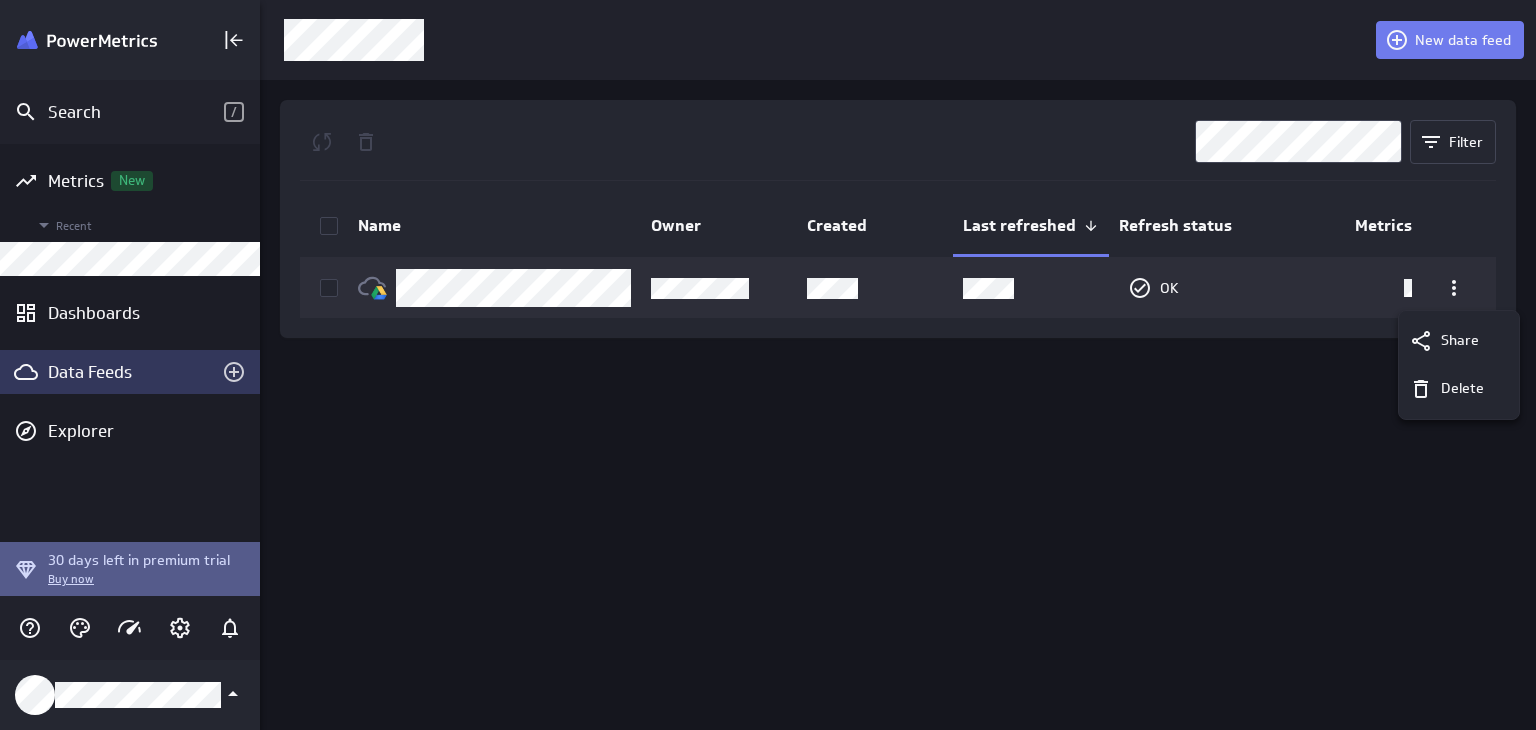 click at bounding box center (768, 365) 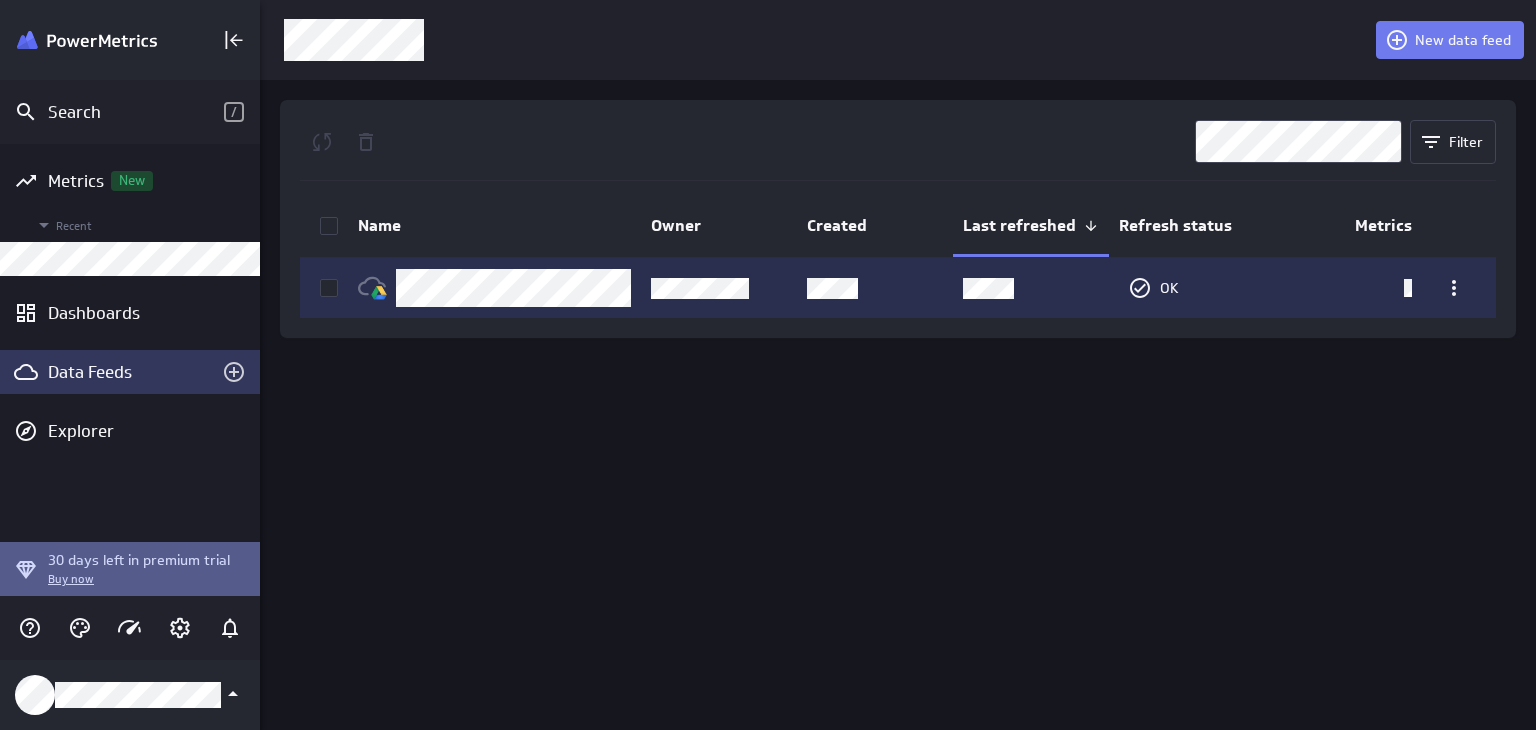 click 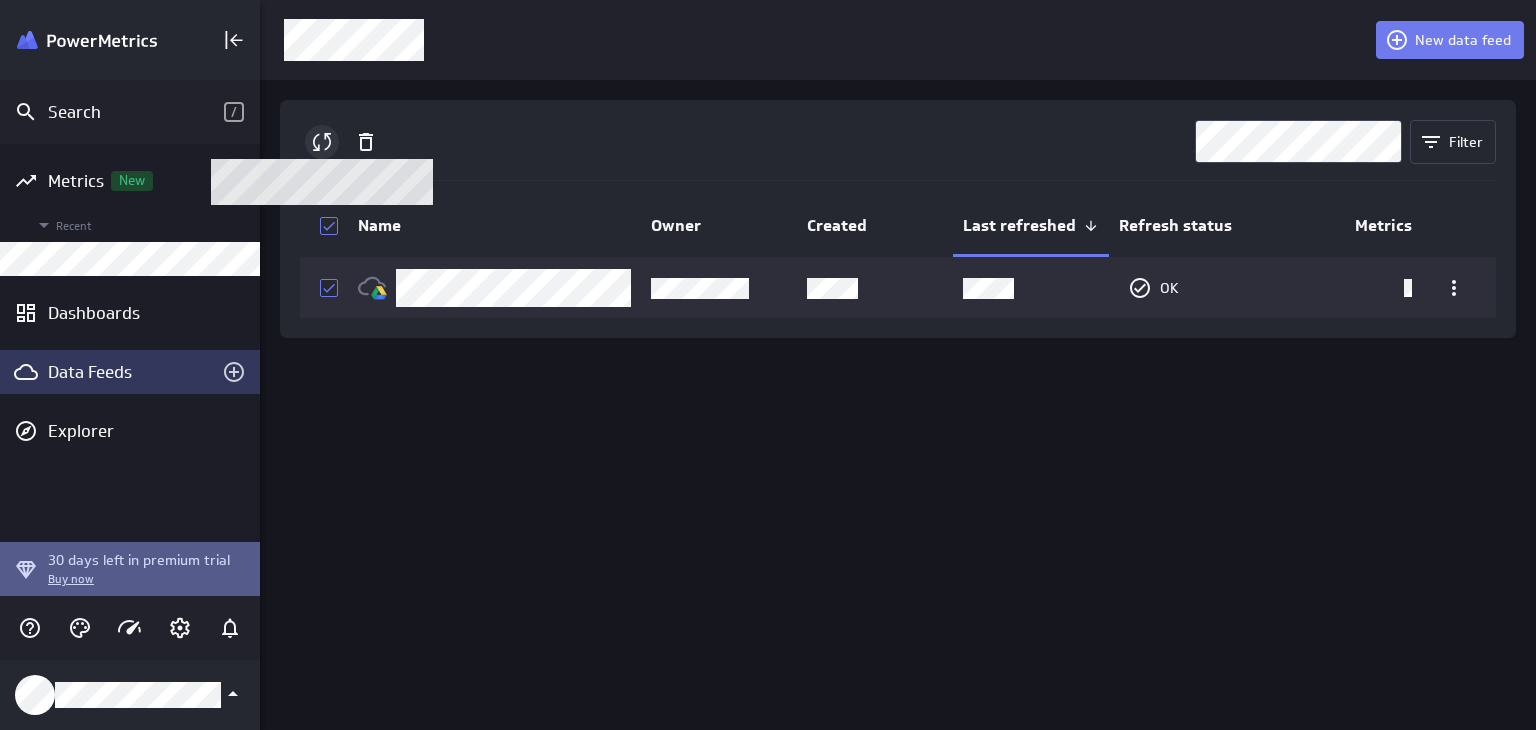 click 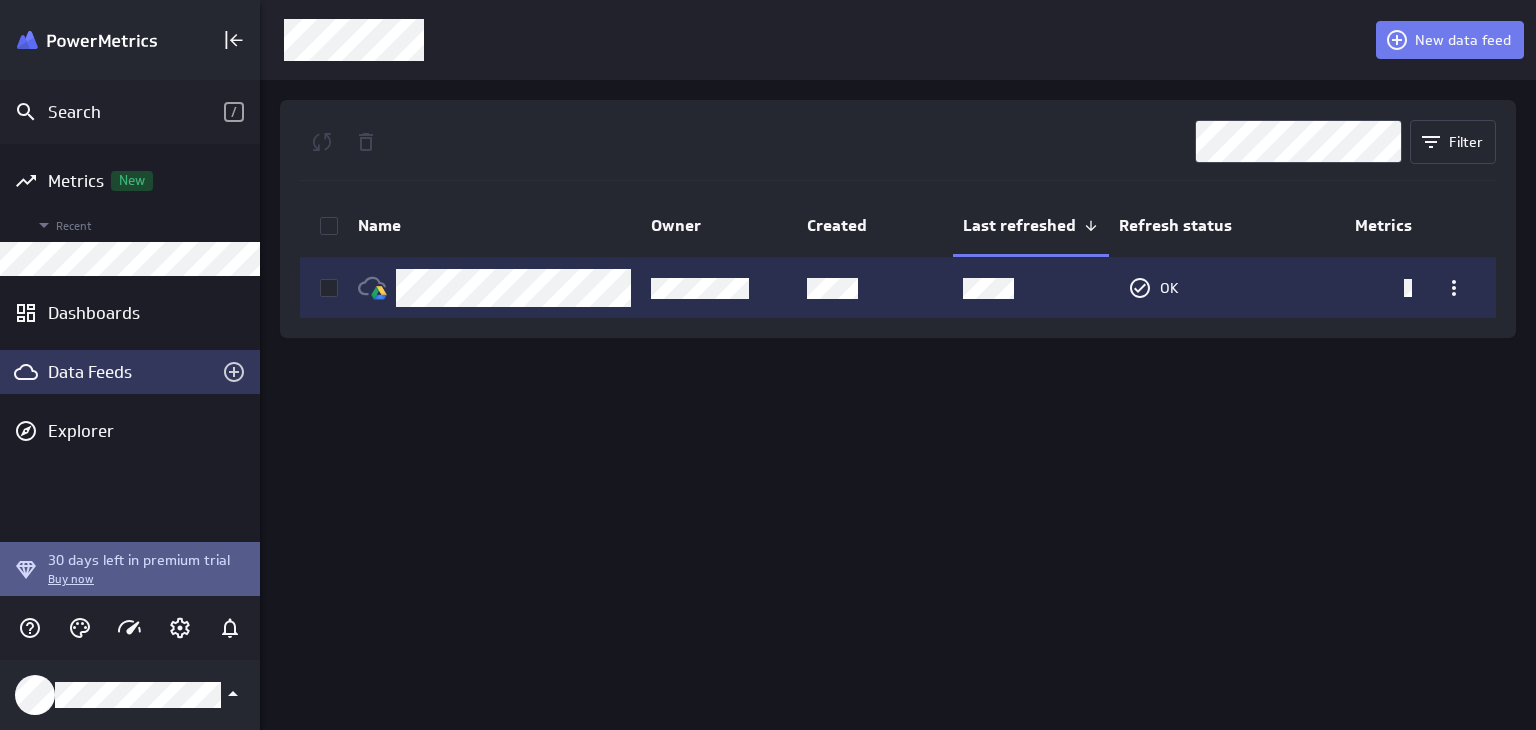 click at bounding box center (324, 288) 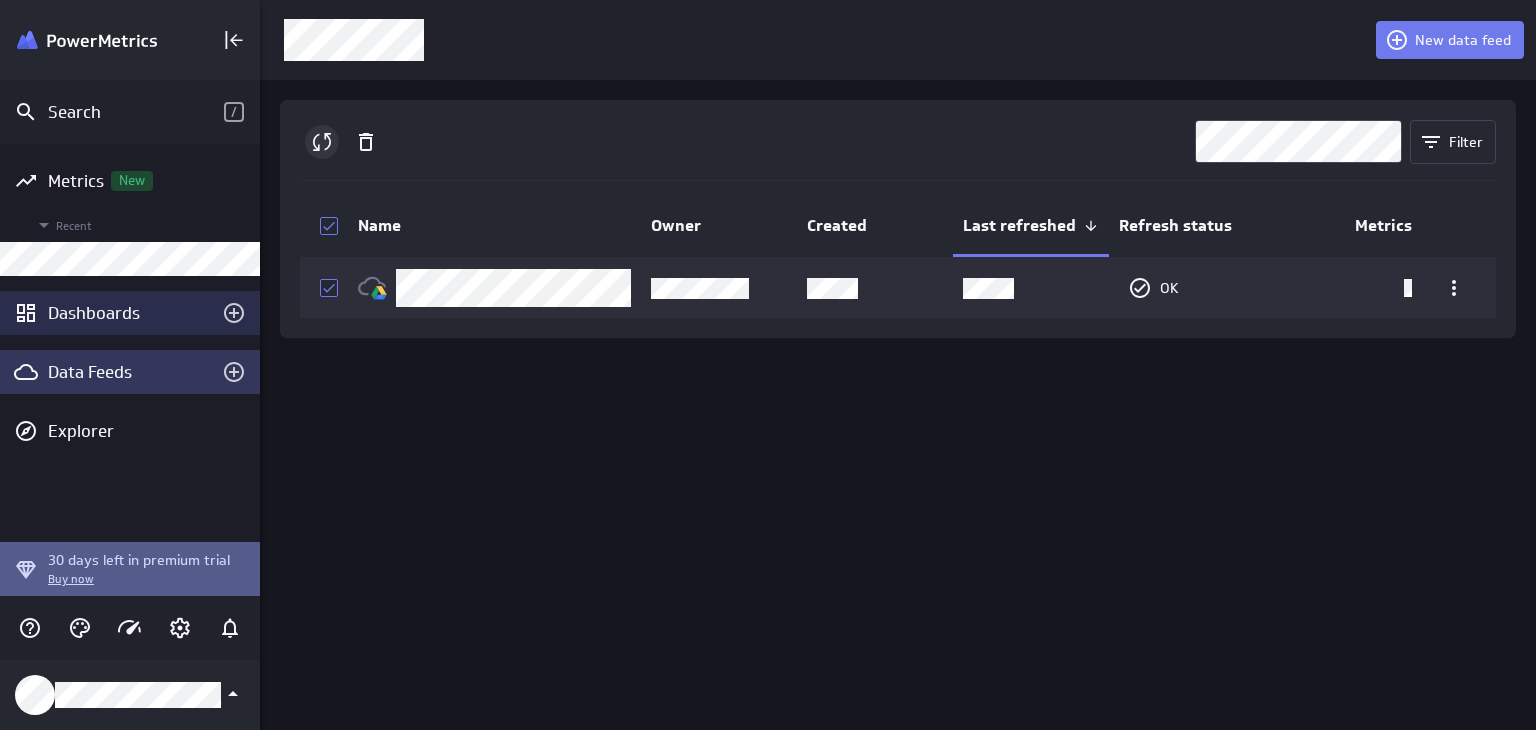 click on "Dashboards" at bounding box center [130, 313] 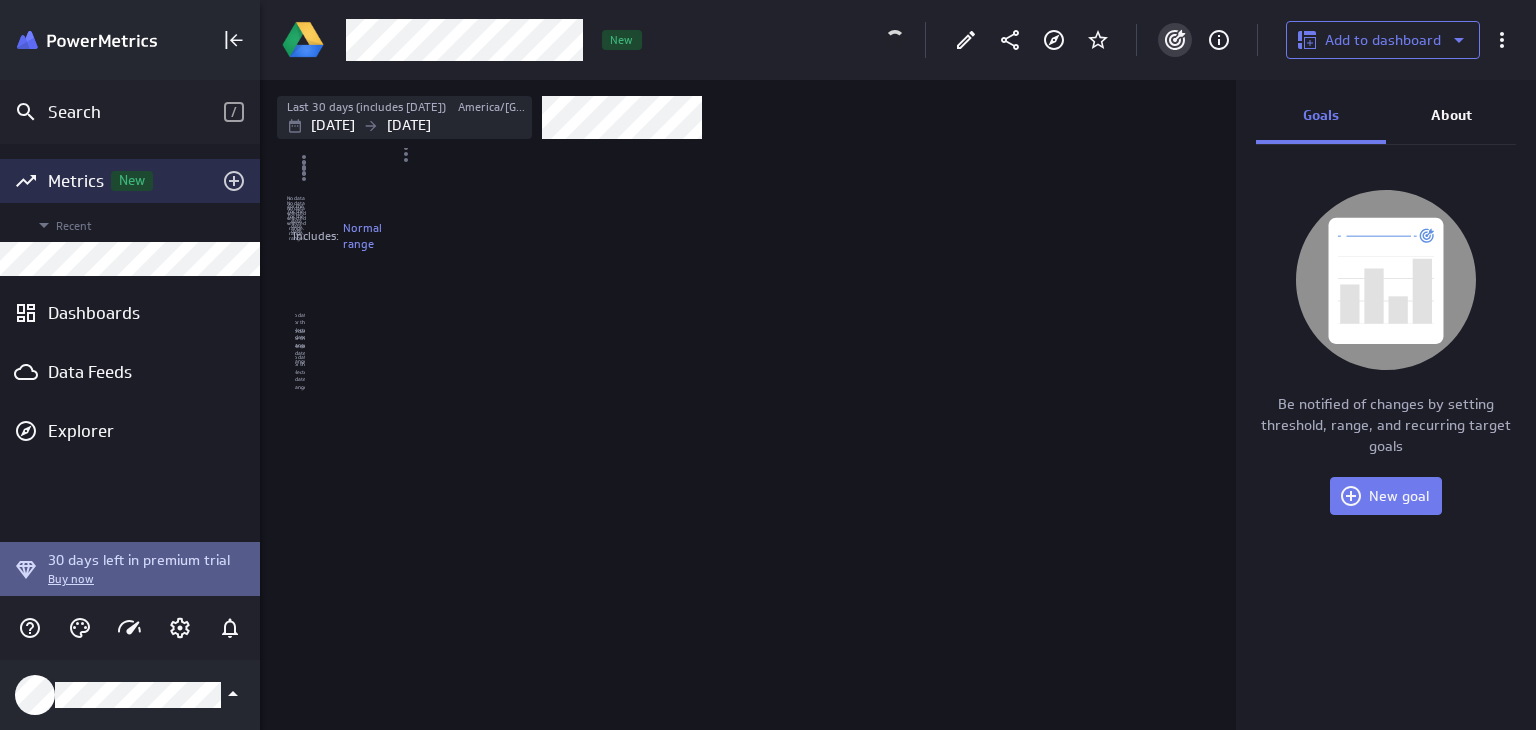 scroll, scrollTop: 9, scrollLeft: 10, axis: both 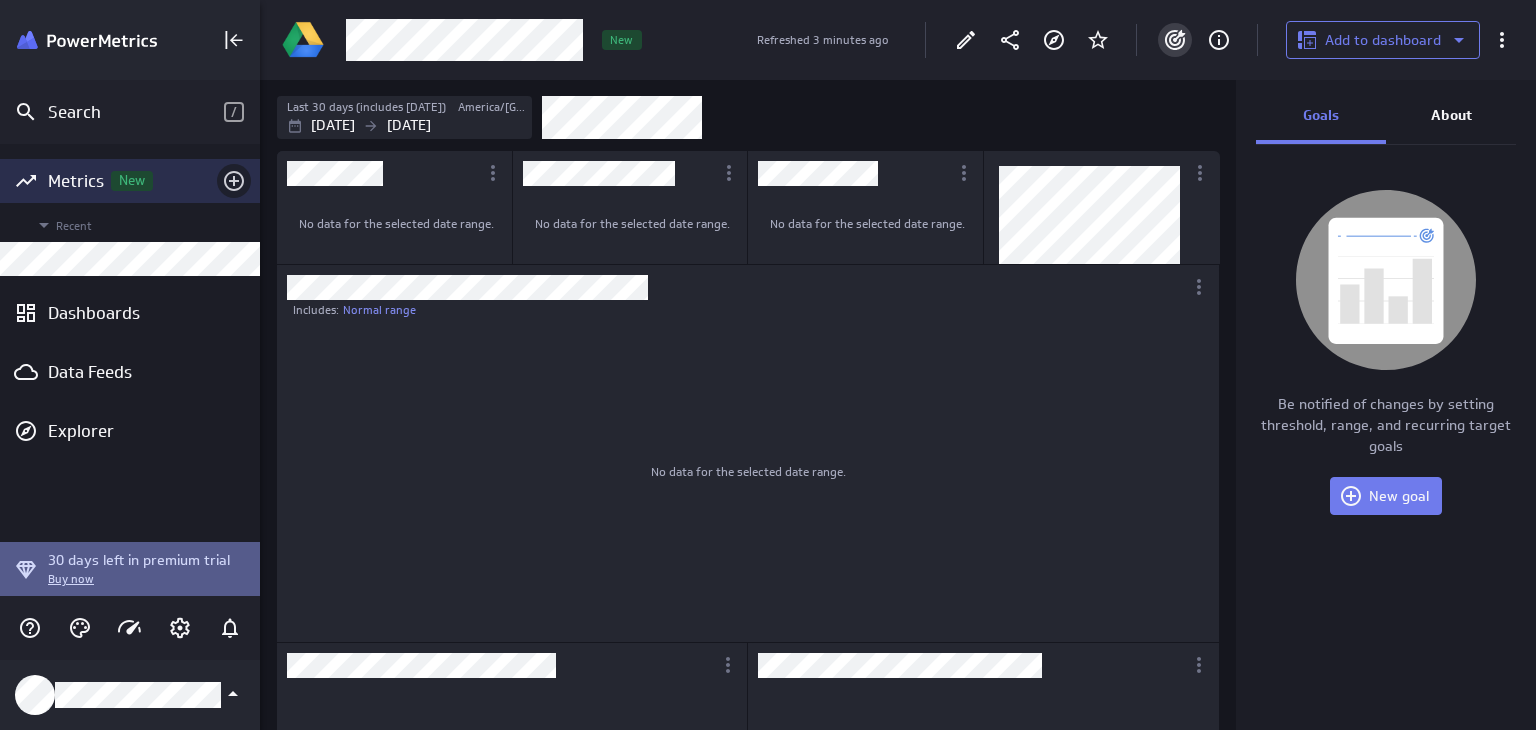 click 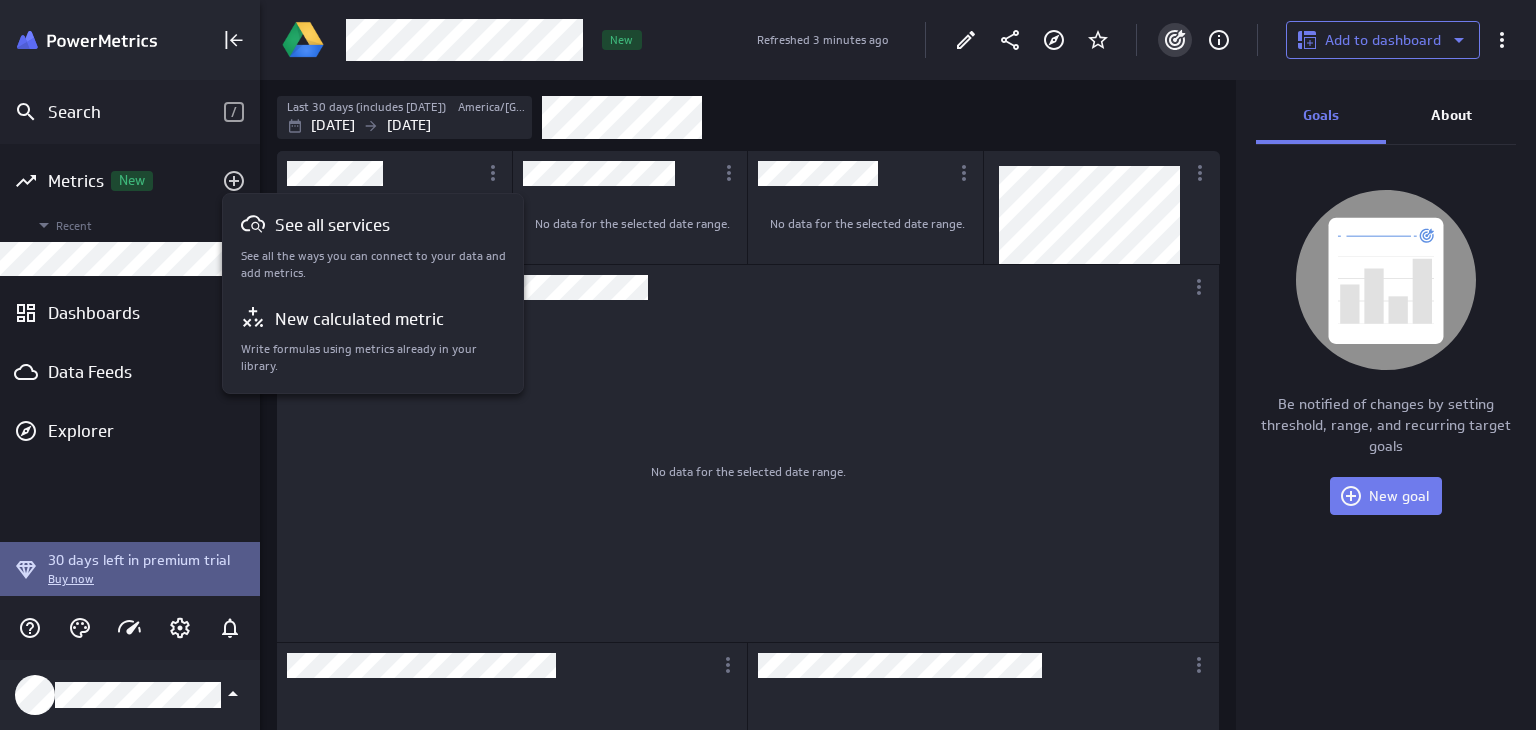 click at bounding box center (768, 365) 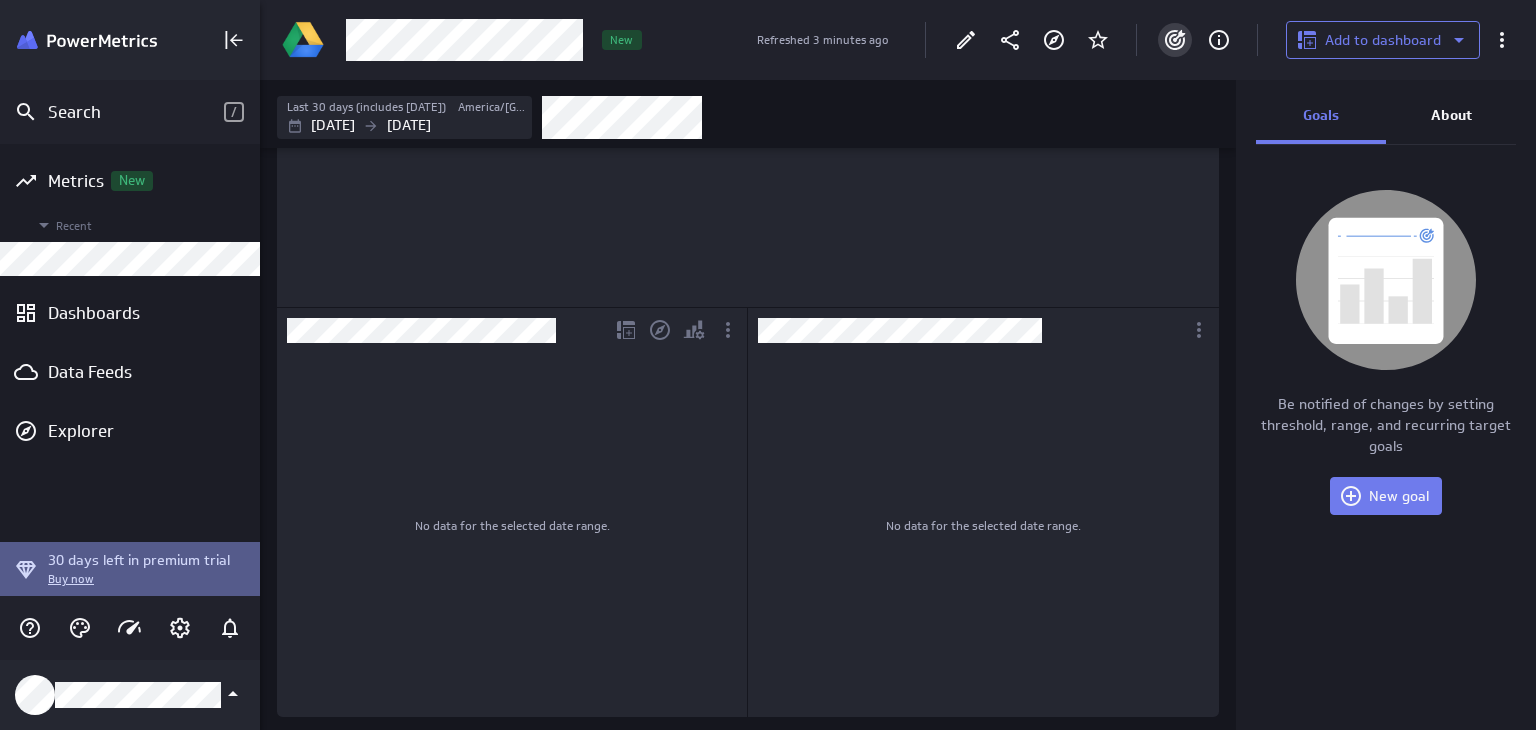 scroll, scrollTop: 336, scrollLeft: 0, axis: vertical 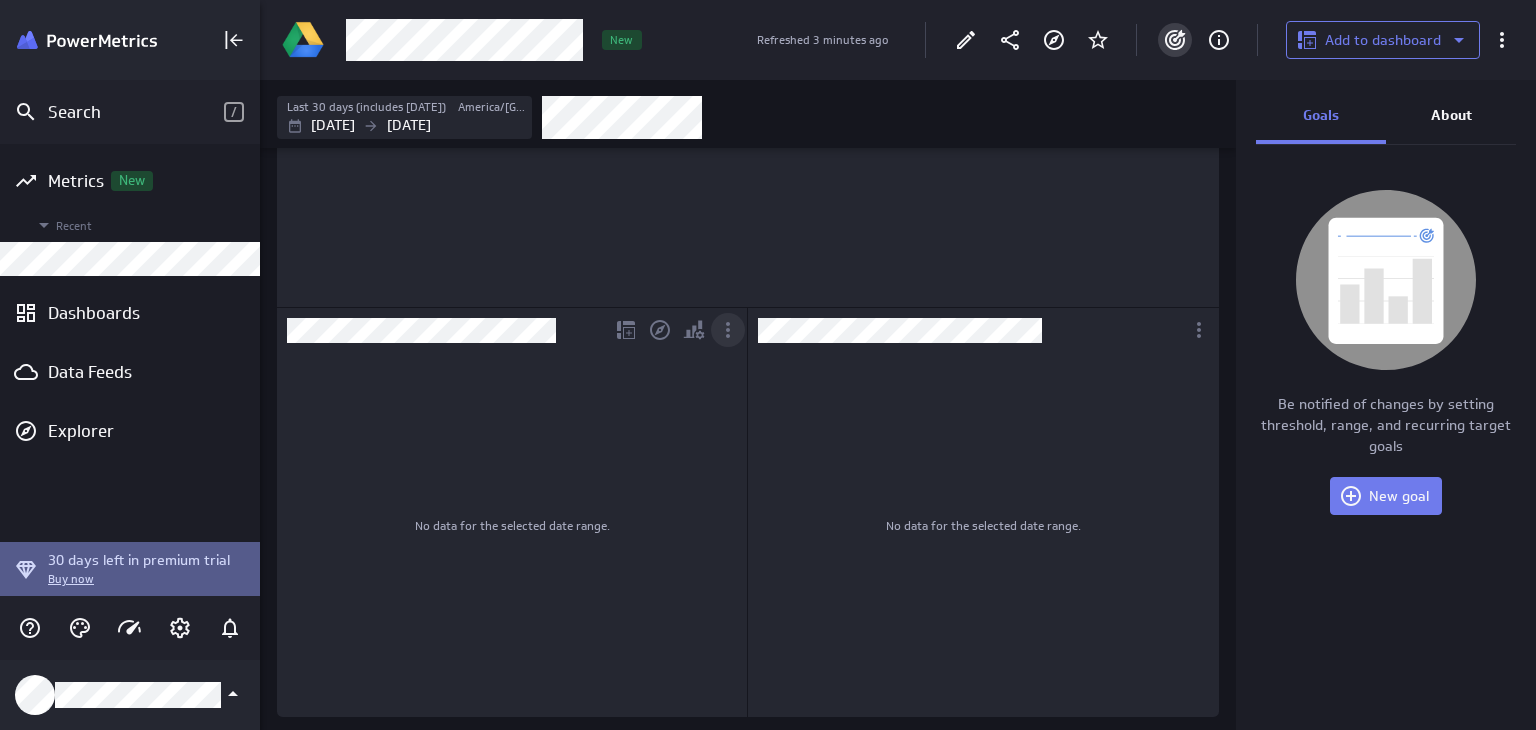 click 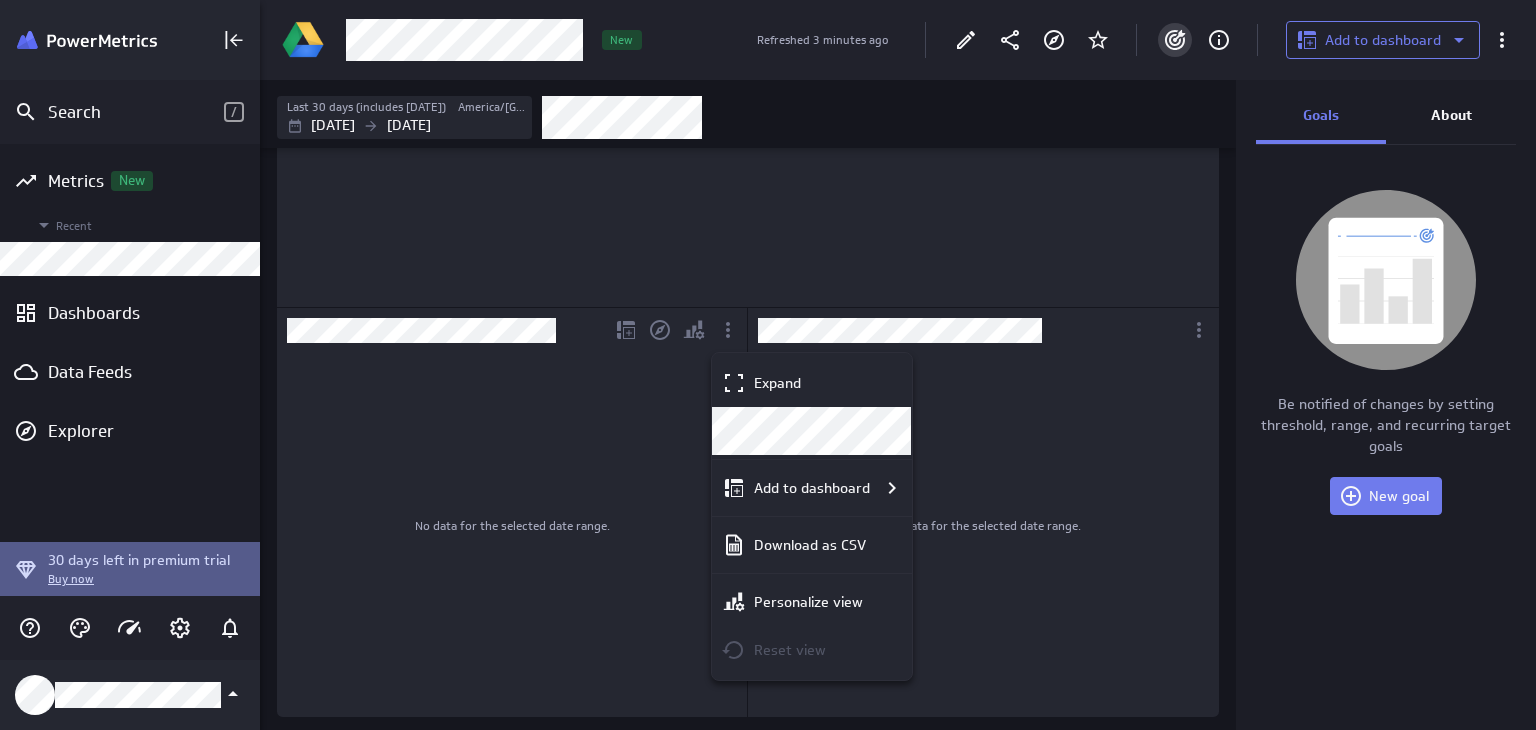 drag, startPoint x: 539, startPoint y: 507, endPoint x: 603, endPoint y: 475, distance: 71.55418 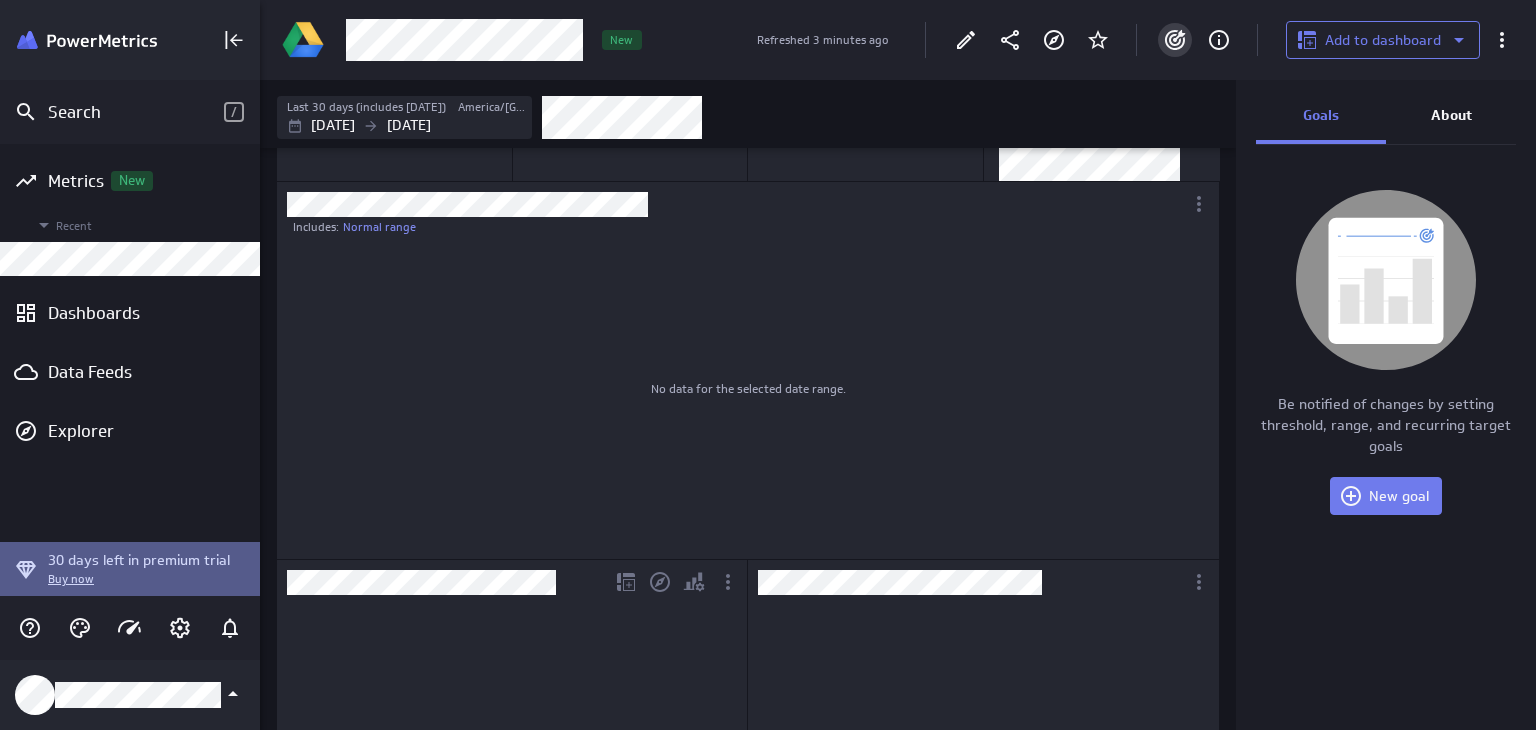 scroll, scrollTop: 0, scrollLeft: 0, axis: both 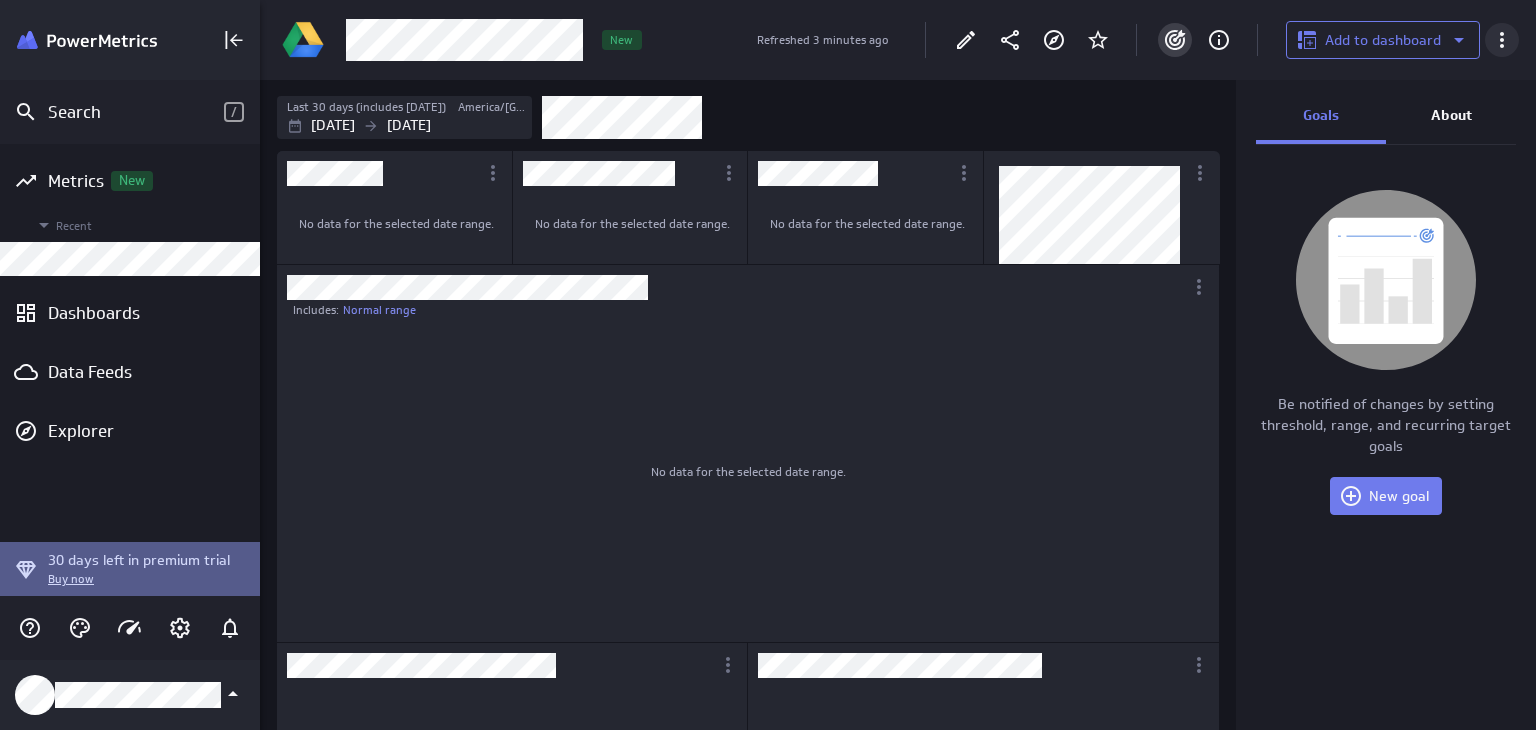 click 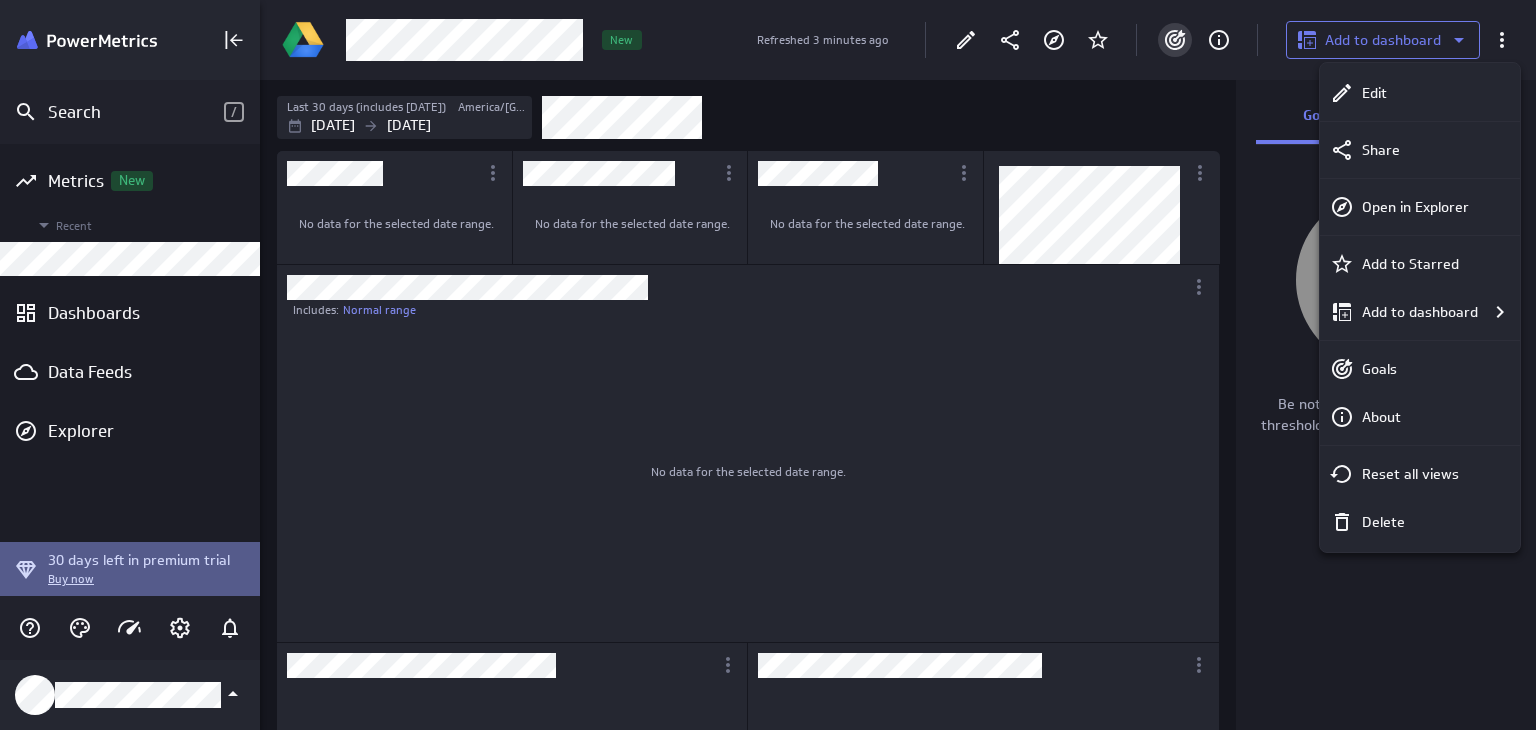 click at bounding box center [768, 365] 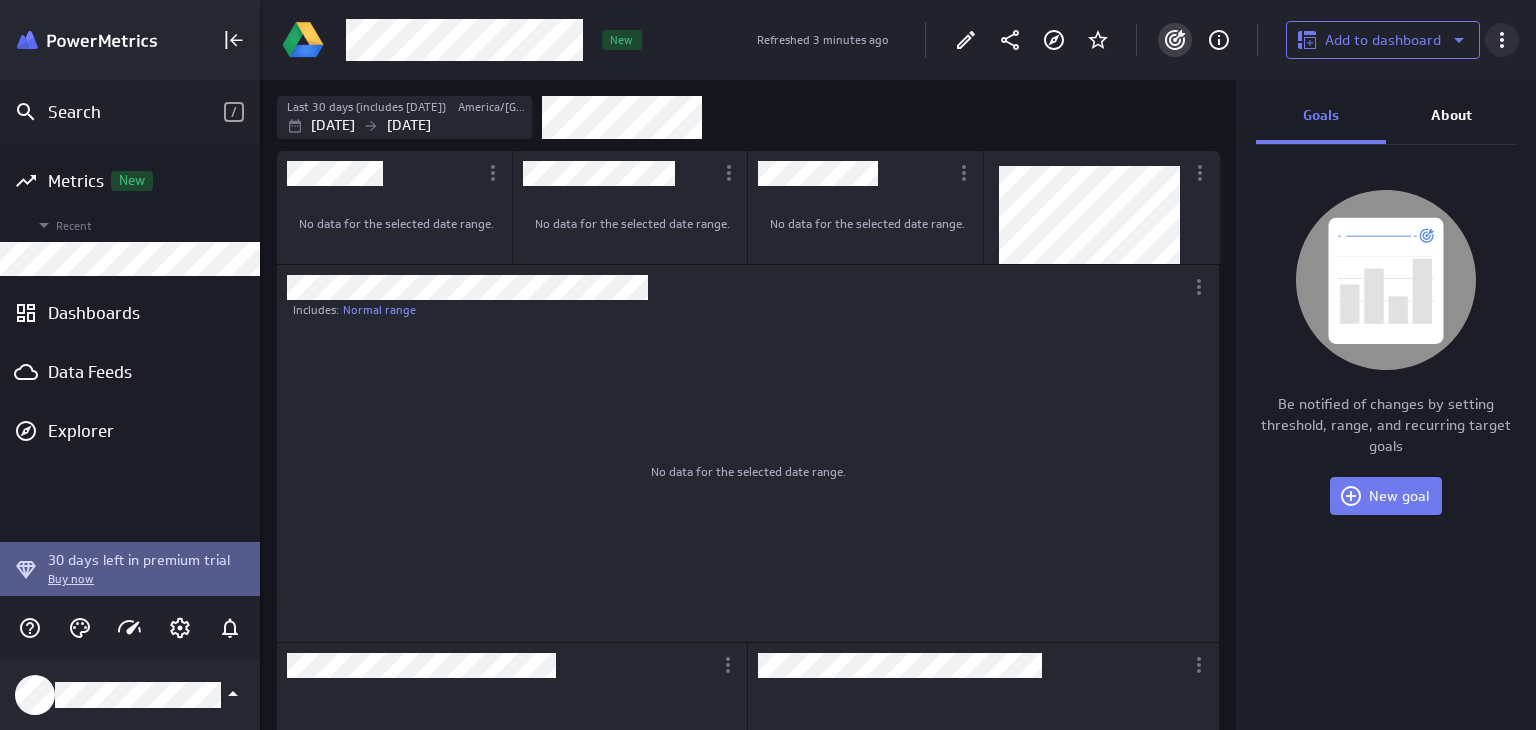 click 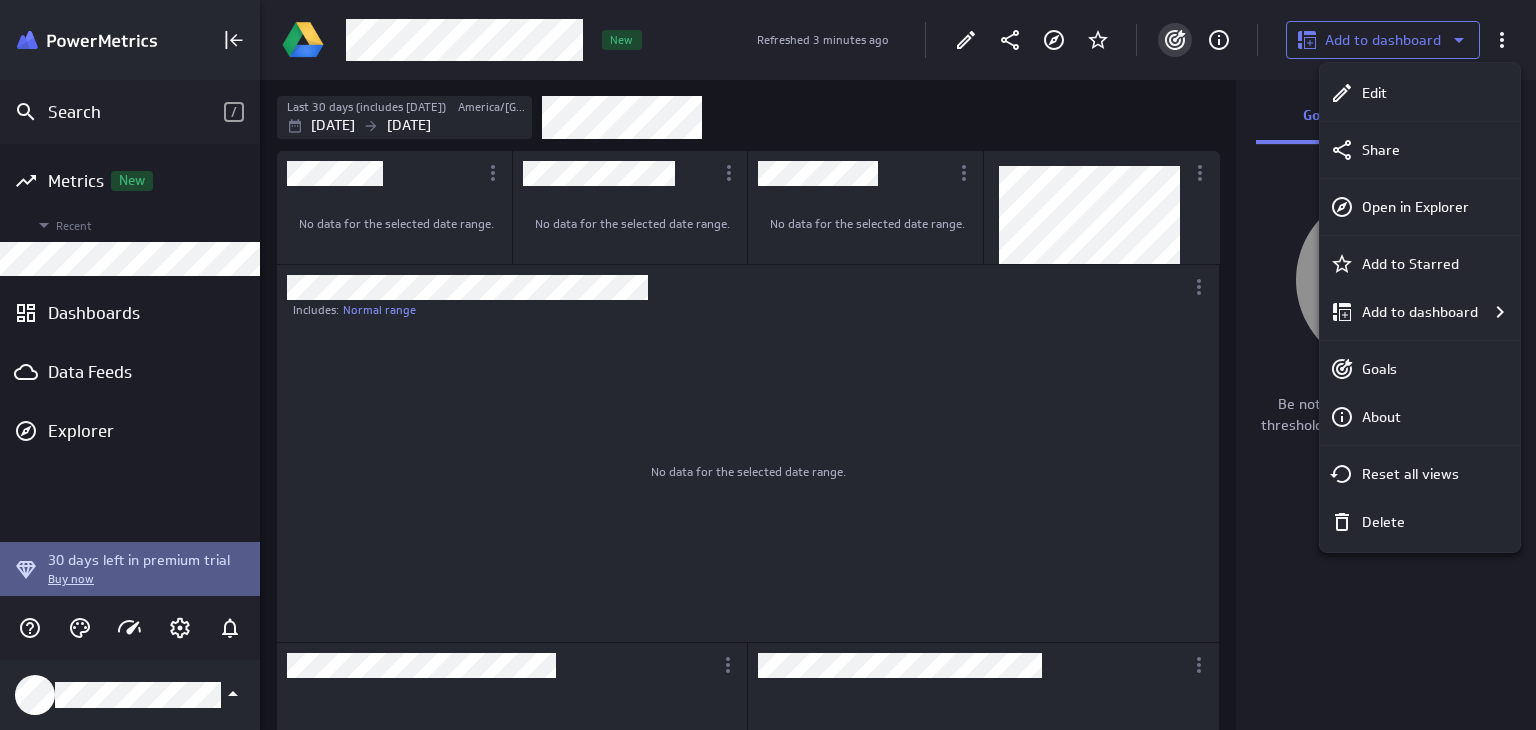 click at bounding box center (768, 365) 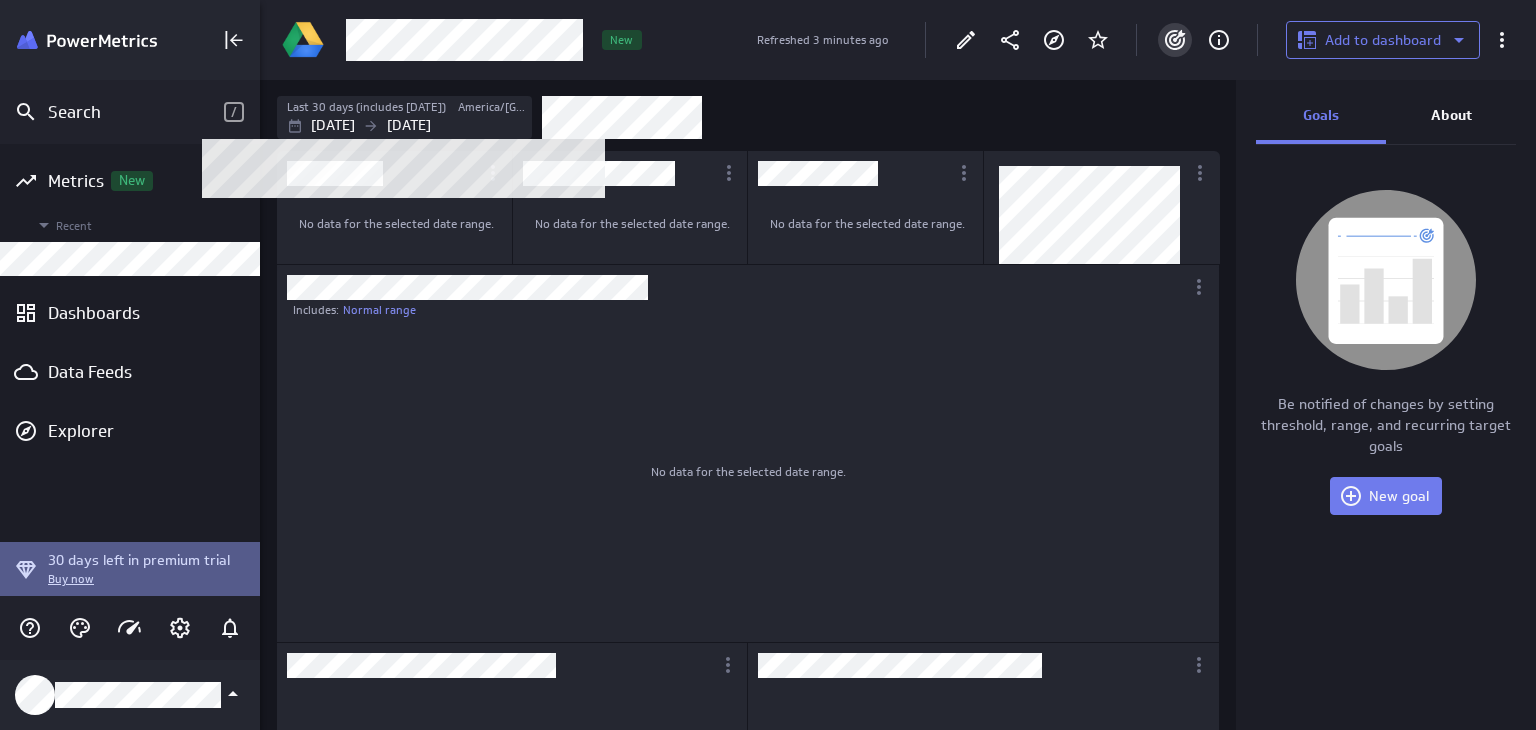 click on "[DATE]" at bounding box center (409, 125) 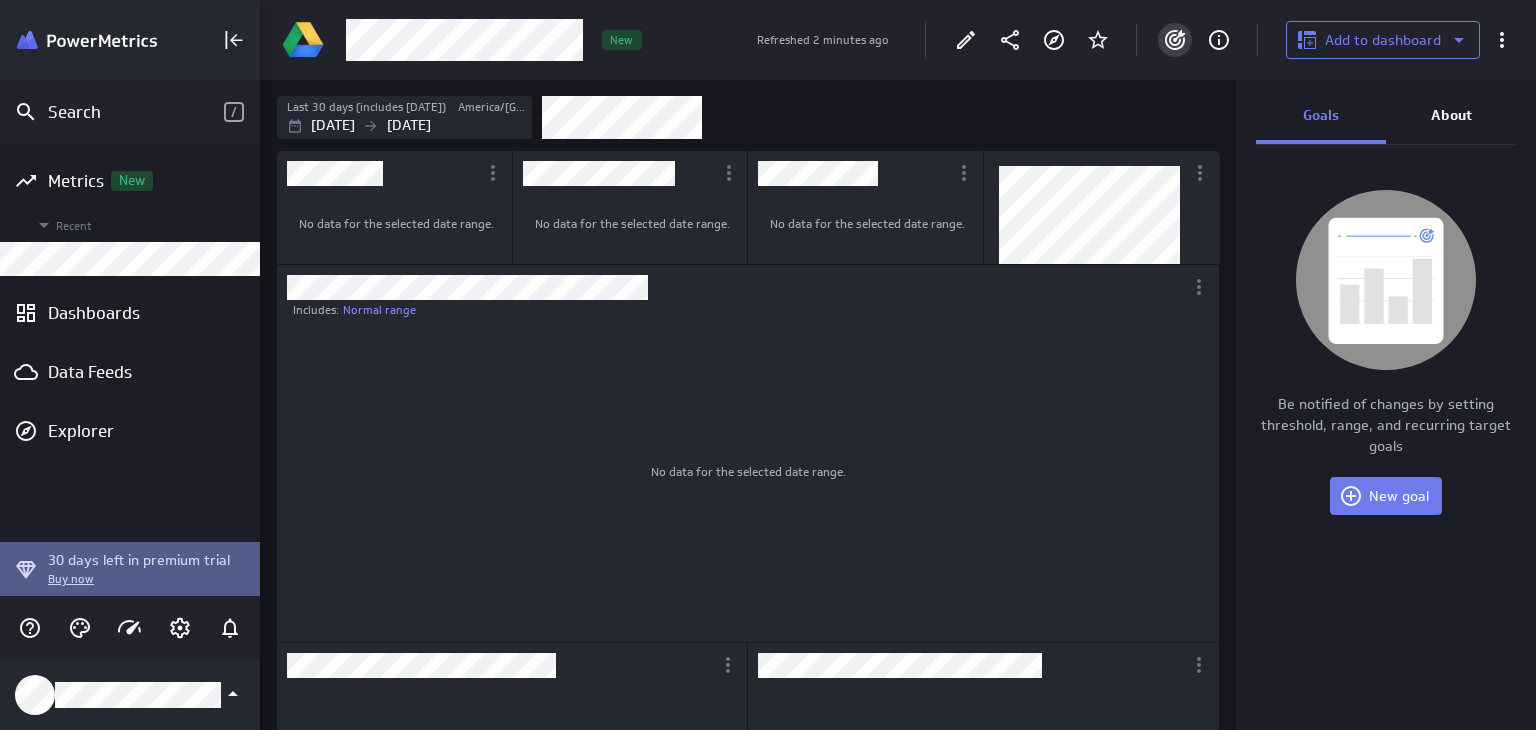 scroll, scrollTop: 10, scrollLeft: 9, axis: both 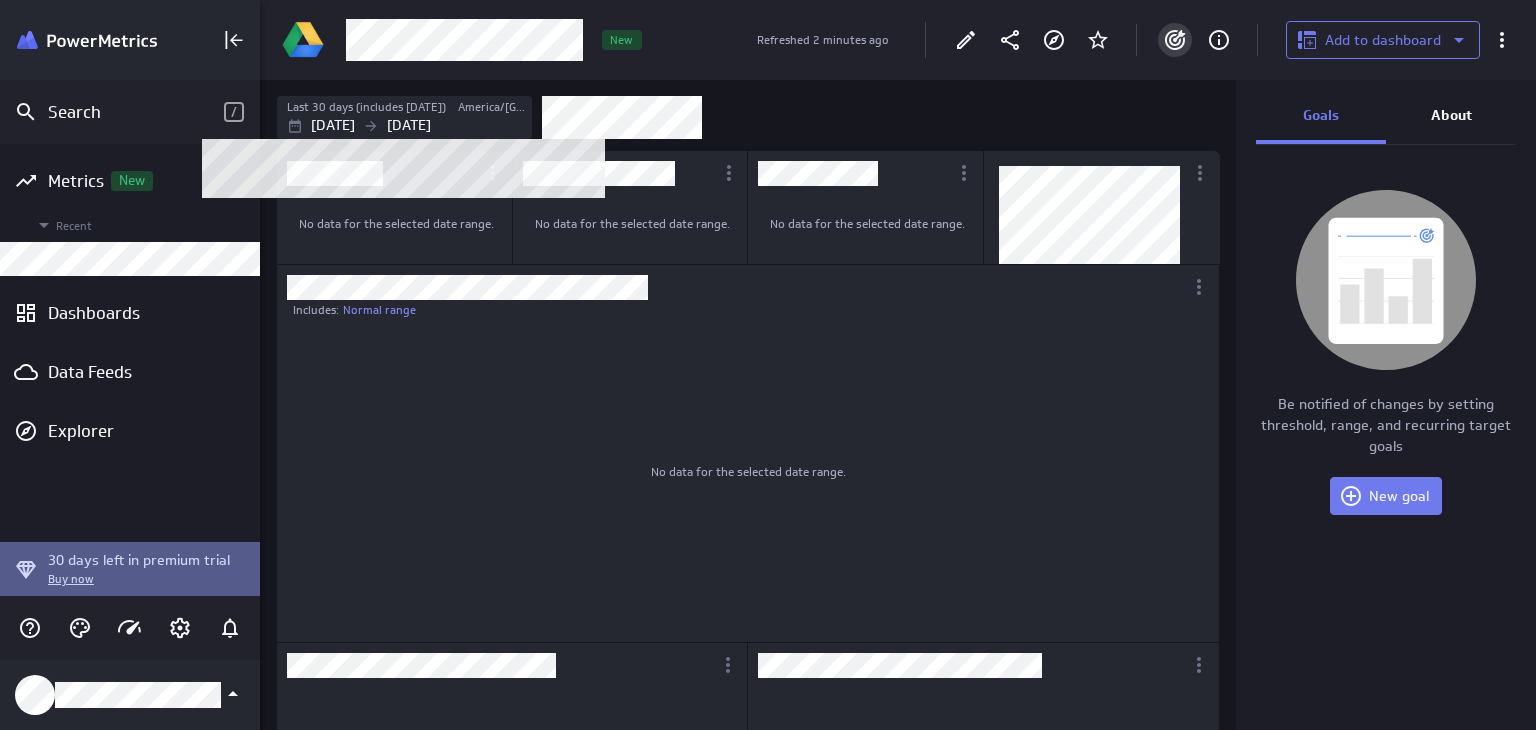 click on "Last 30 days (includes [DATE])" at bounding box center (366, 107) 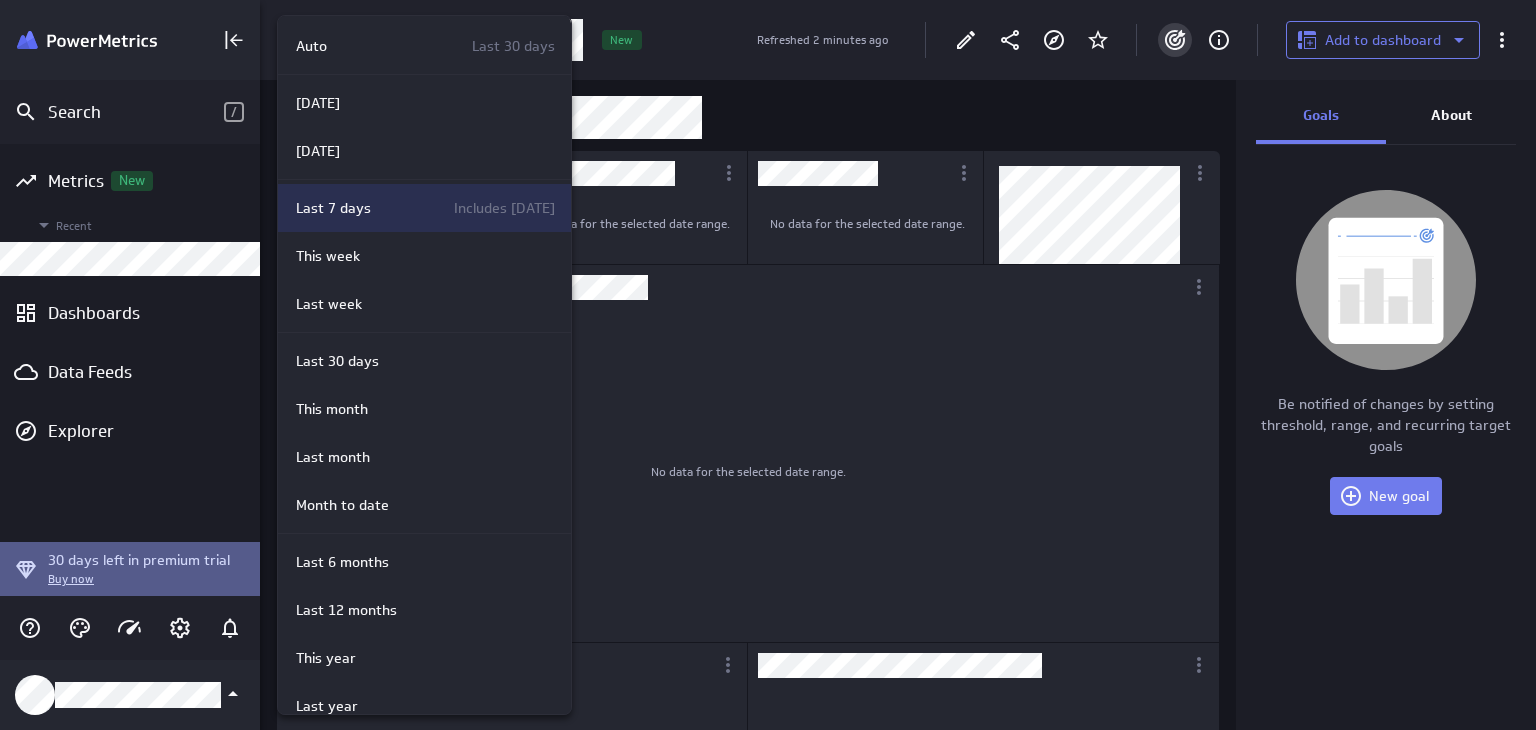 click on "Last 7 days Includes [DATE]" at bounding box center (421, 208) 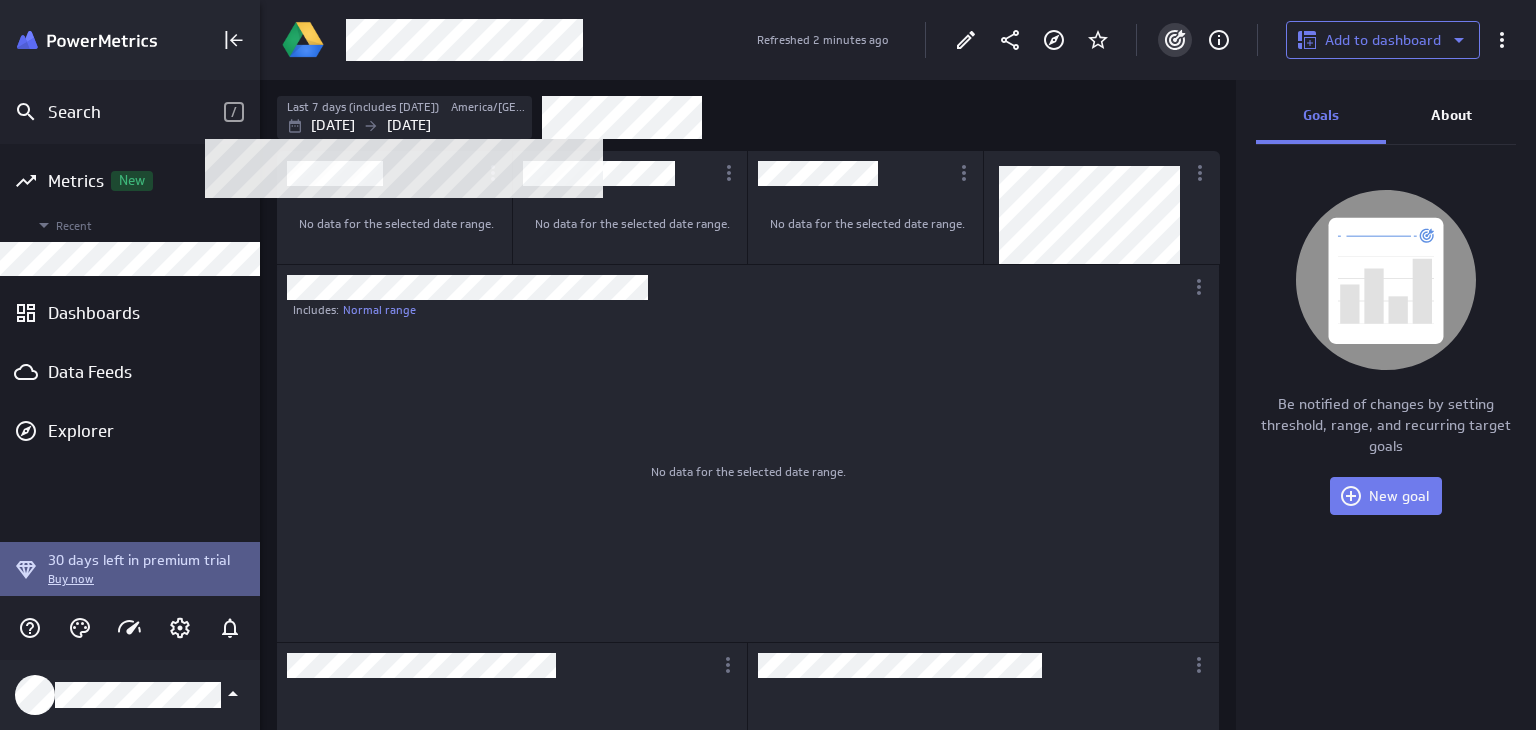click on "[DATE]" at bounding box center (409, 125) 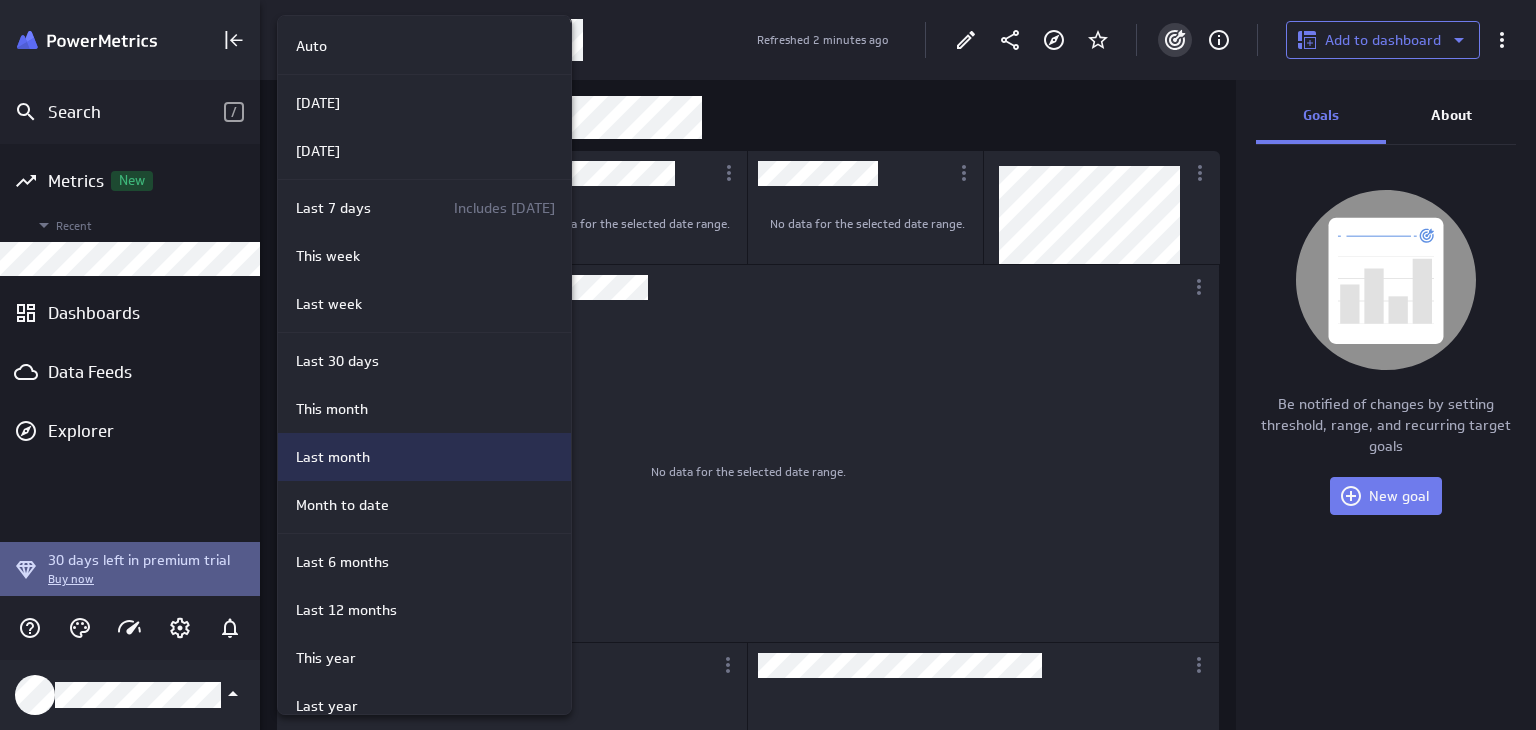 click on "Last month" at bounding box center [421, 457] 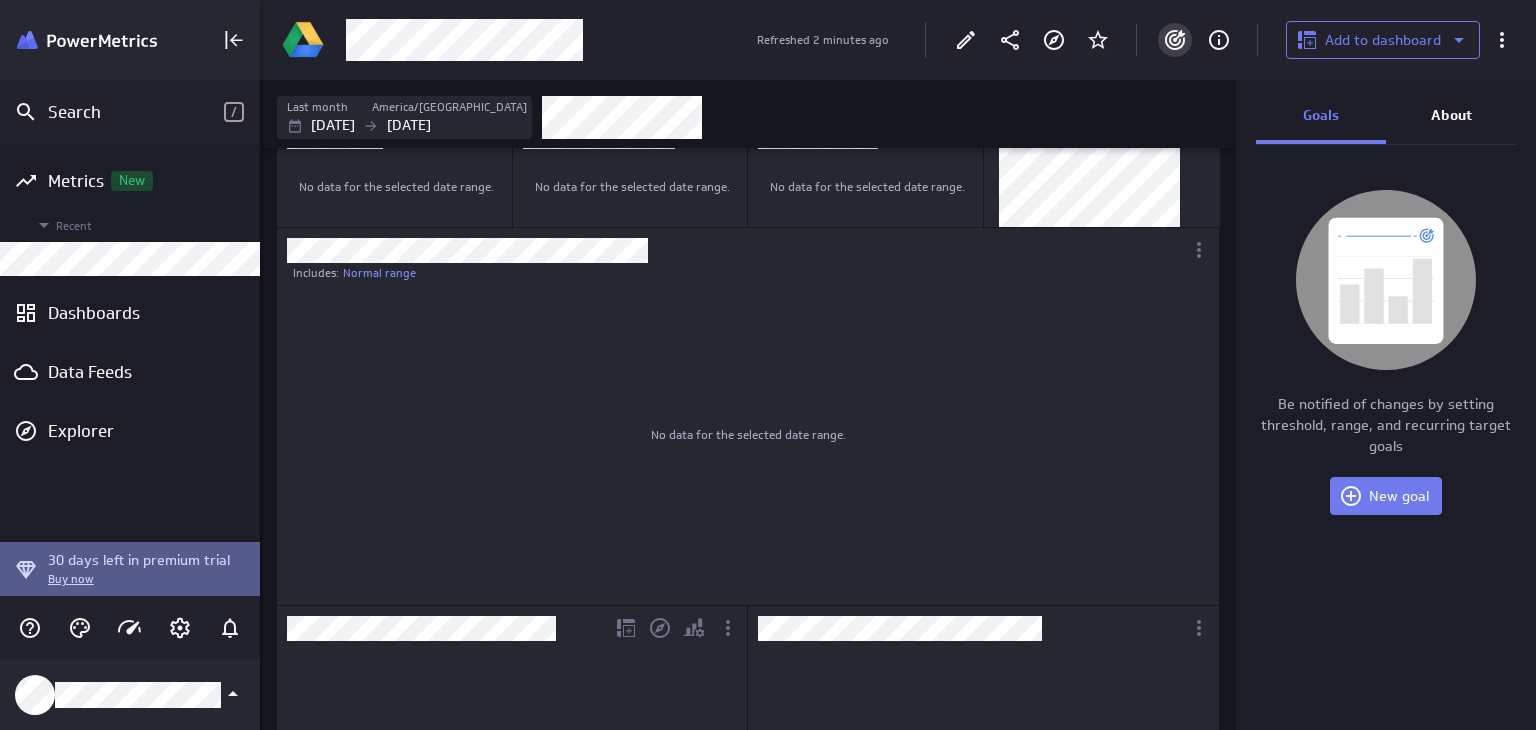 scroll, scrollTop: 0, scrollLeft: 0, axis: both 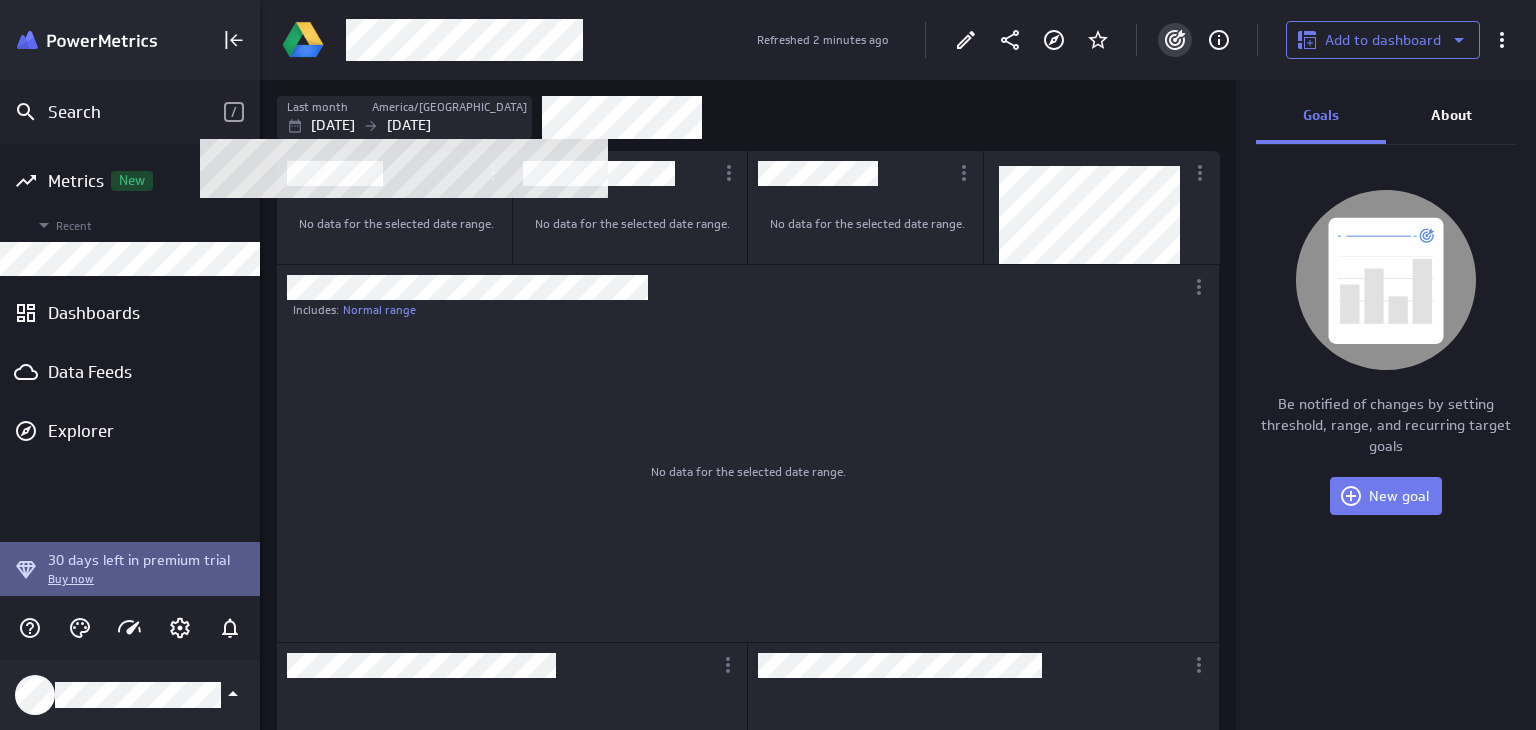 click on "Last month" at bounding box center (328, 107) 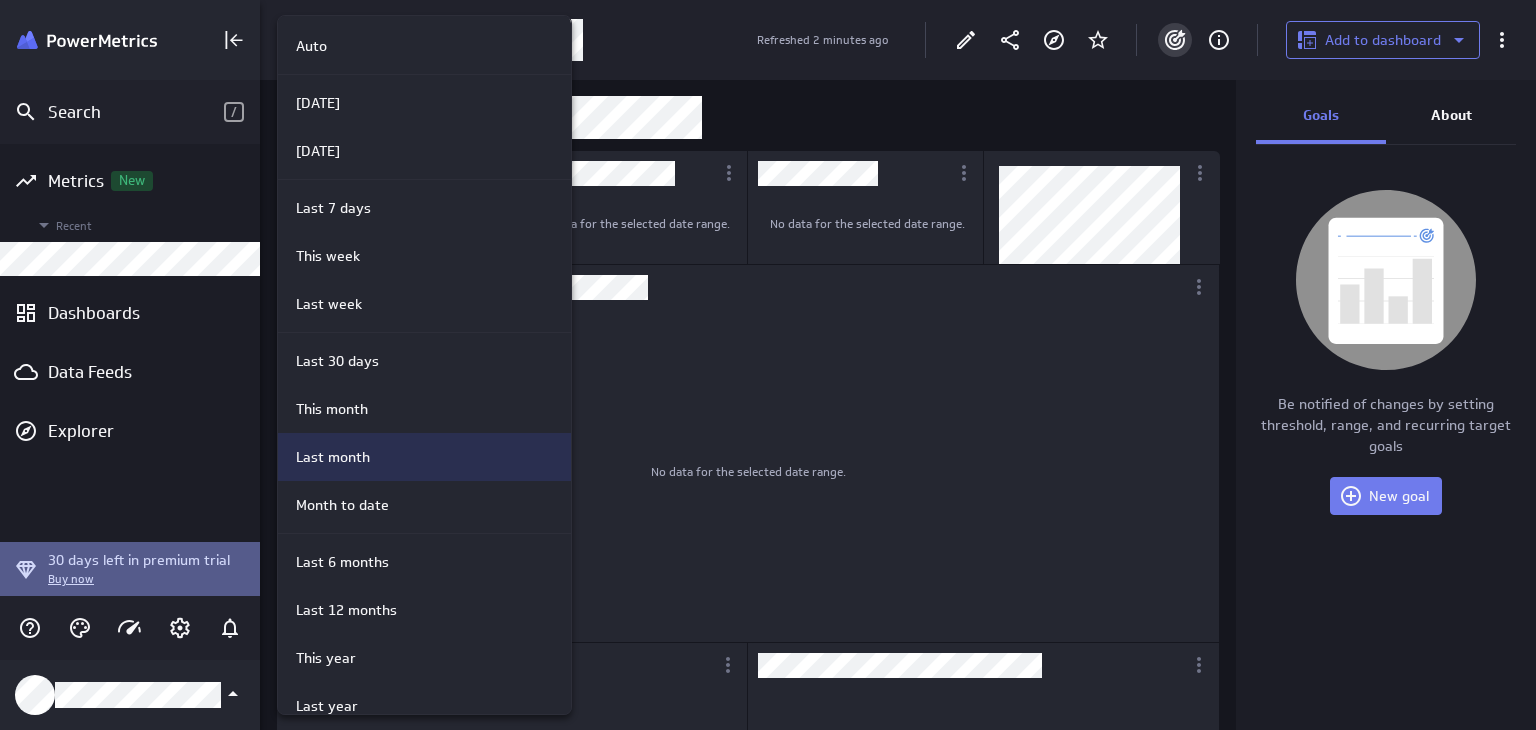scroll, scrollTop: 240, scrollLeft: 0, axis: vertical 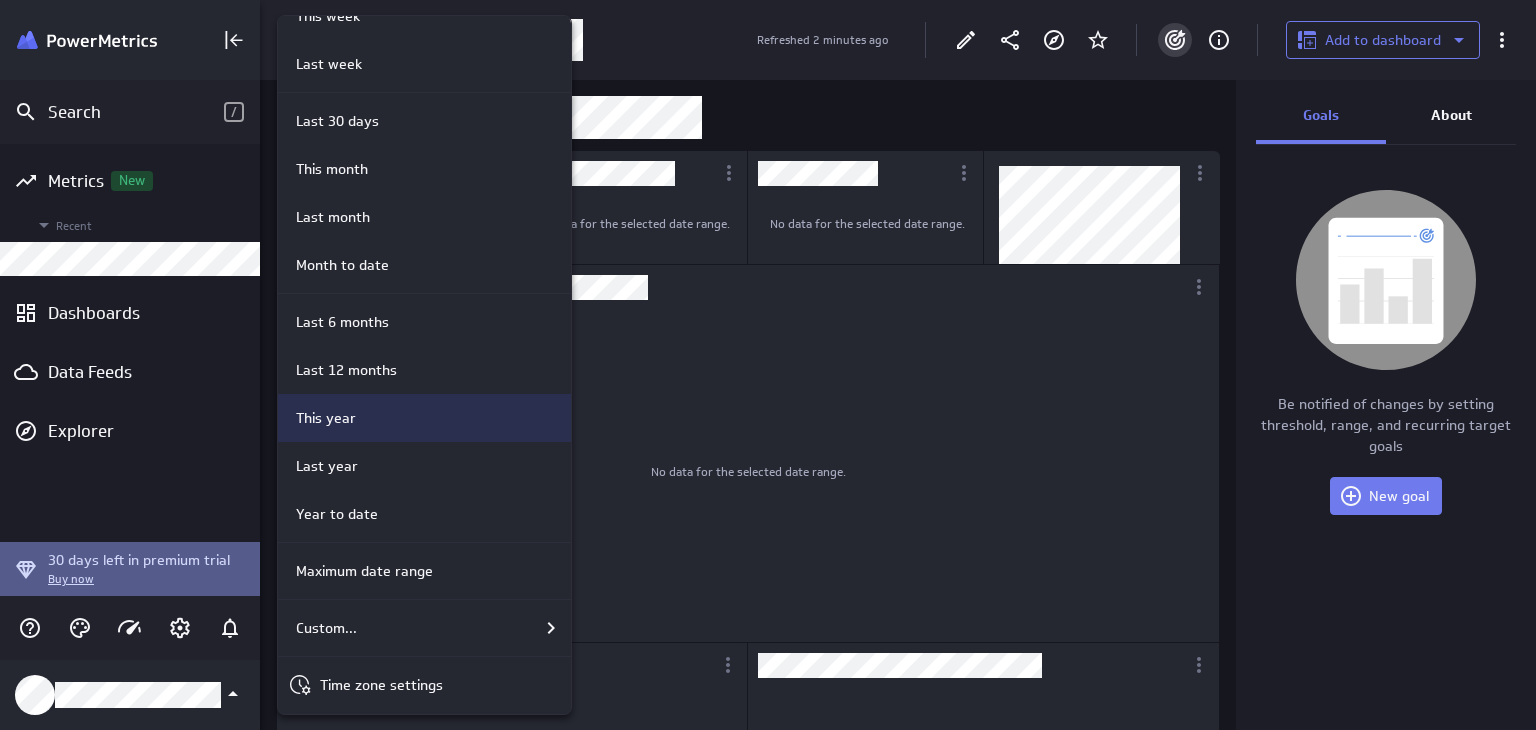 click on "This year" at bounding box center (421, 418) 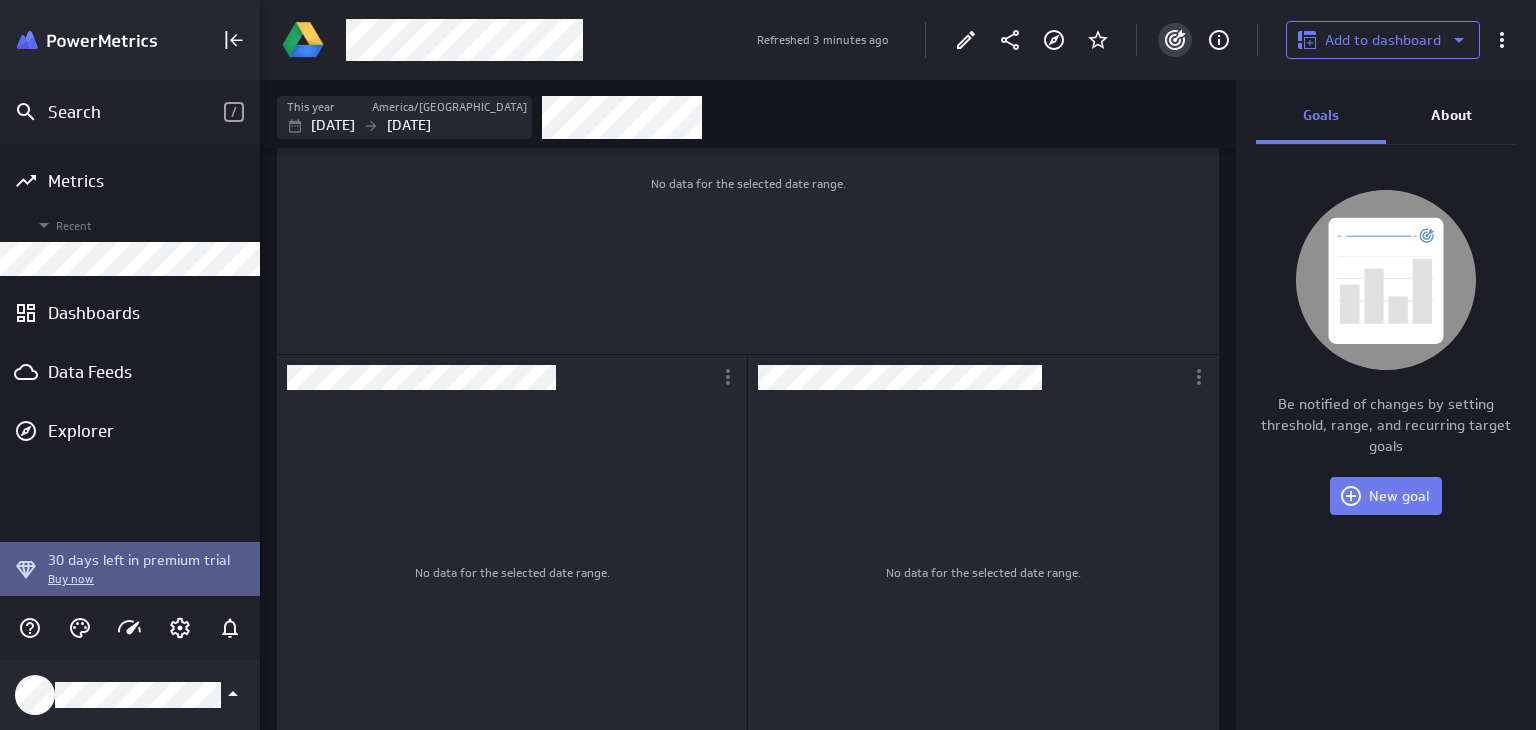 scroll, scrollTop: 336, scrollLeft: 0, axis: vertical 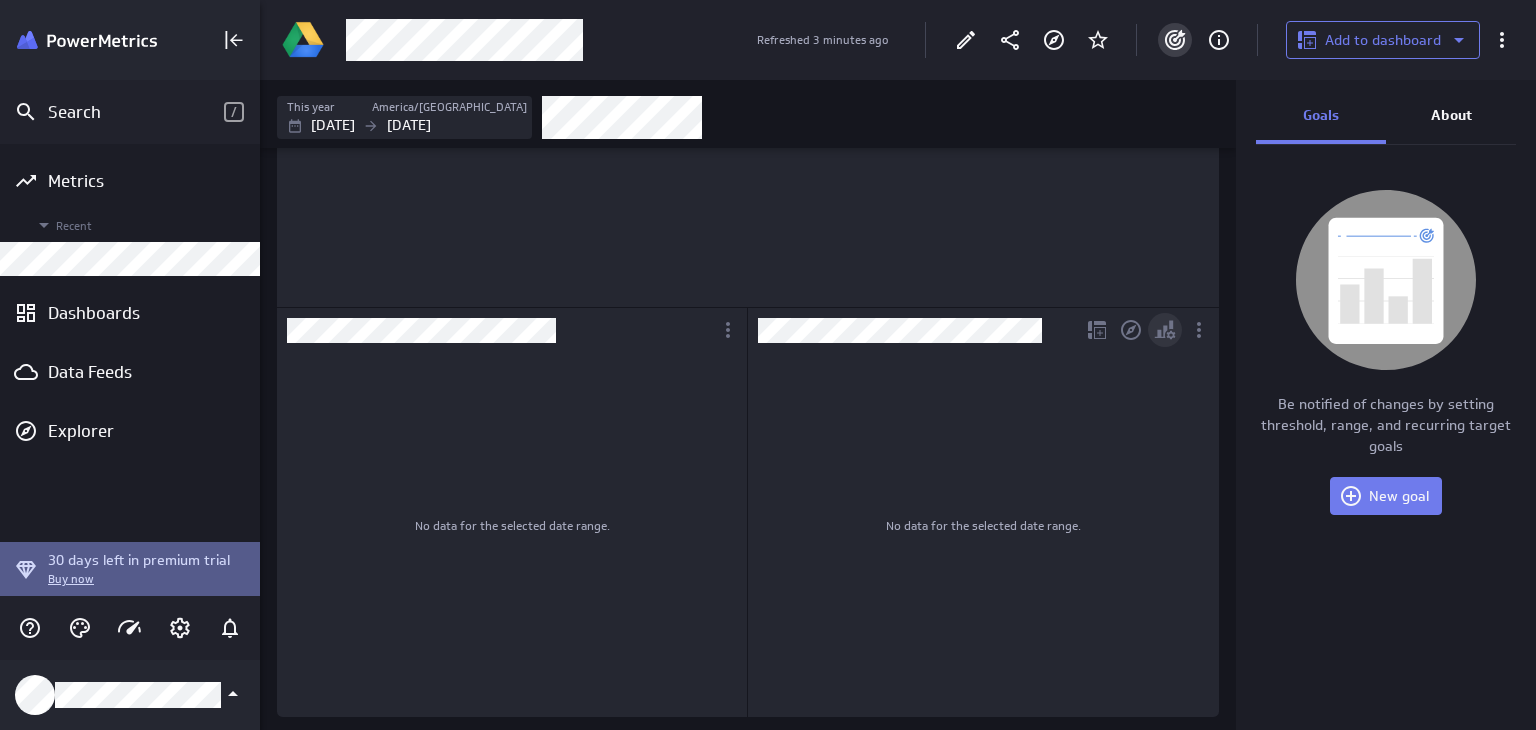 click 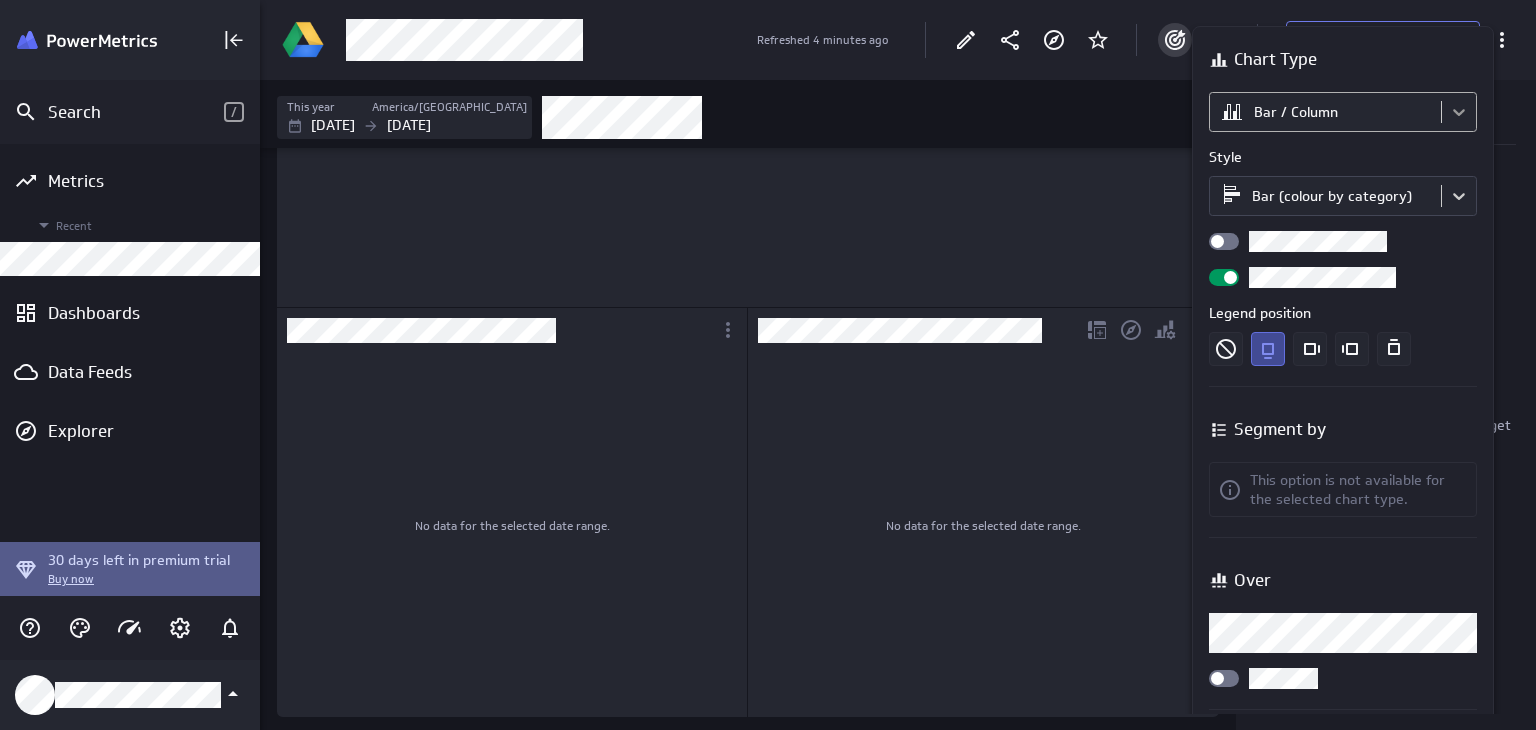 click on "Search / Metrics Recent Dashboards Data Feeds Explorer 30 days left in premium trial Buy now Refreshed 4 minutes ago Add to dashboard This year America/[GEOGRAPHIC_DATA] [DATE] [DATE] No data for the selected date range. No data for the selected date range. No data for the selected date range. Includes:  Normal range No data for the selected date range. No data for the selected date range. No data for the selected date range. Goals About Be notified of changes by setting threshold, range, and recurring target goals New goal (no message) PowerMetrics Assistant Hey [PERSON_NAME]. I’m your PowerMetrics Assistant. If I can’t answer your question, try searching in our  Help Center  (that’s what I do!) You can also contact the  Support Team . How can I help you [DATE]?
Chart Type   Bar / Column Style Bar (colour by category) Legend position   Segment by   This option is not available for the selected chart type.   Over   Over   Horizontal axis   Axis label None" at bounding box center [768, 365] 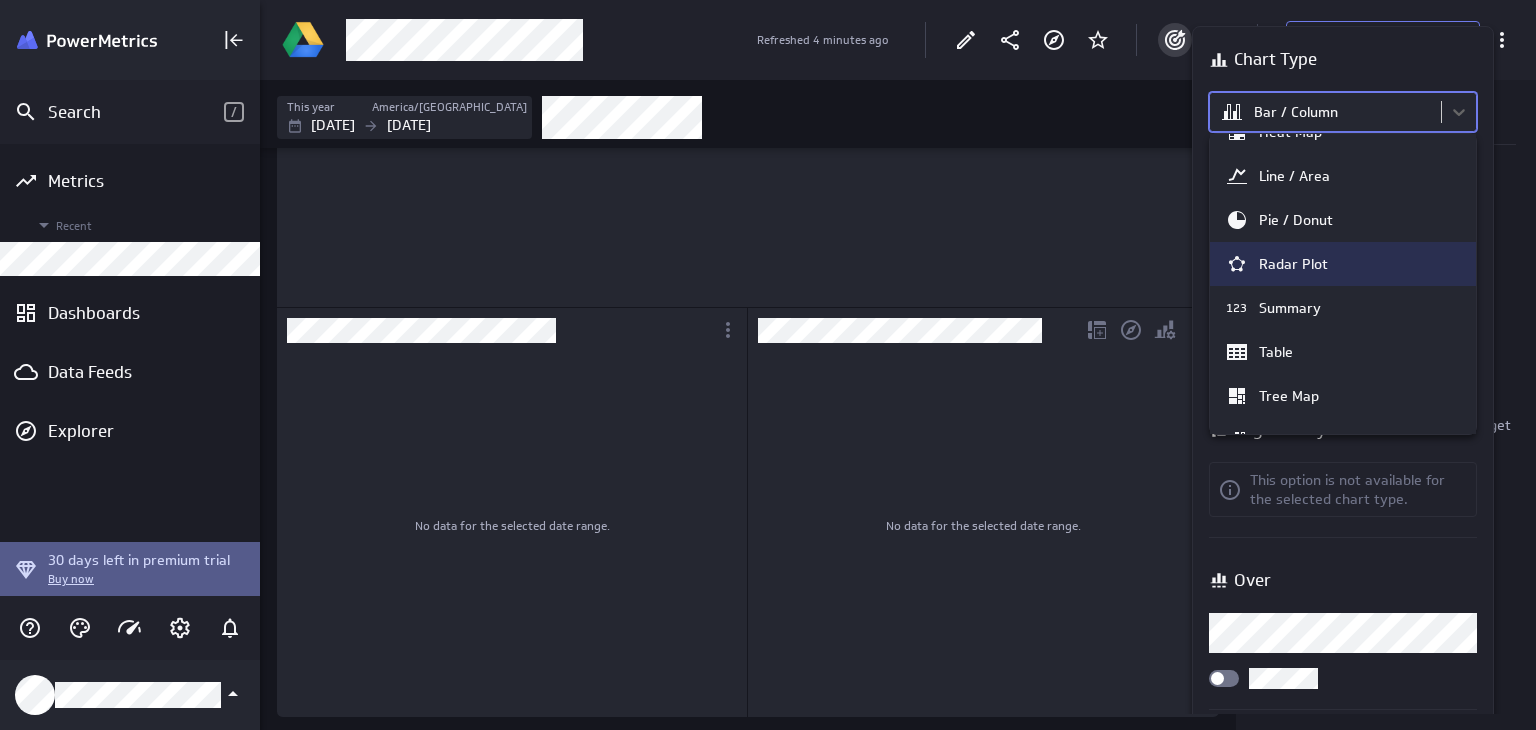 scroll, scrollTop: 100, scrollLeft: 0, axis: vertical 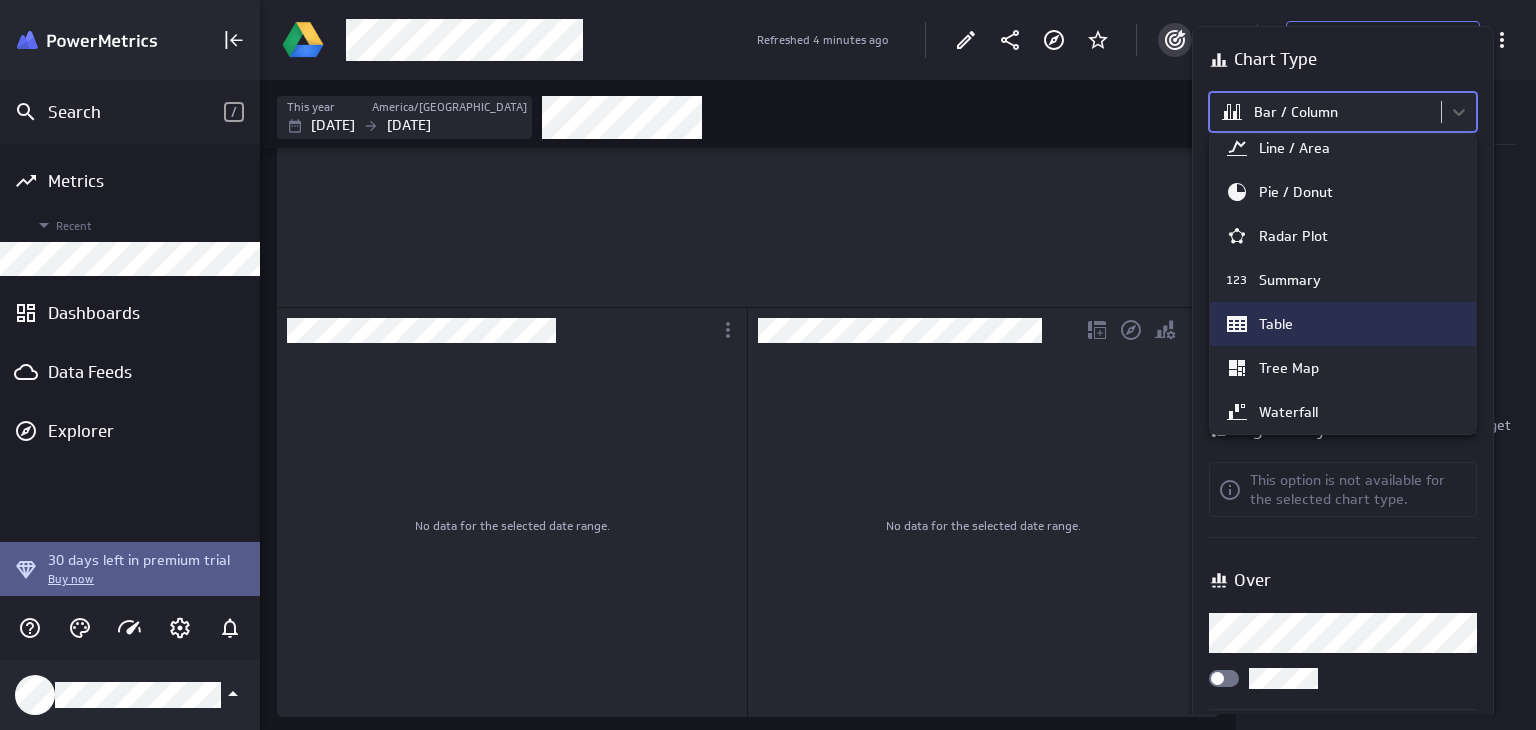 click on "Table" at bounding box center (1343, 324) 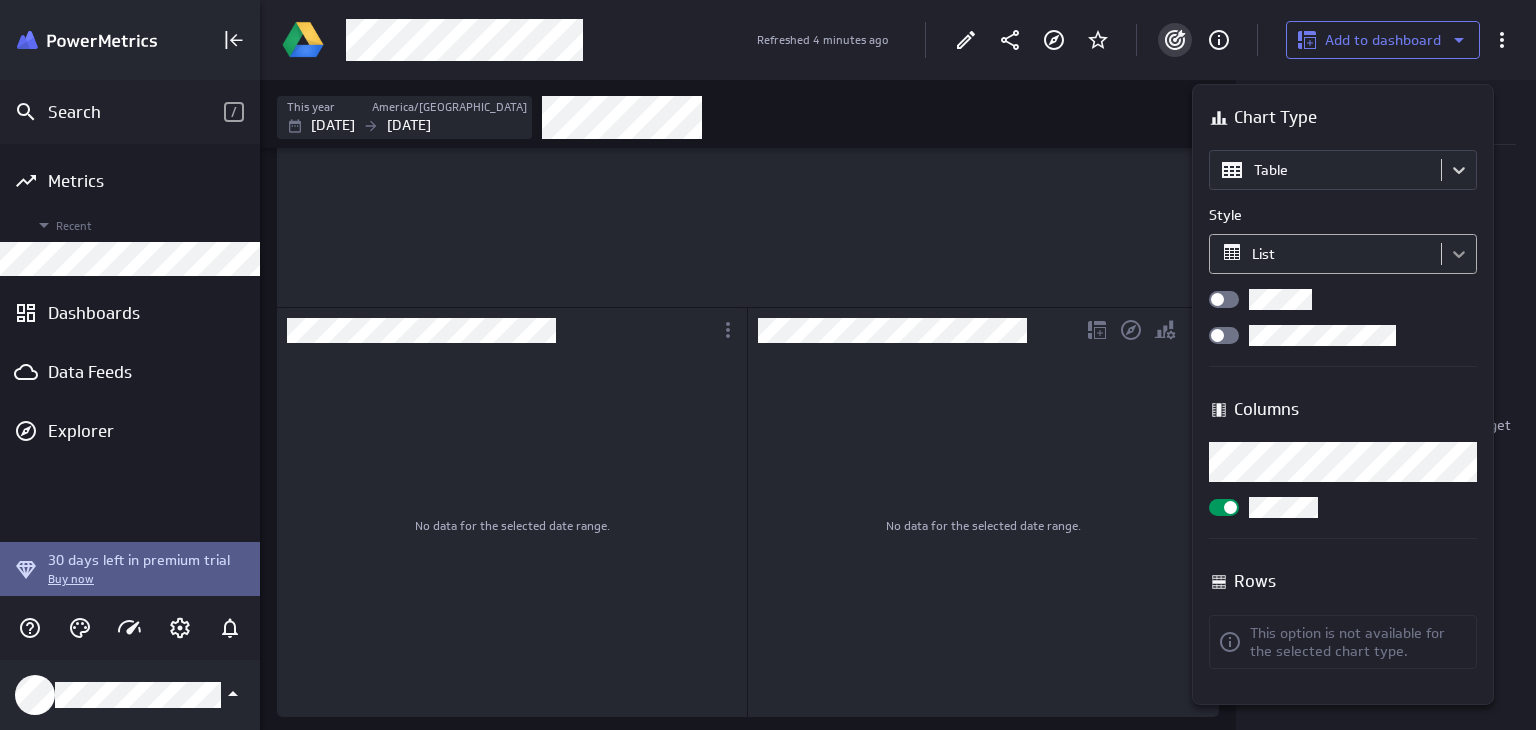 click on "Search / Metrics Recent Dashboards Data Feeds Explorer 30 days left in premium trial Buy now Refreshed 4 minutes ago Add to dashboard This year America/[GEOGRAPHIC_DATA] [DATE] [DATE] No data for the selected date range. No data for the selected date range. No data for the selected date range. Includes:  Normal range No data for the selected date range. No data for the selected date range. No data for the selected date range. Goals About Be notified of changes by setting threshold, range, and recurring target goals New goal (no message) PowerMetrics Assistant Hey [PERSON_NAME]. I’m your PowerMetrics Assistant. If I can’t answer your question, try searching in our  Help Center  (that’s what I do!) You can also contact the  Support Team . How can I help you [DATE]?
Chart Type   Table Style List   Columns   Columns   Rows   This option is not available for the selected chart type." at bounding box center (768, 365) 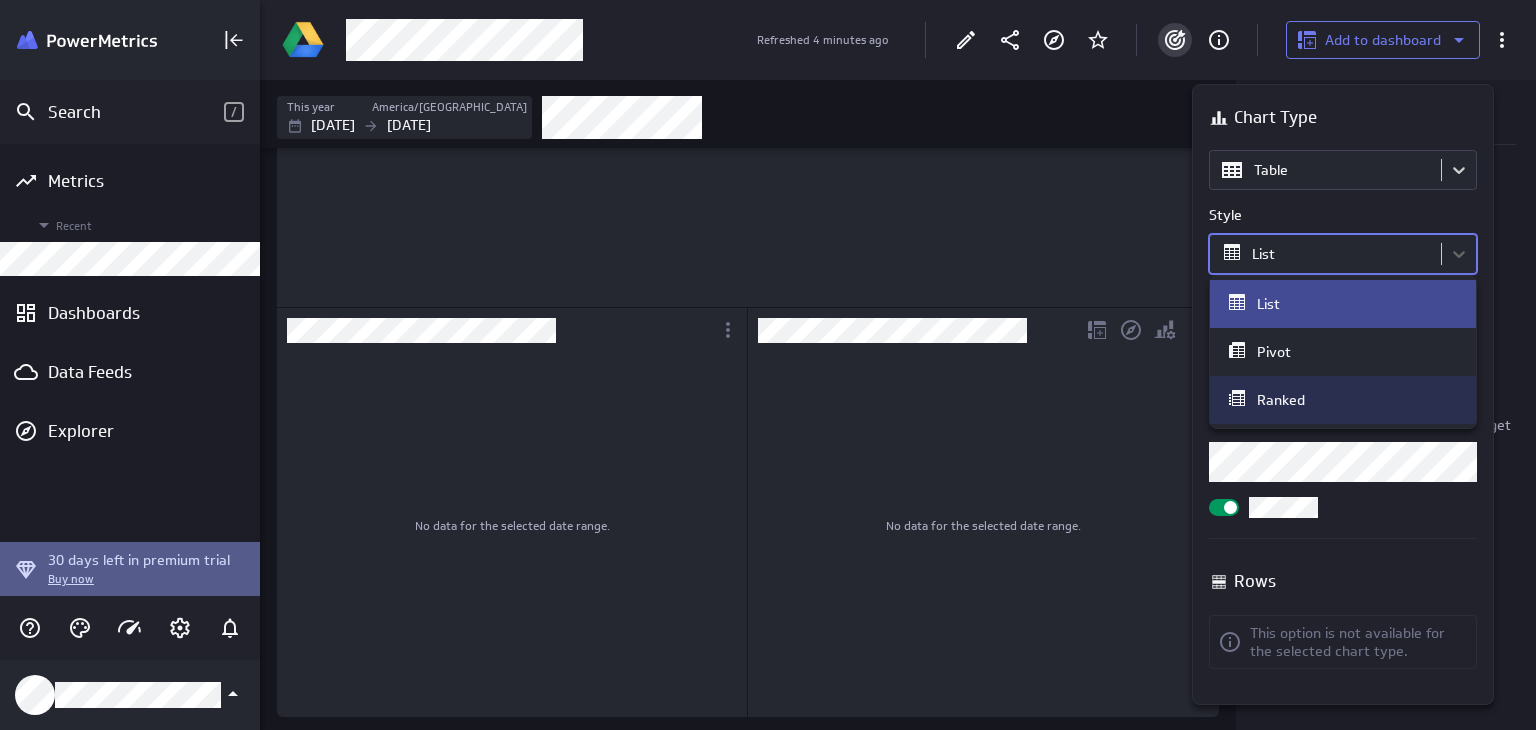 click on "Ranked" at bounding box center (1343, 400) 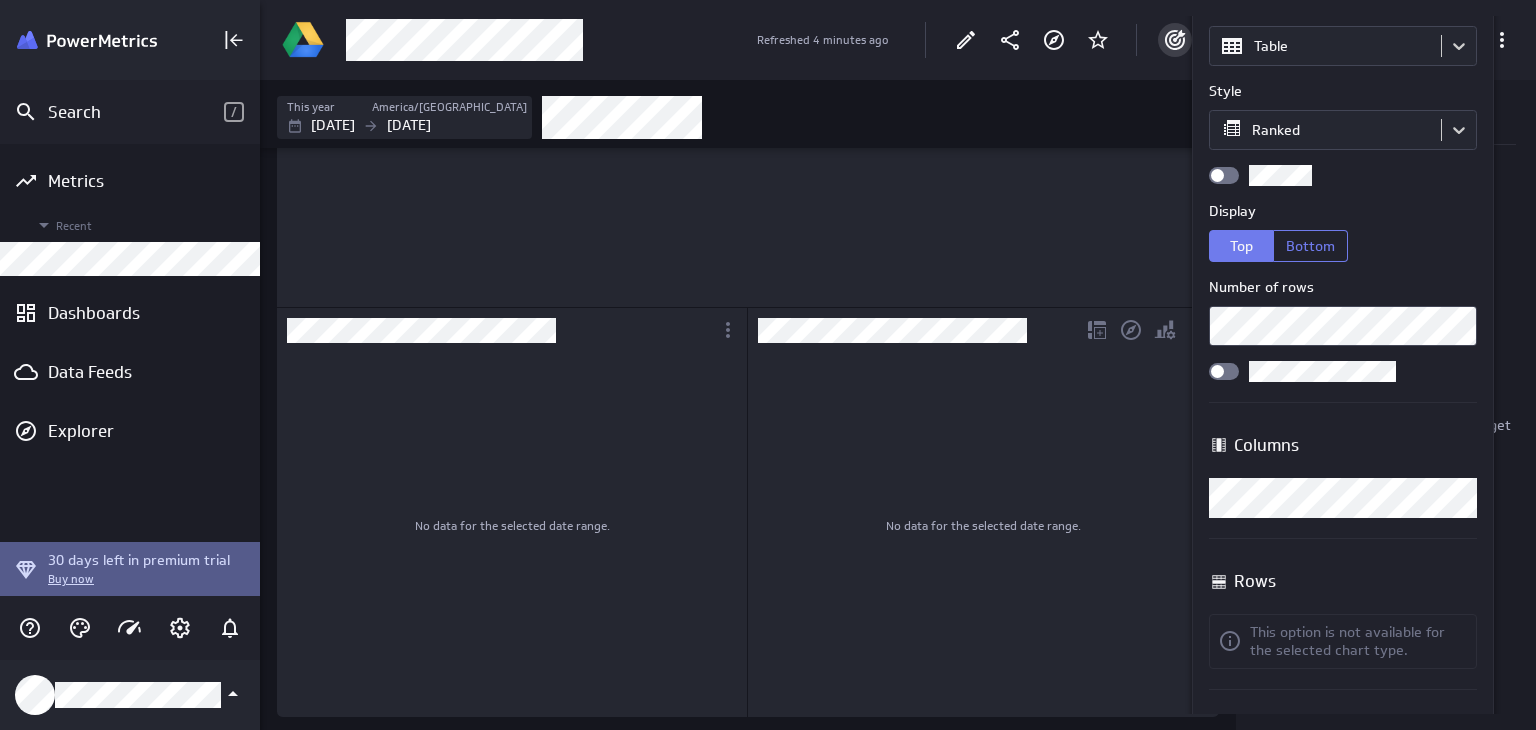 scroll, scrollTop: 100, scrollLeft: 0, axis: vertical 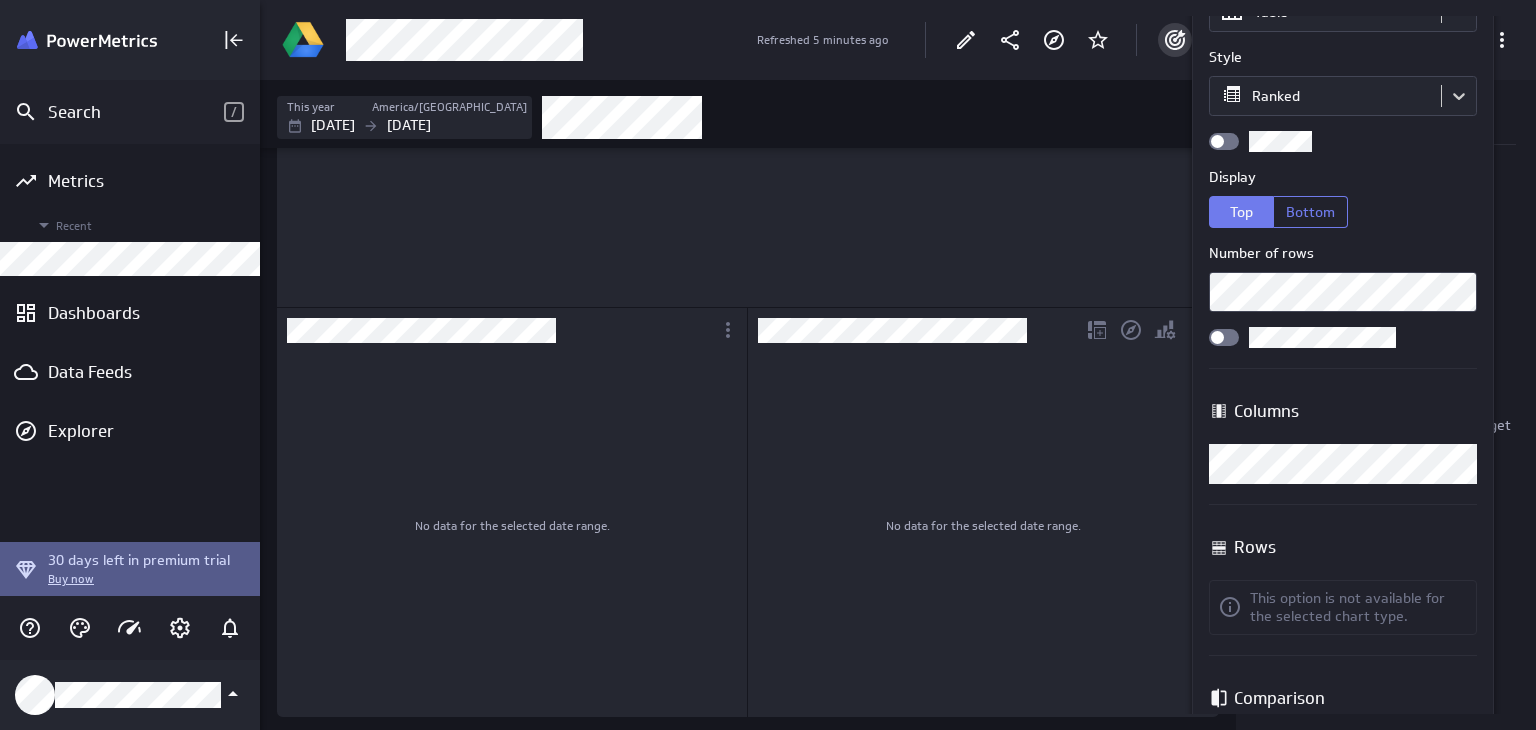 click on "Number of rows" at bounding box center (1343, 277) 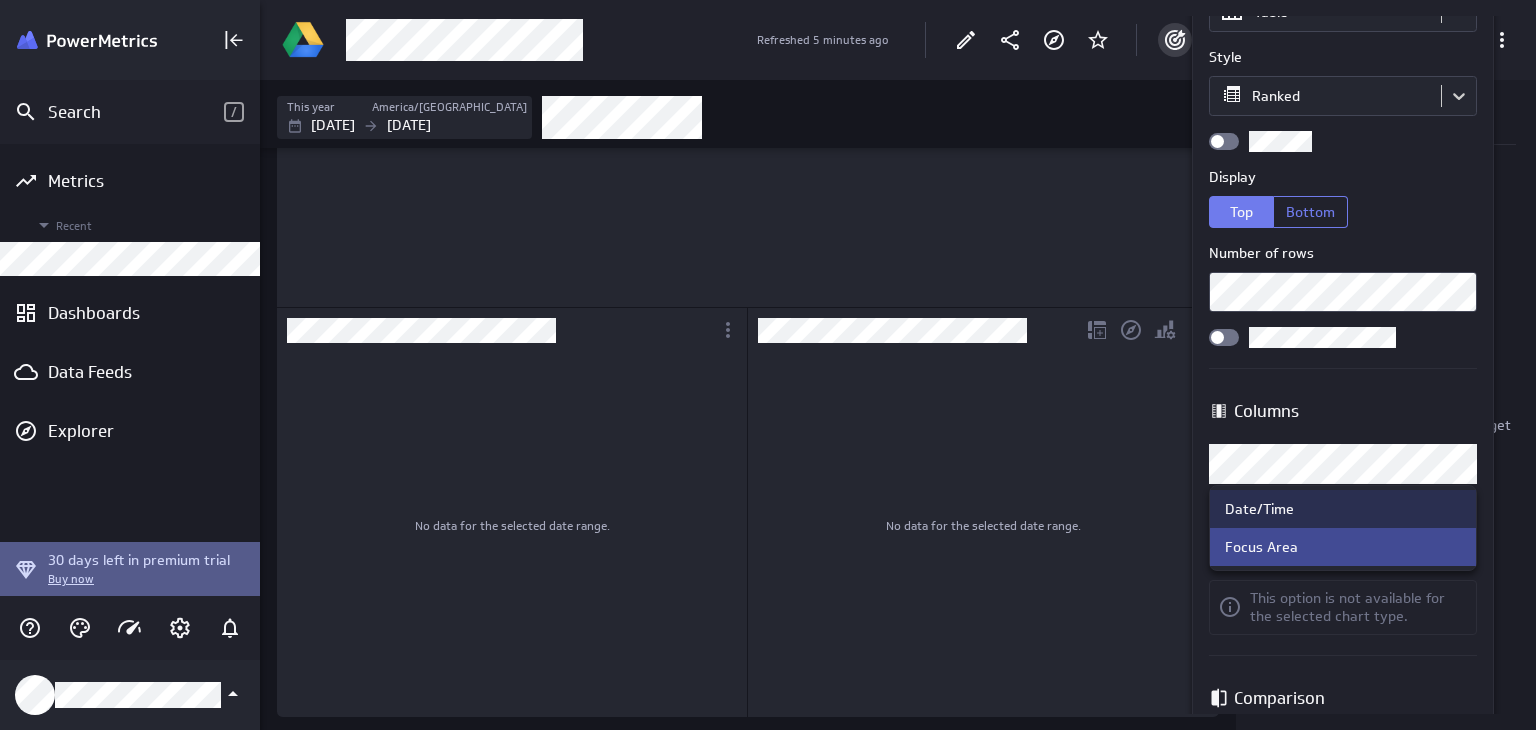 click at bounding box center [768, 365] 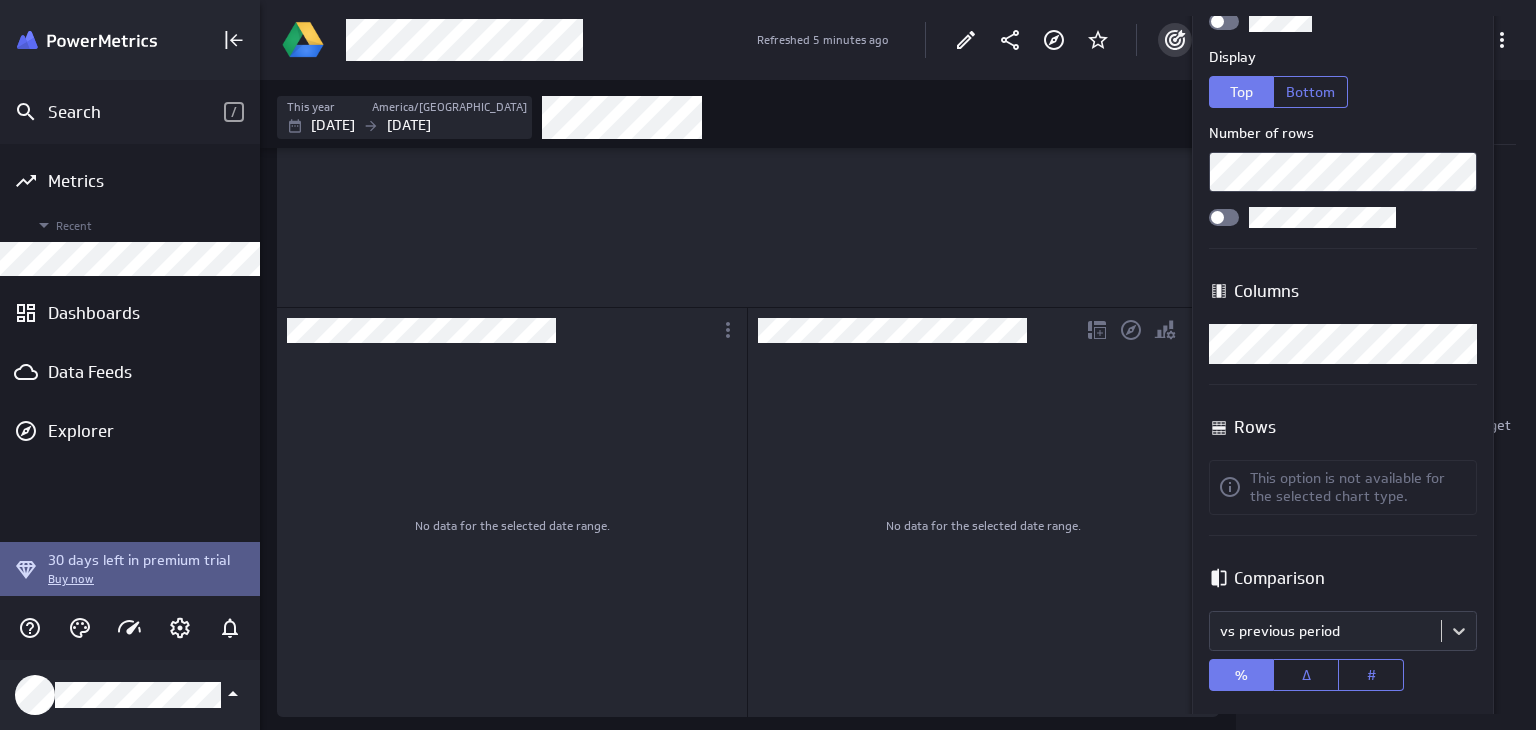 scroll, scrollTop: 241, scrollLeft: 0, axis: vertical 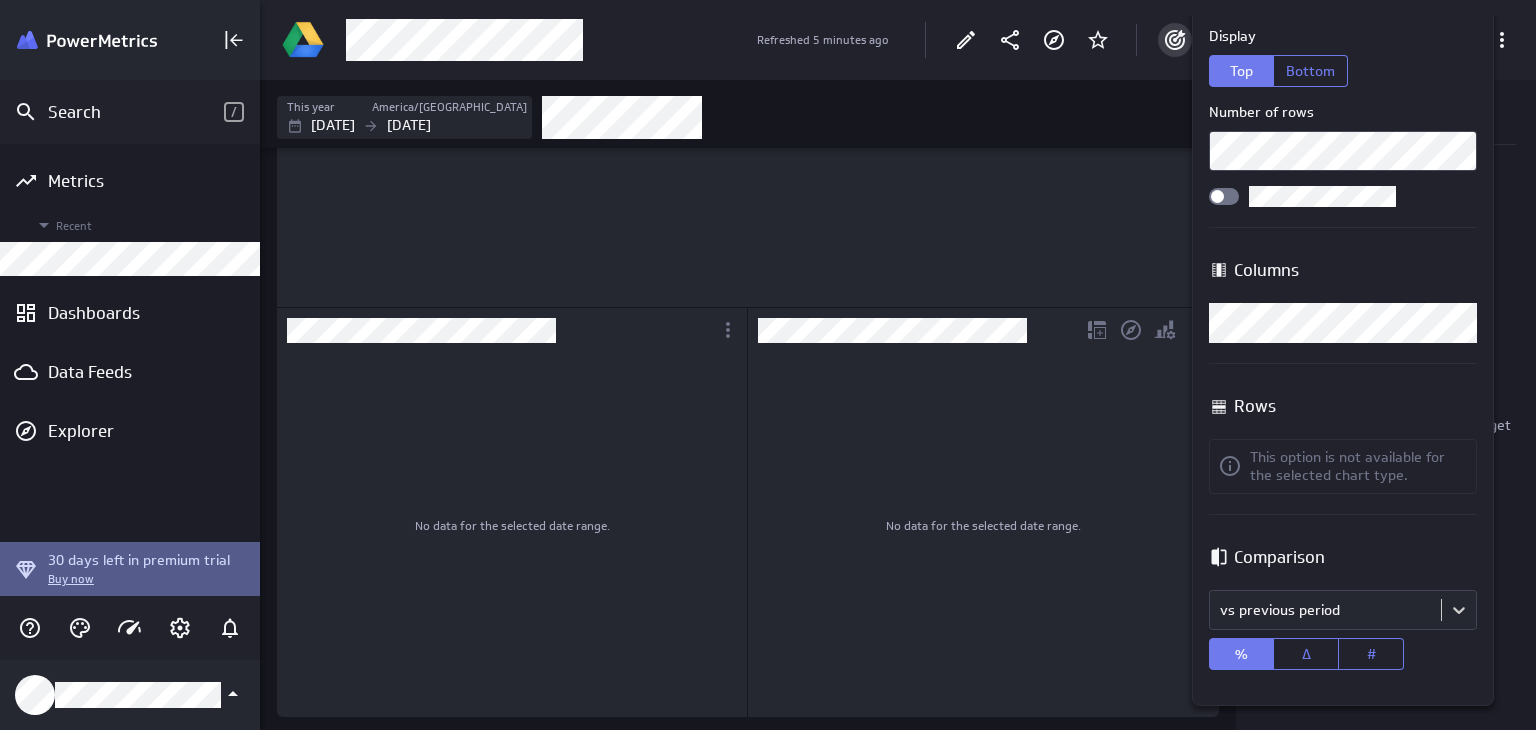 drag, startPoint x: 1324, startPoint y: 477, endPoint x: 1349, endPoint y: 418, distance: 64.07808 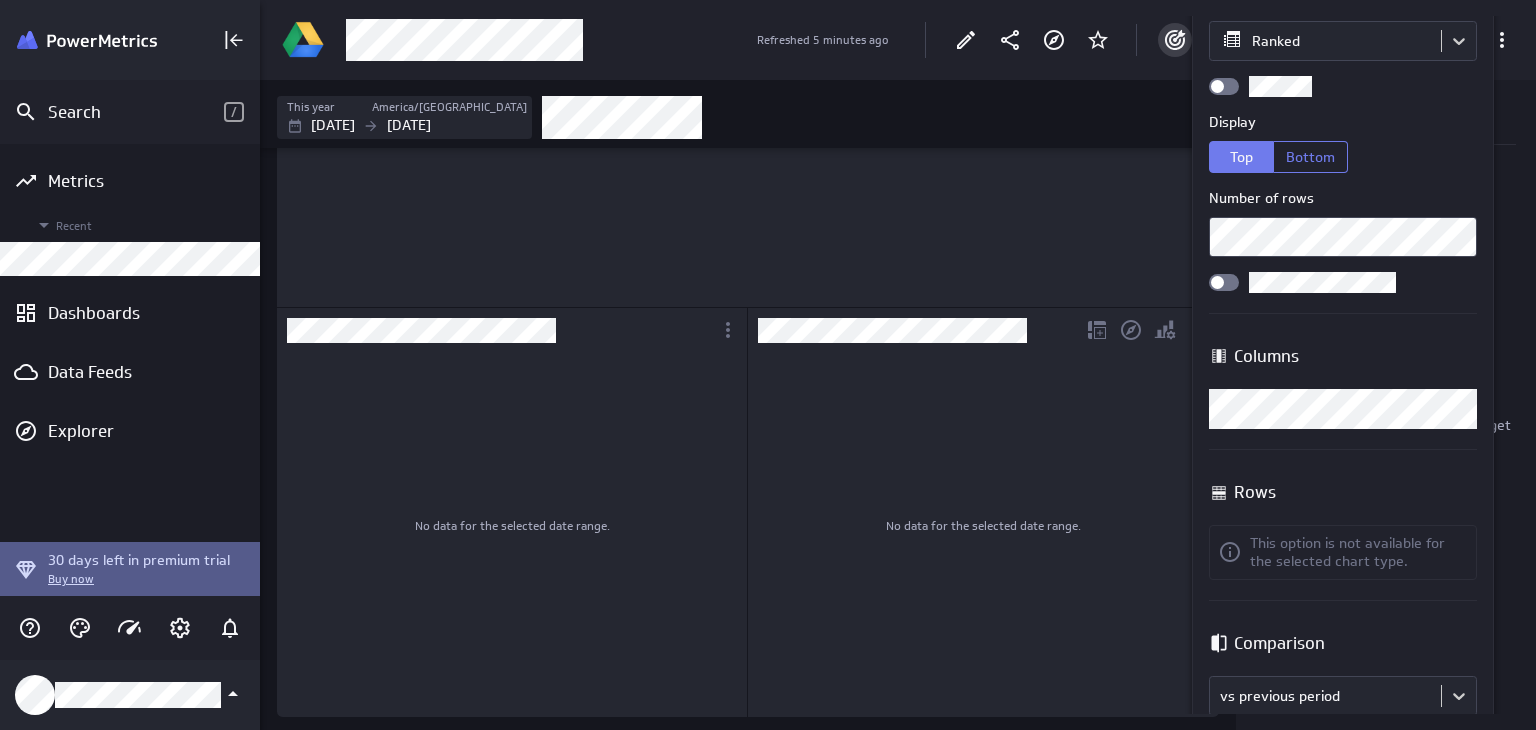 scroll, scrollTop: 241, scrollLeft: 0, axis: vertical 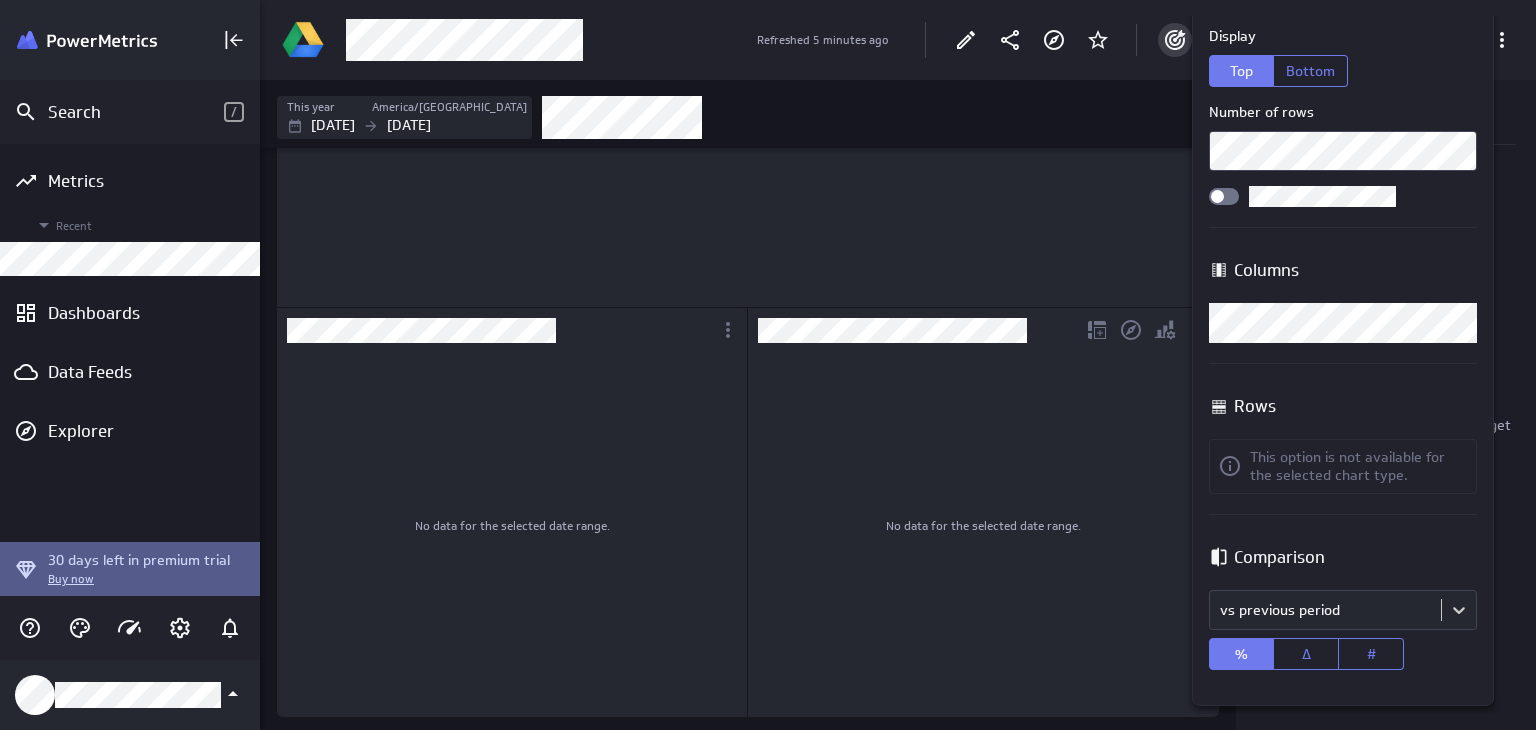 click at bounding box center (768, 365) 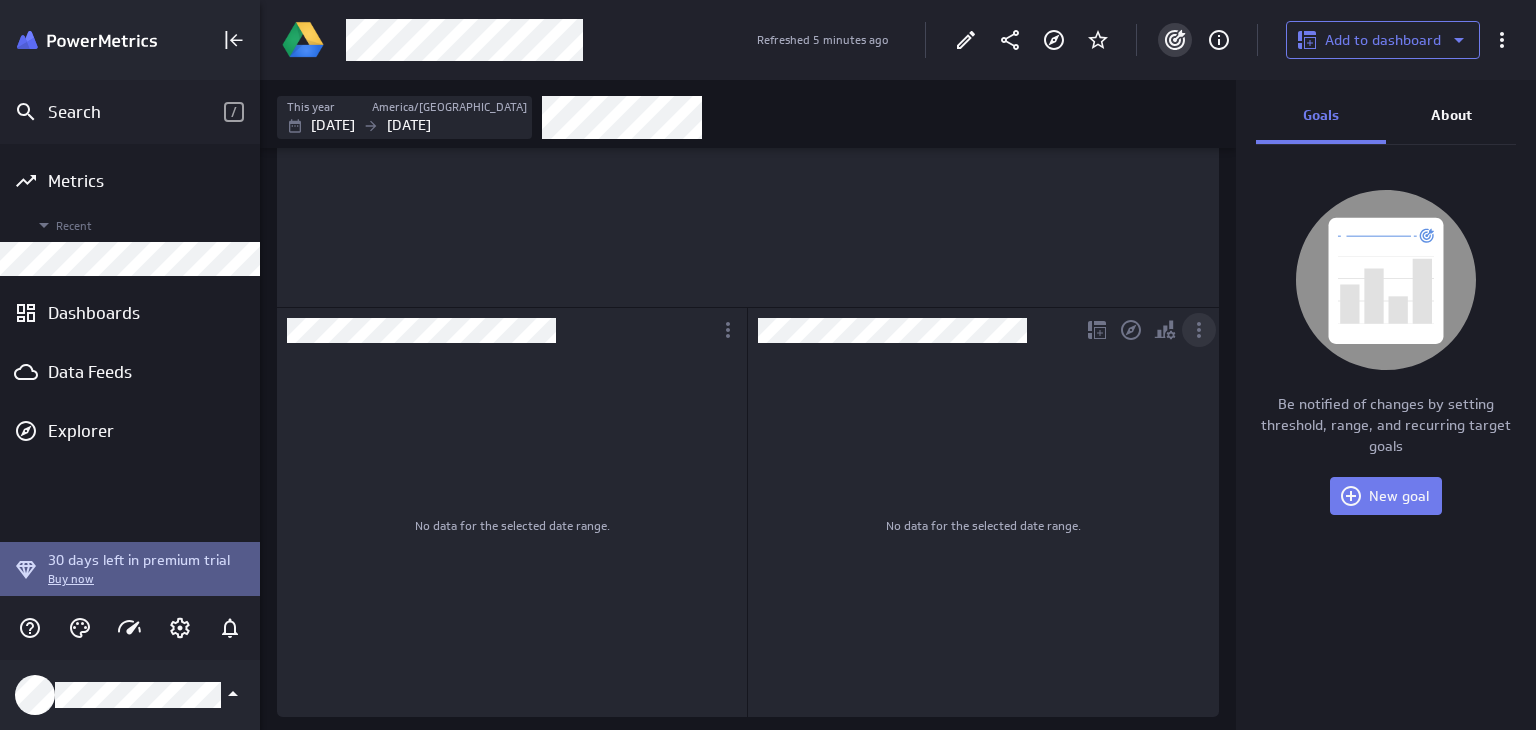 click 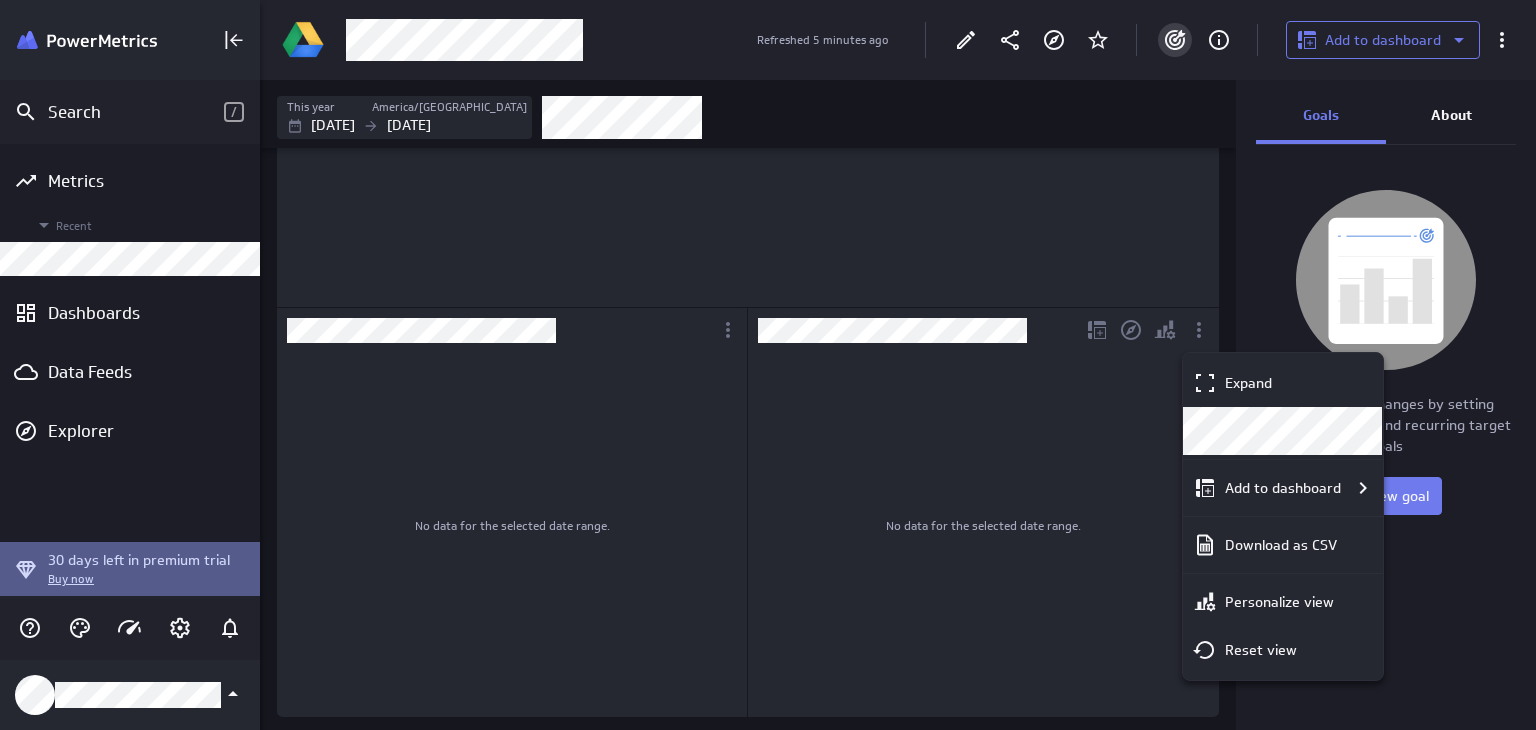 click at bounding box center (768, 365) 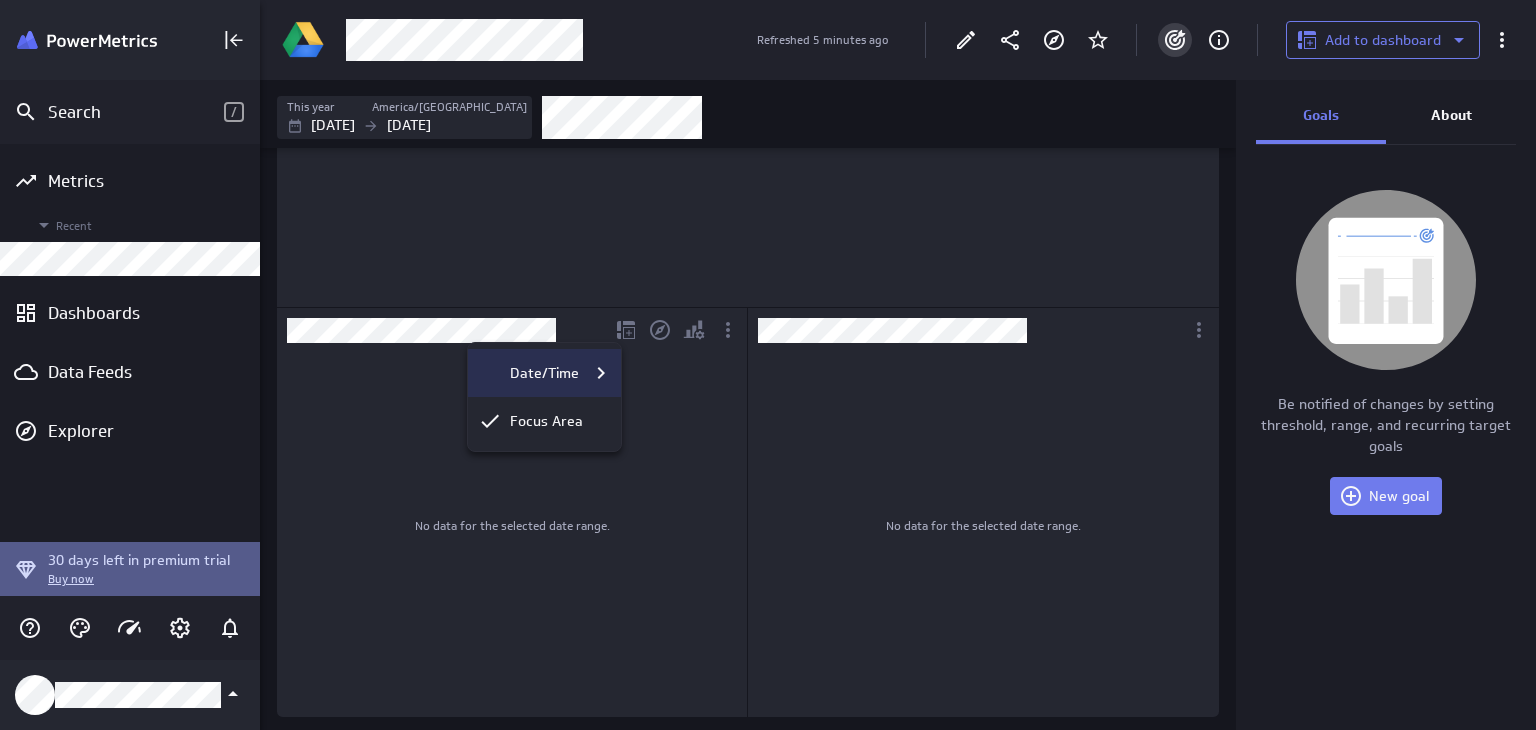 click on "Date/Time" at bounding box center (544, 373) 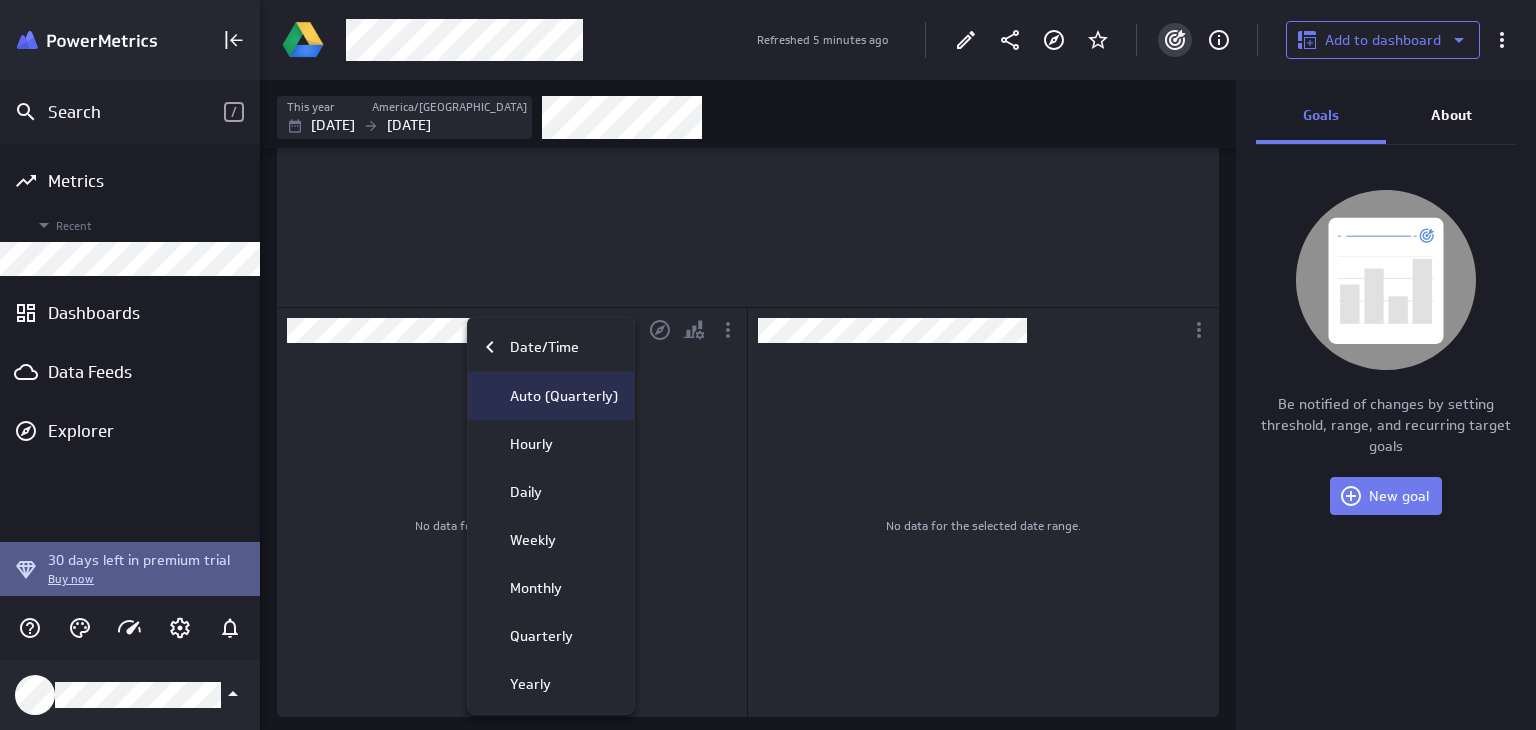 click on "Auto (Quarterly)" at bounding box center [564, 396] 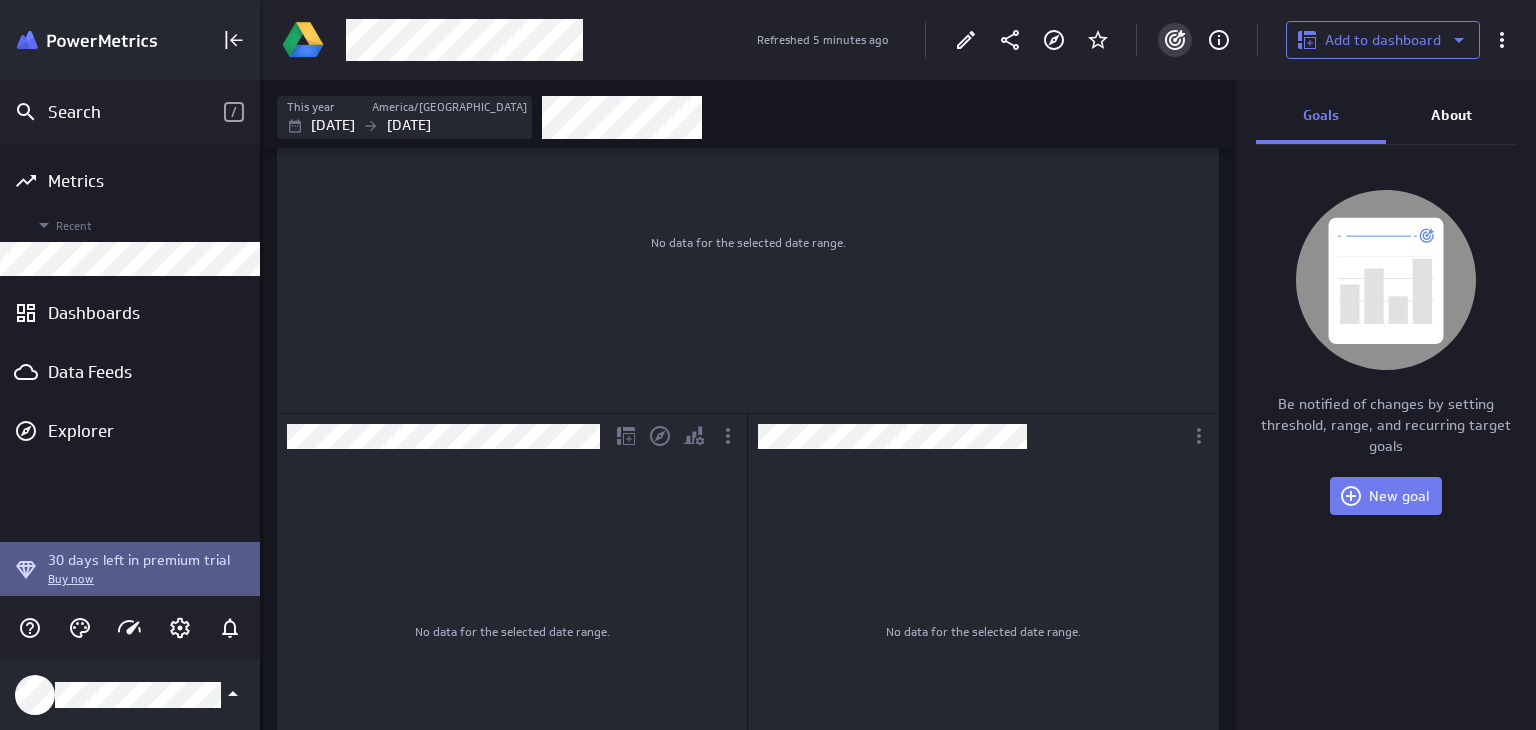 scroll, scrollTop: 136, scrollLeft: 0, axis: vertical 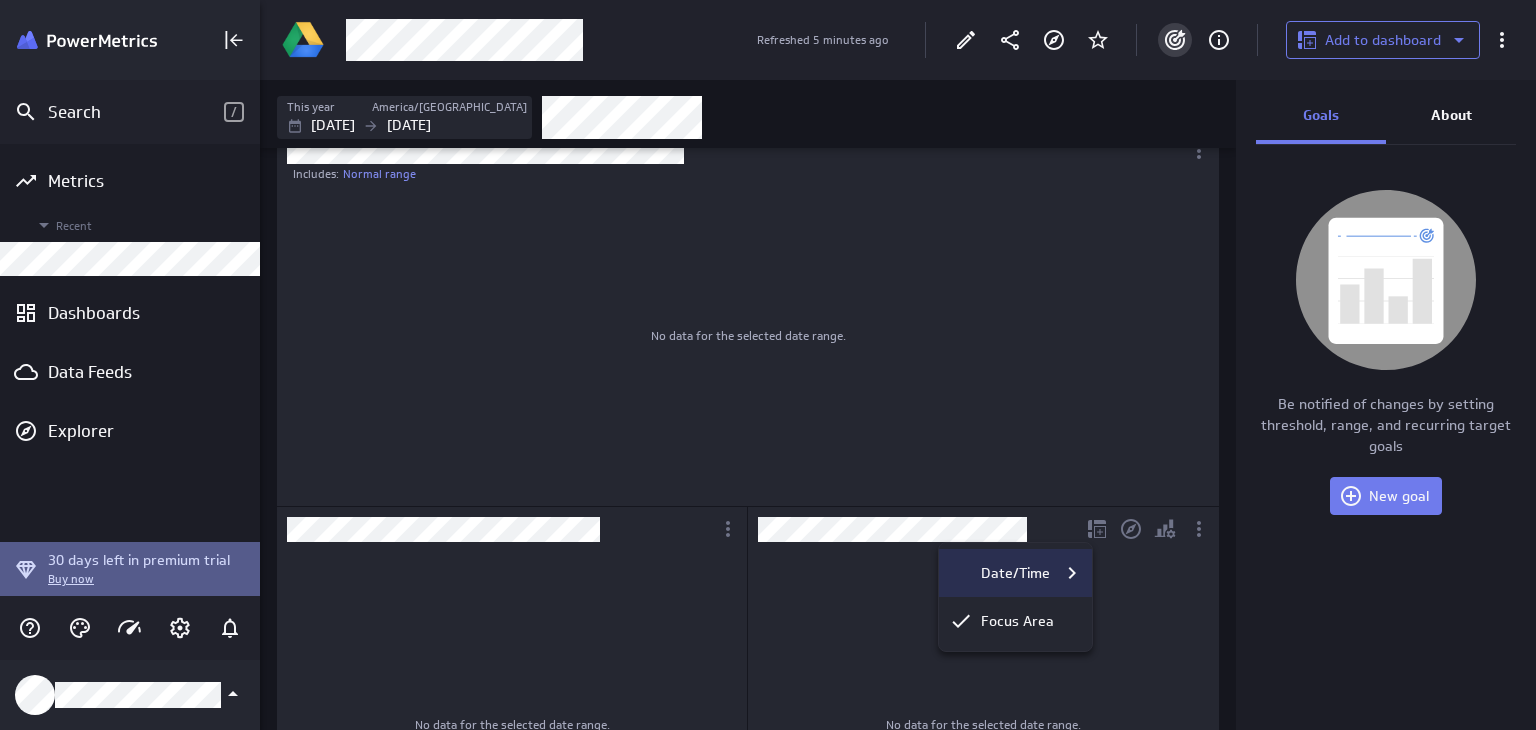 click on "Date/Time" at bounding box center [1015, 573] 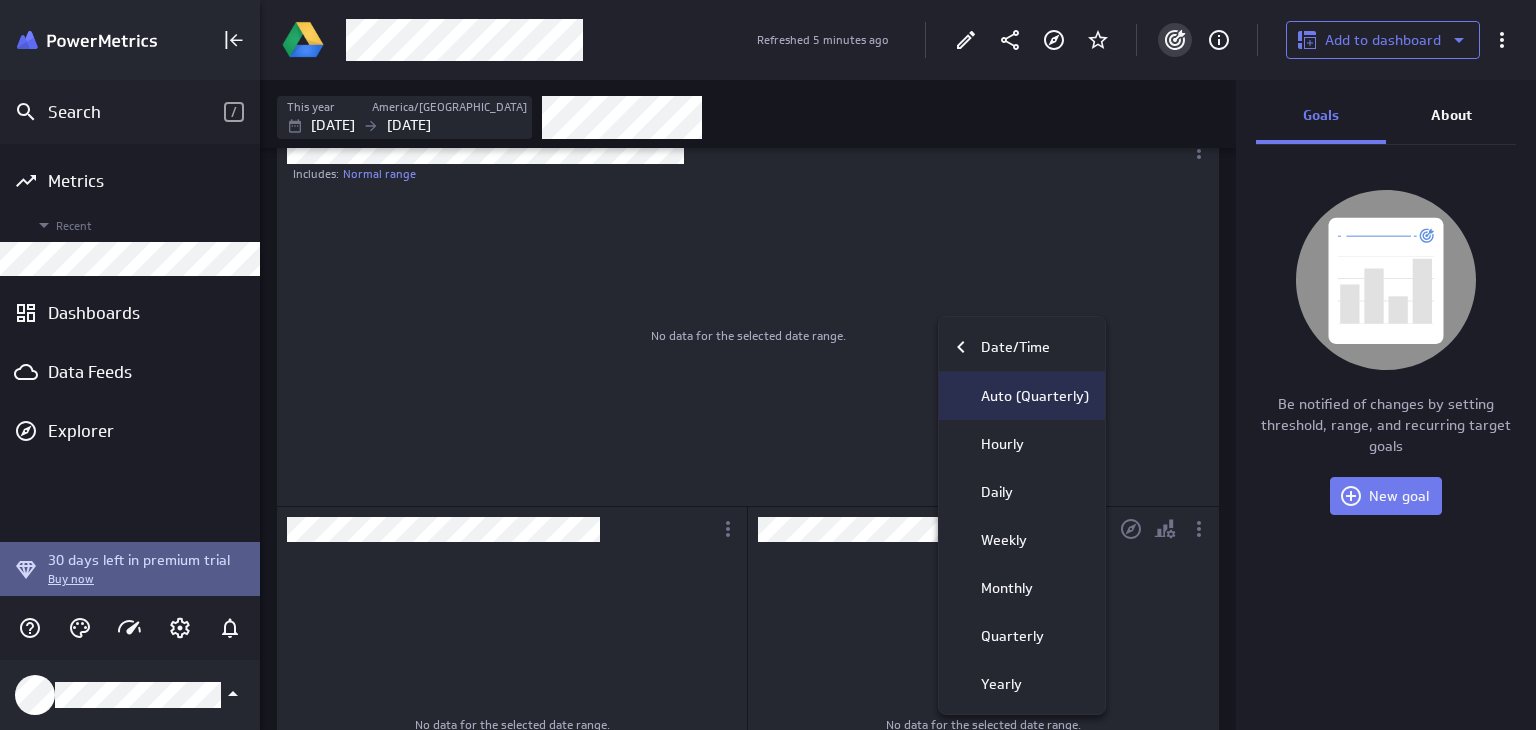 click on "Auto (Quarterly)" at bounding box center (1022, 396) 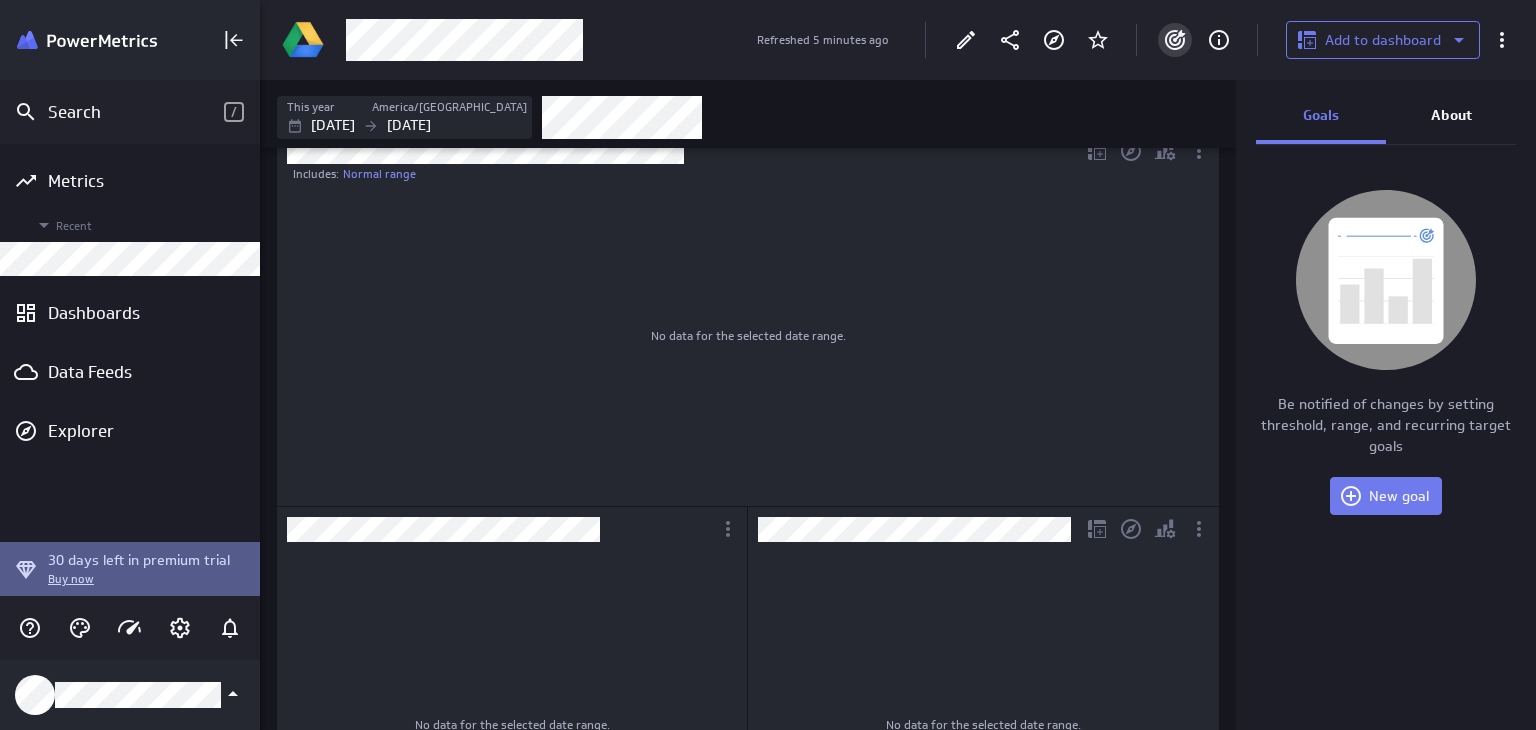 scroll, scrollTop: 0, scrollLeft: 0, axis: both 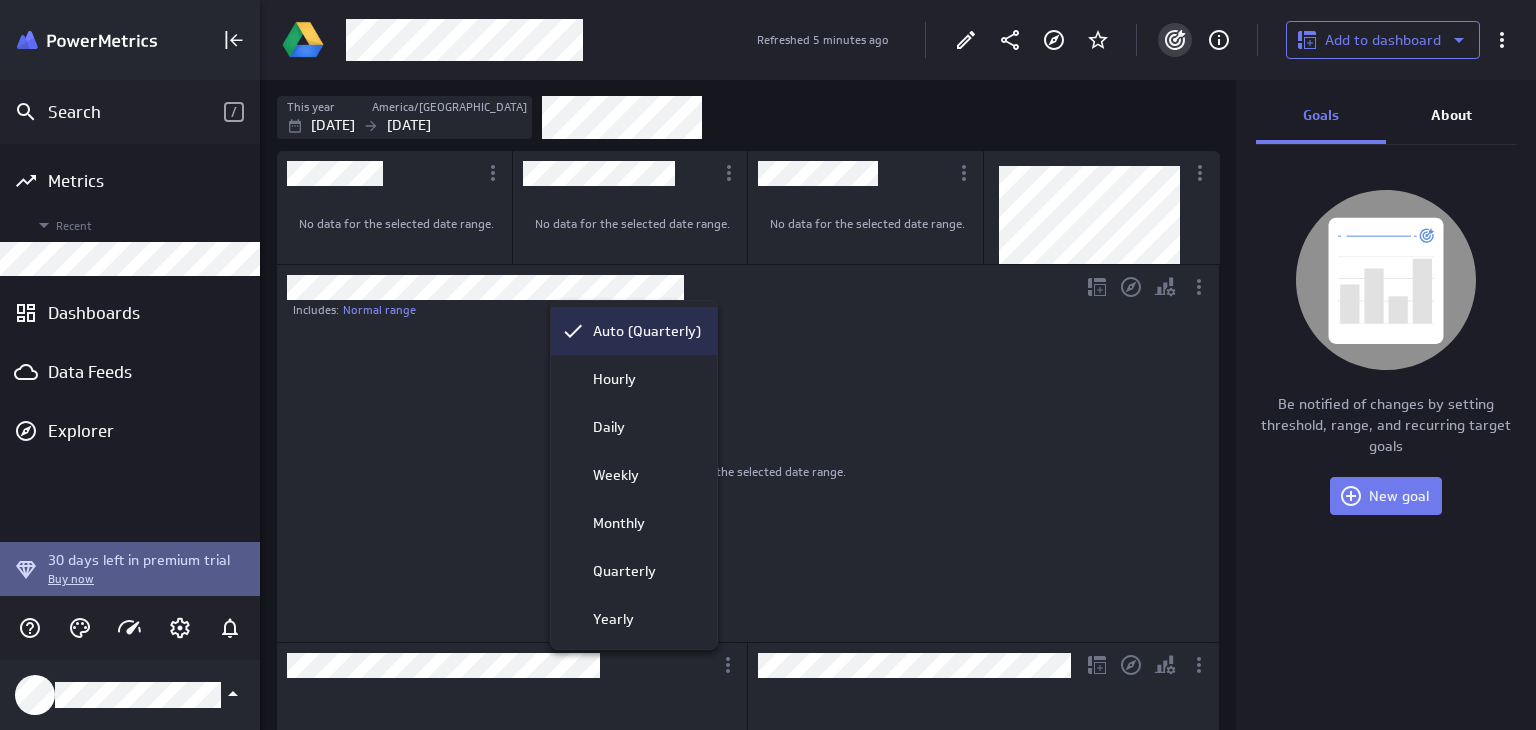 click on "Auto (Quarterly)" at bounding box center (647, 331) 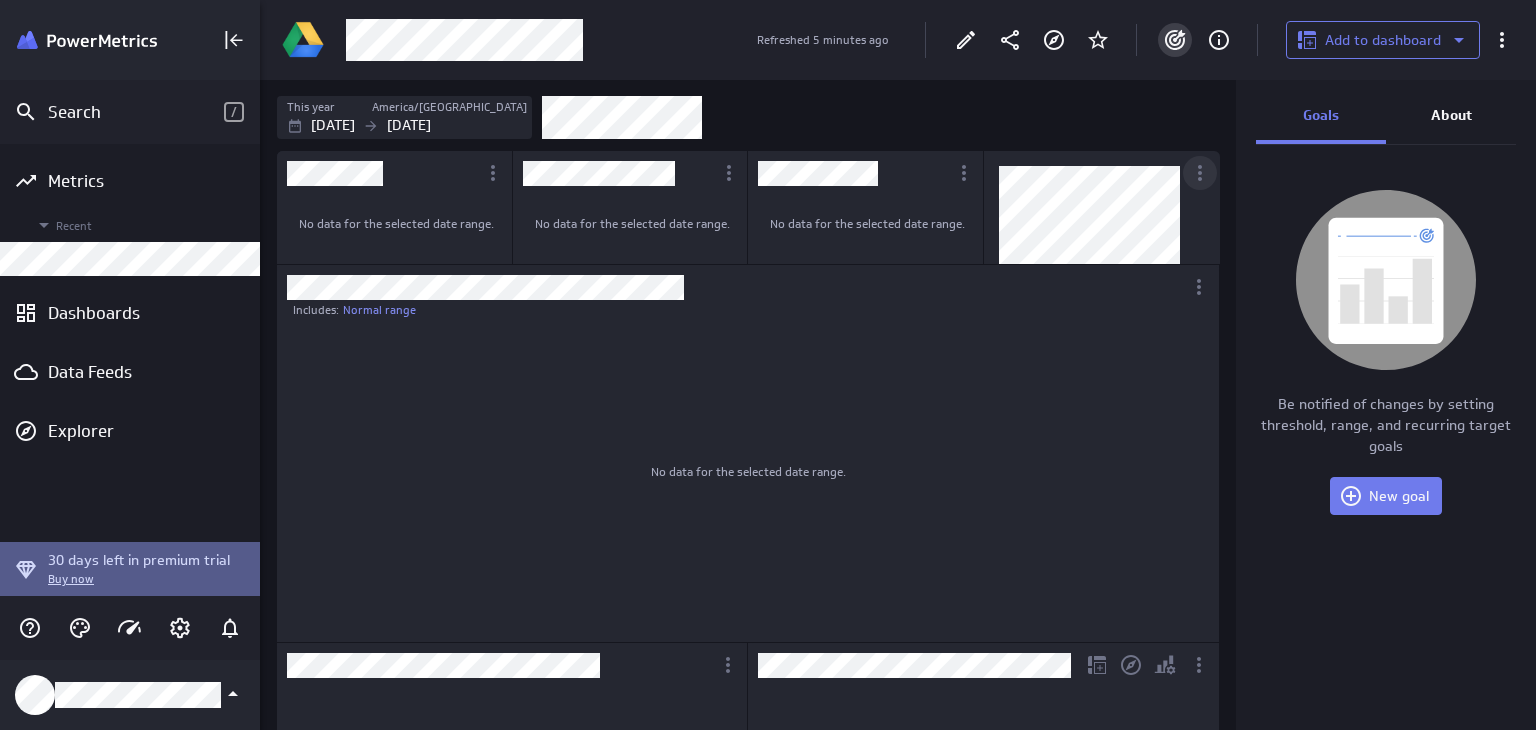 click 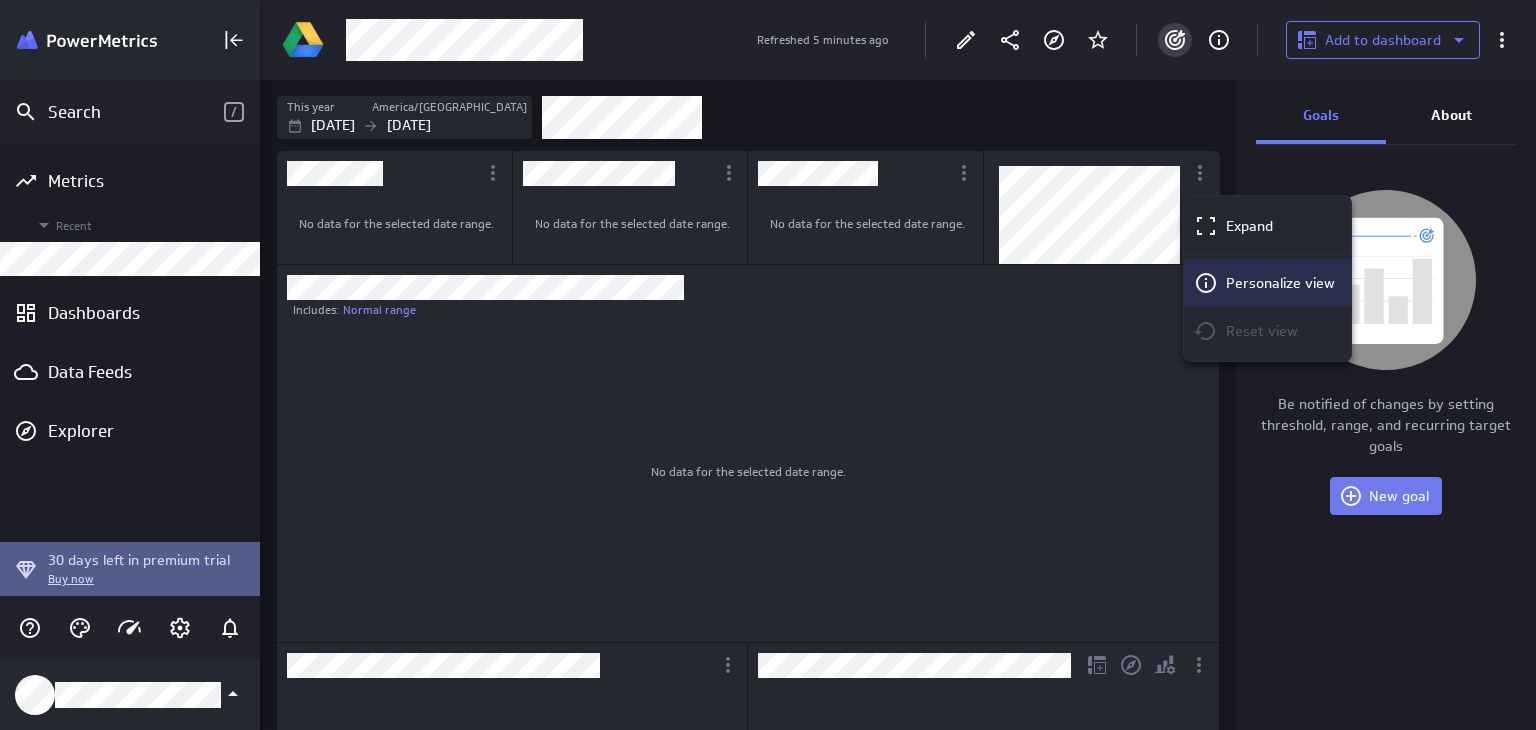 click on "Personalize view" at bounding box center [1280, 283] 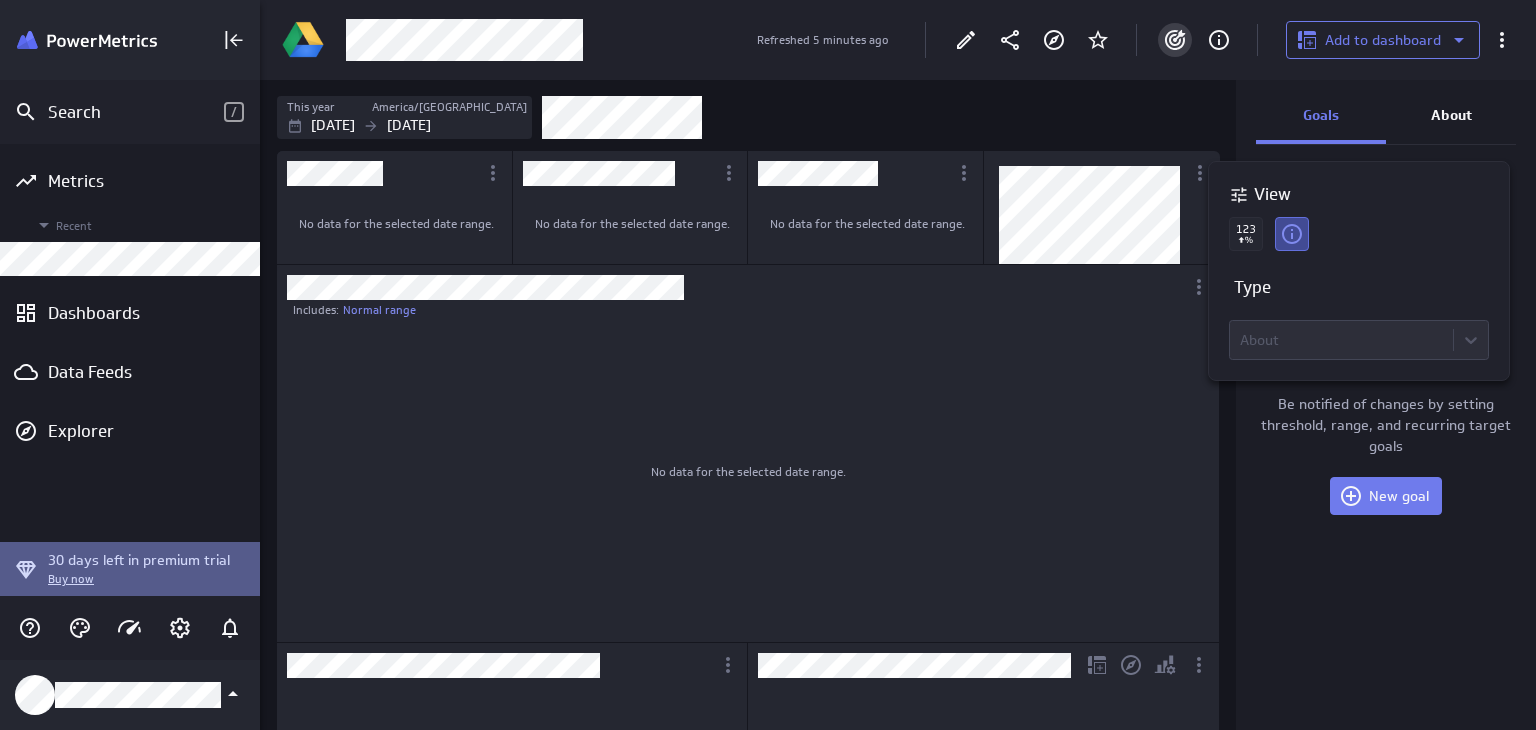 click on "About" at bounding box center (1359, 340) 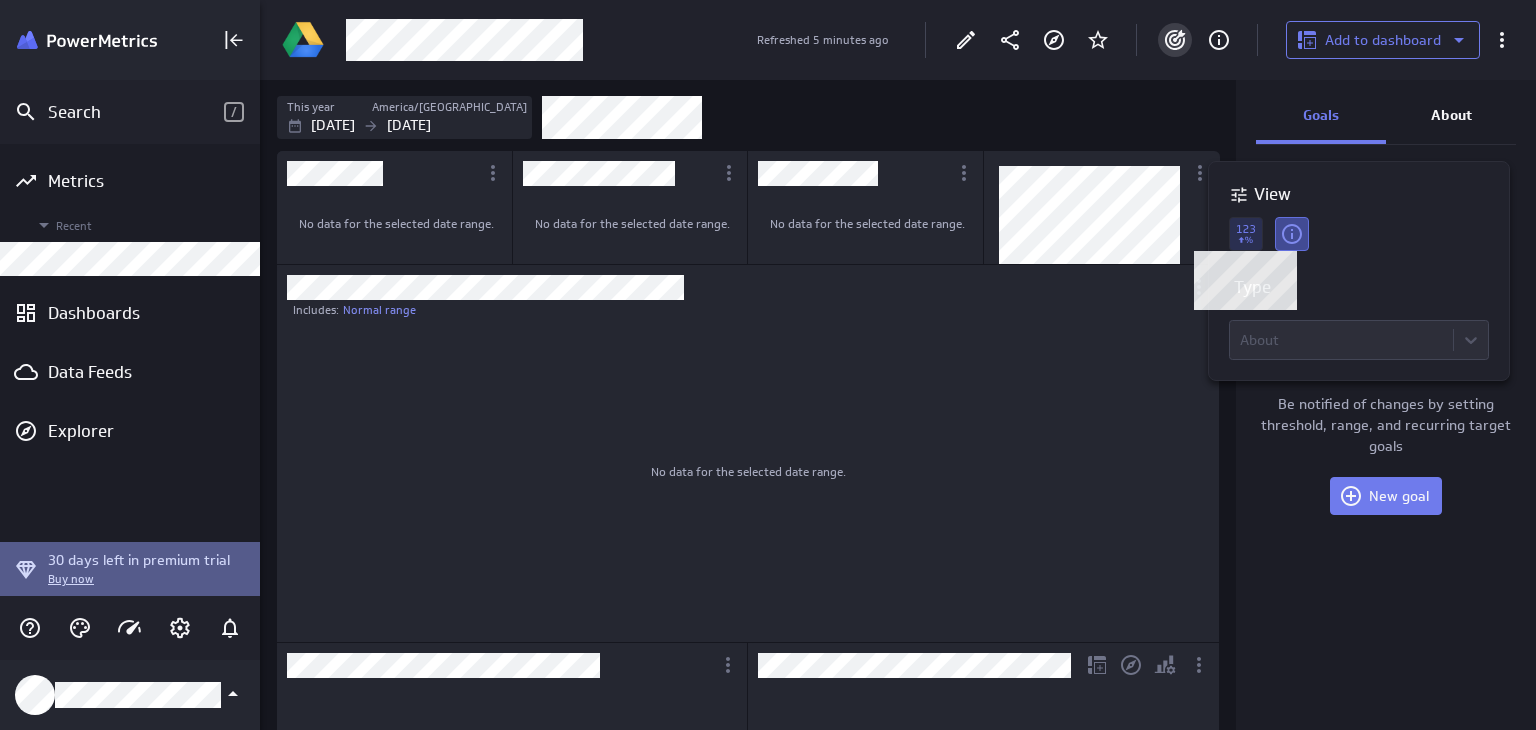 click 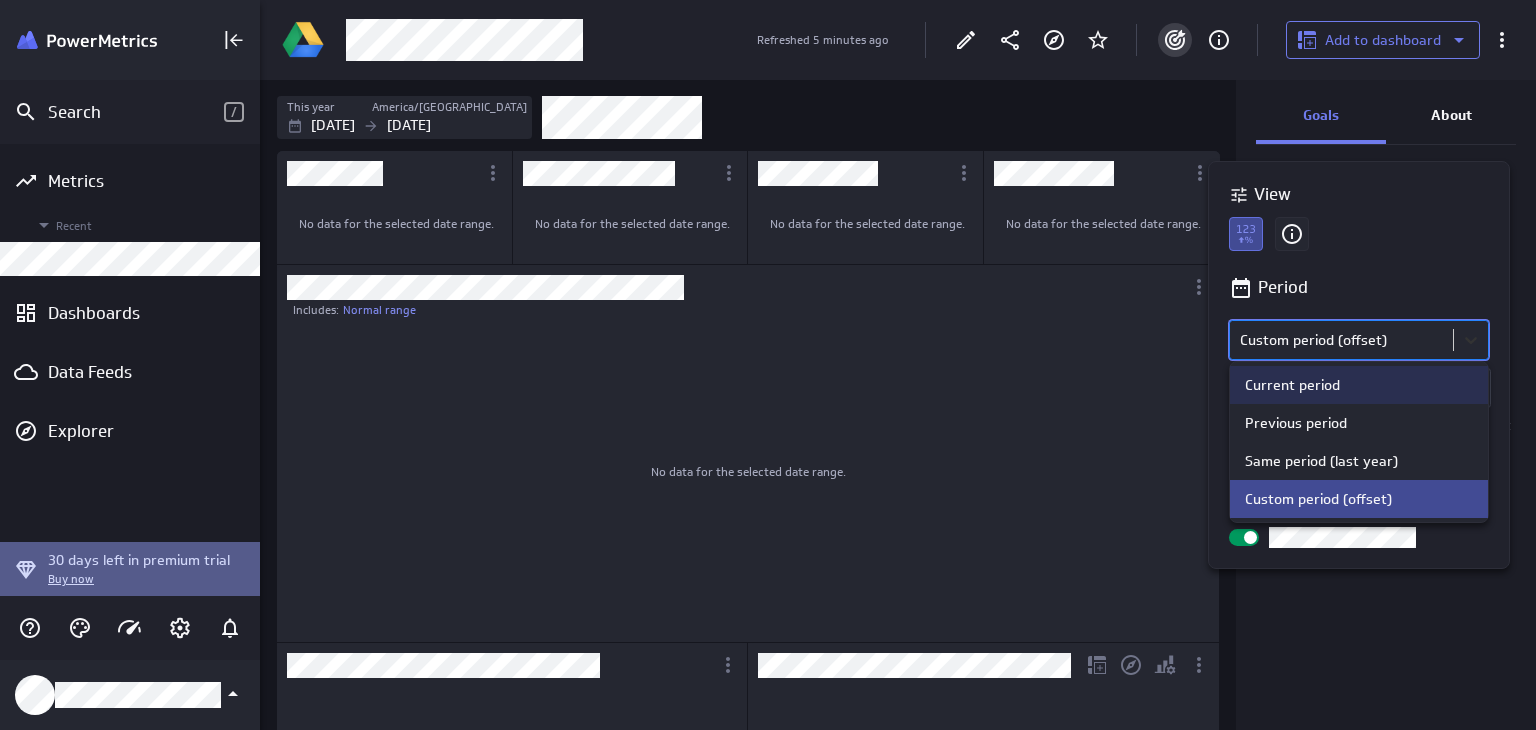 click on "Search / Metrics Recent Dashboards Data Feeds Explorer 30 days left in premium trial Buy now Refreshed 5 minutes ago Add to dashboard This year America/[GEOGRAPHIC_DATA] [DATE] [DATE] No data for the selected date range. No data for the selected date range. No data for the selected date range. No data for the selected date range. Includes:  Normal range No data for the selected date range. No data for the selected date range. No data for the selected date range. Goals About Be notified of changes by setting threshold, range, and recurring target goals New goal (no message) PowerMetrics Assistant Hey [PERSON_NAME]. I’m your PowerMetrics Assistant. If I can’t answer your question, try searching in our  Help Center  (that’s what I do!) You can also contact the  Support Team . How can I help you [DATE]?
View   Period   Comparison Custom period (offset) Back year % Δ #   Display   Current period Previous period Same period (last year) Custom period (offset)" at bounding box center [768, 365] 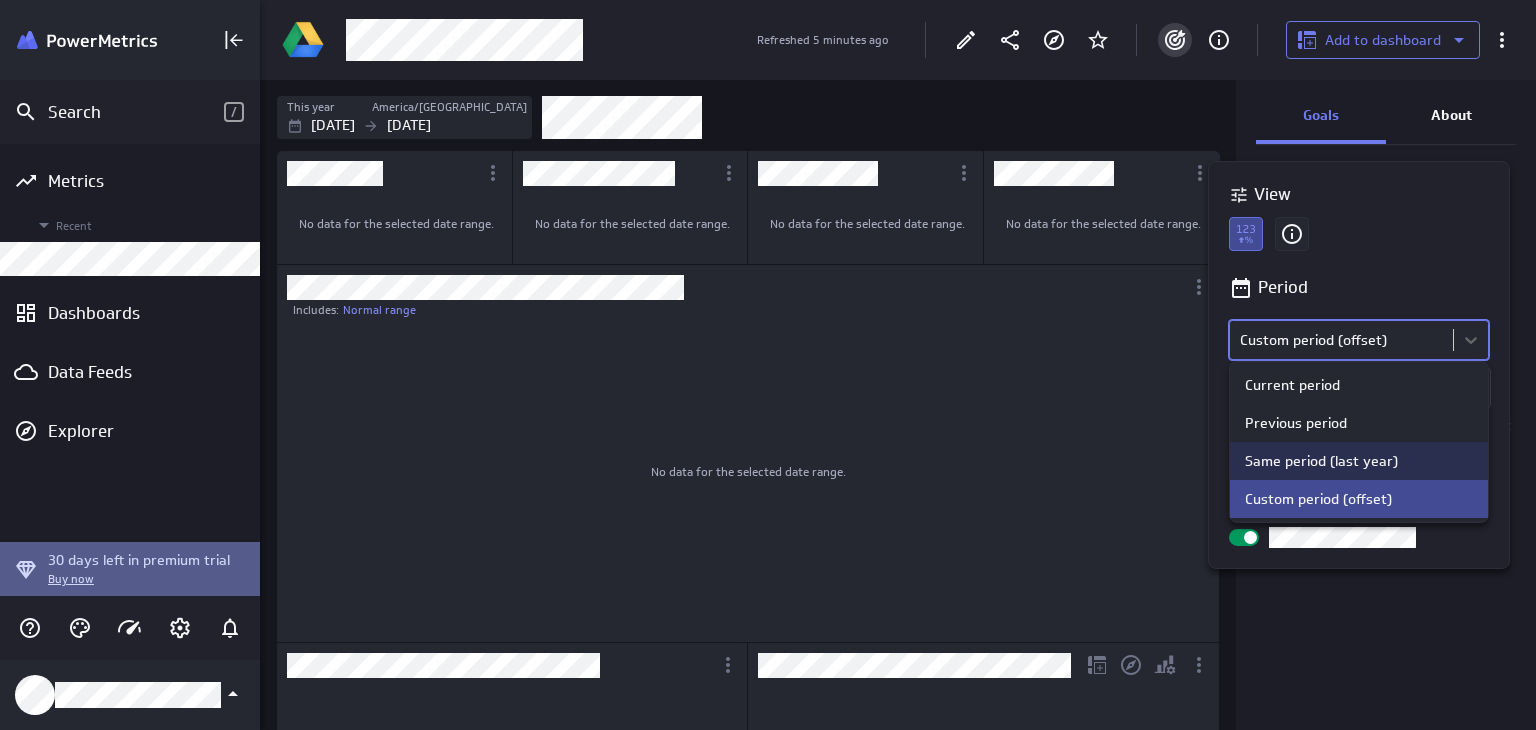 click at bounding box center (768, 365) 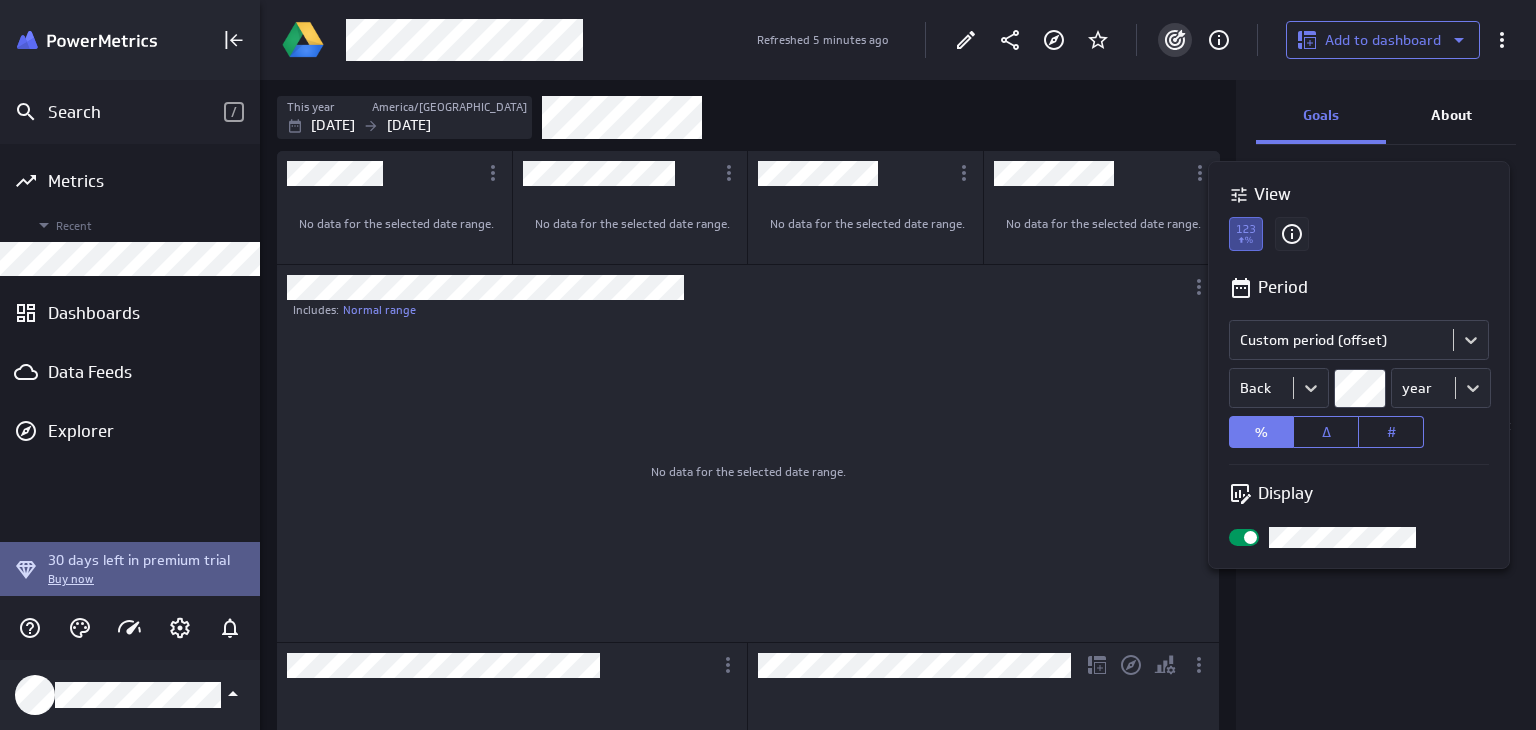 drag, startPoint x: 1194, startPoint y: 120, endPoint x: 1182, endPoint y: 108, distance: 16.970562 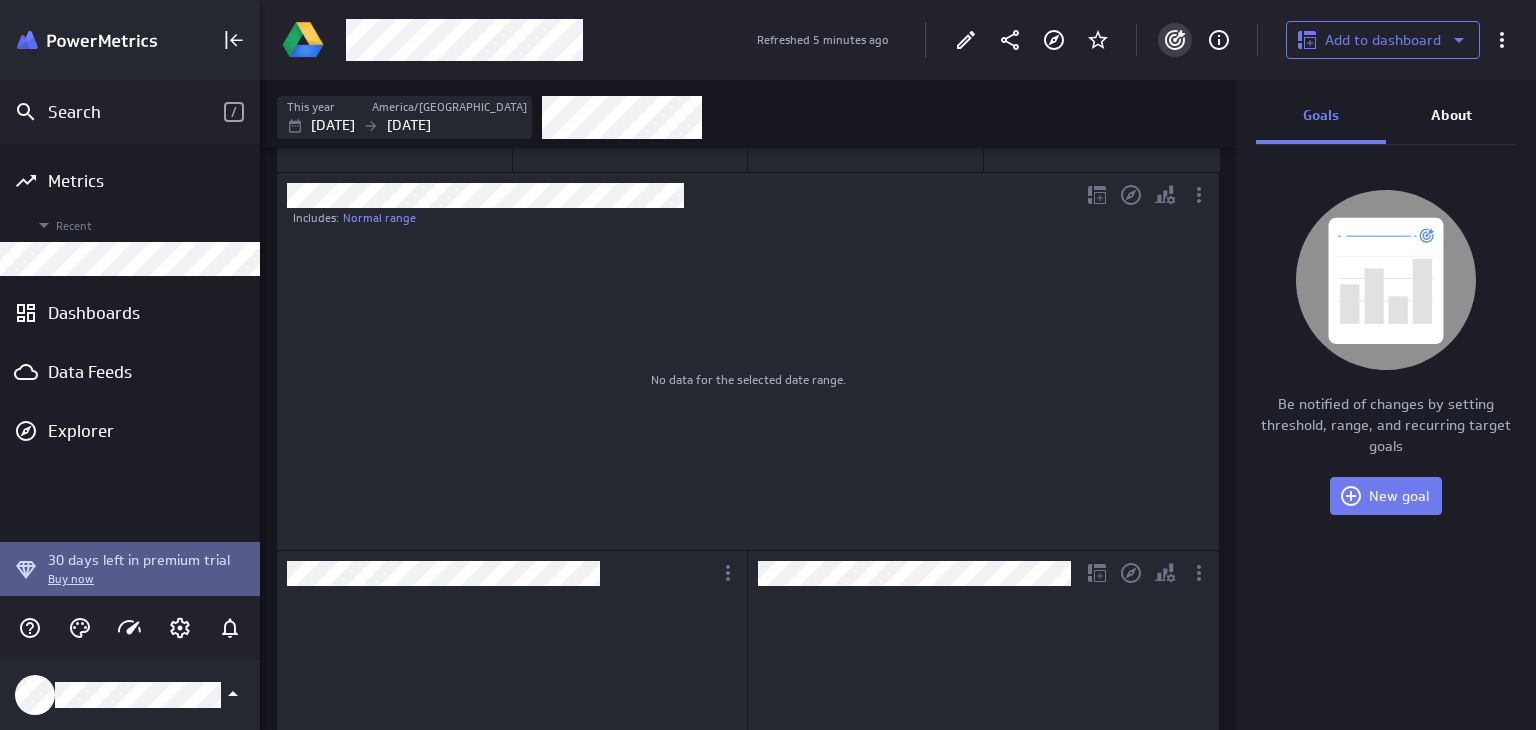 scroll, scrollTop: 0, scrollLeft: 0, axis: both 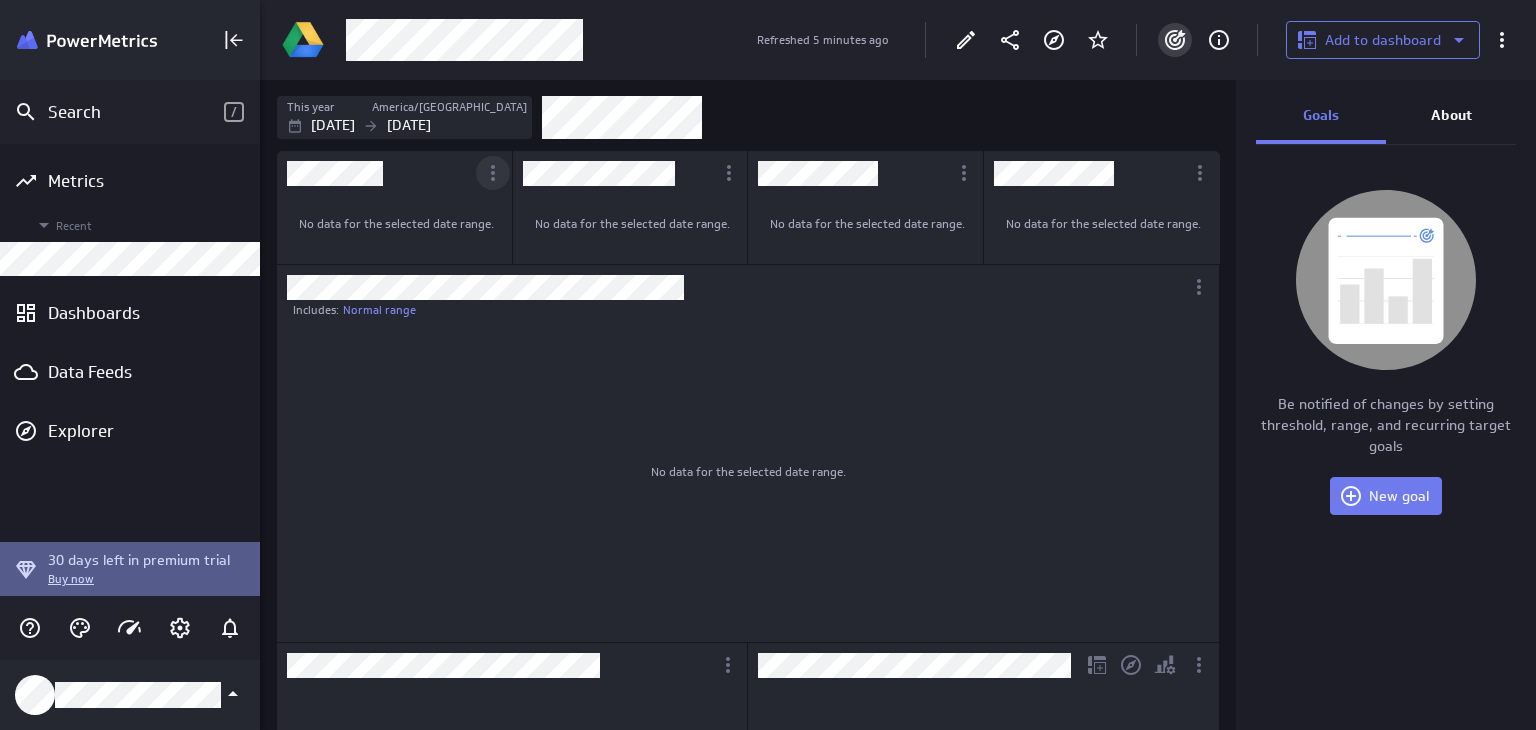 click 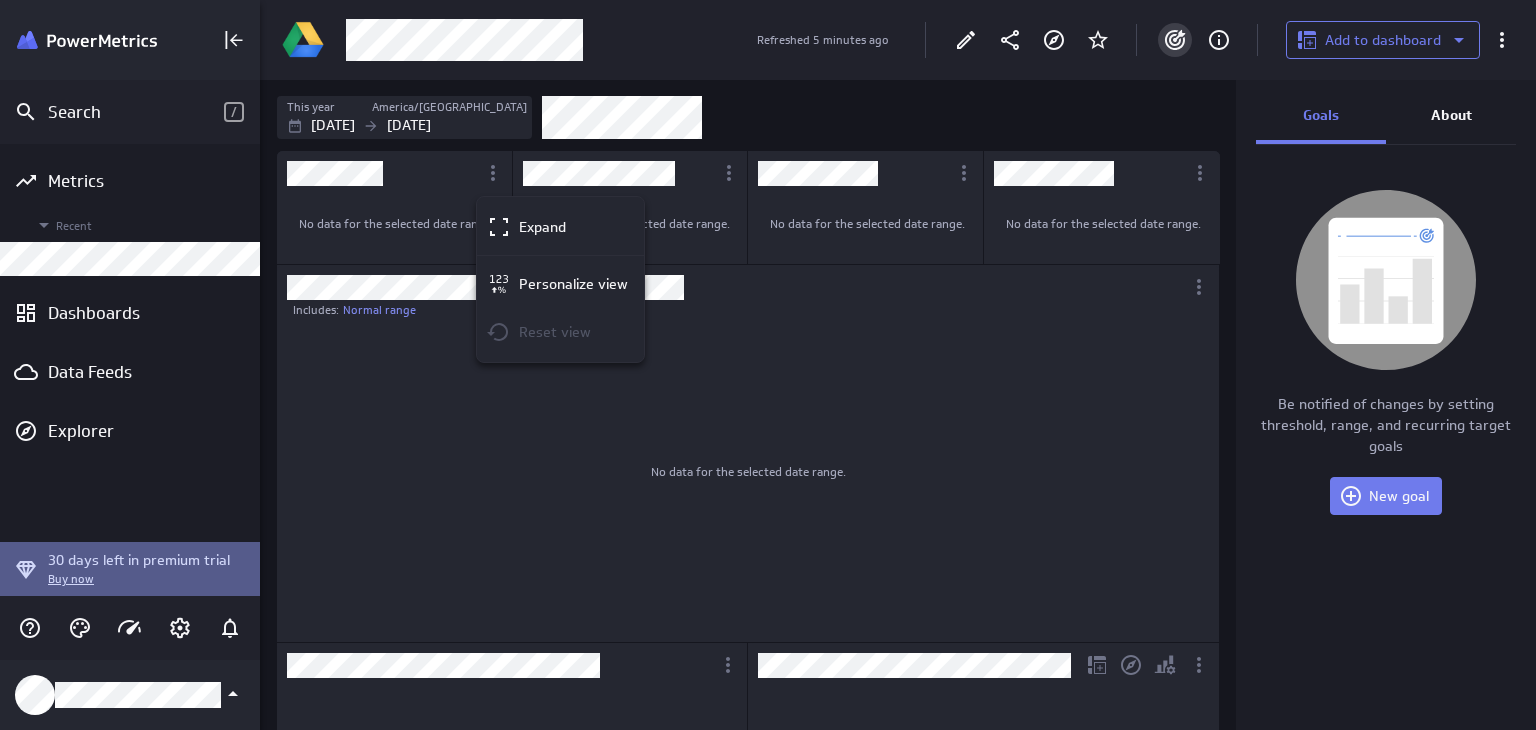 click at bounding box center [768, 365] 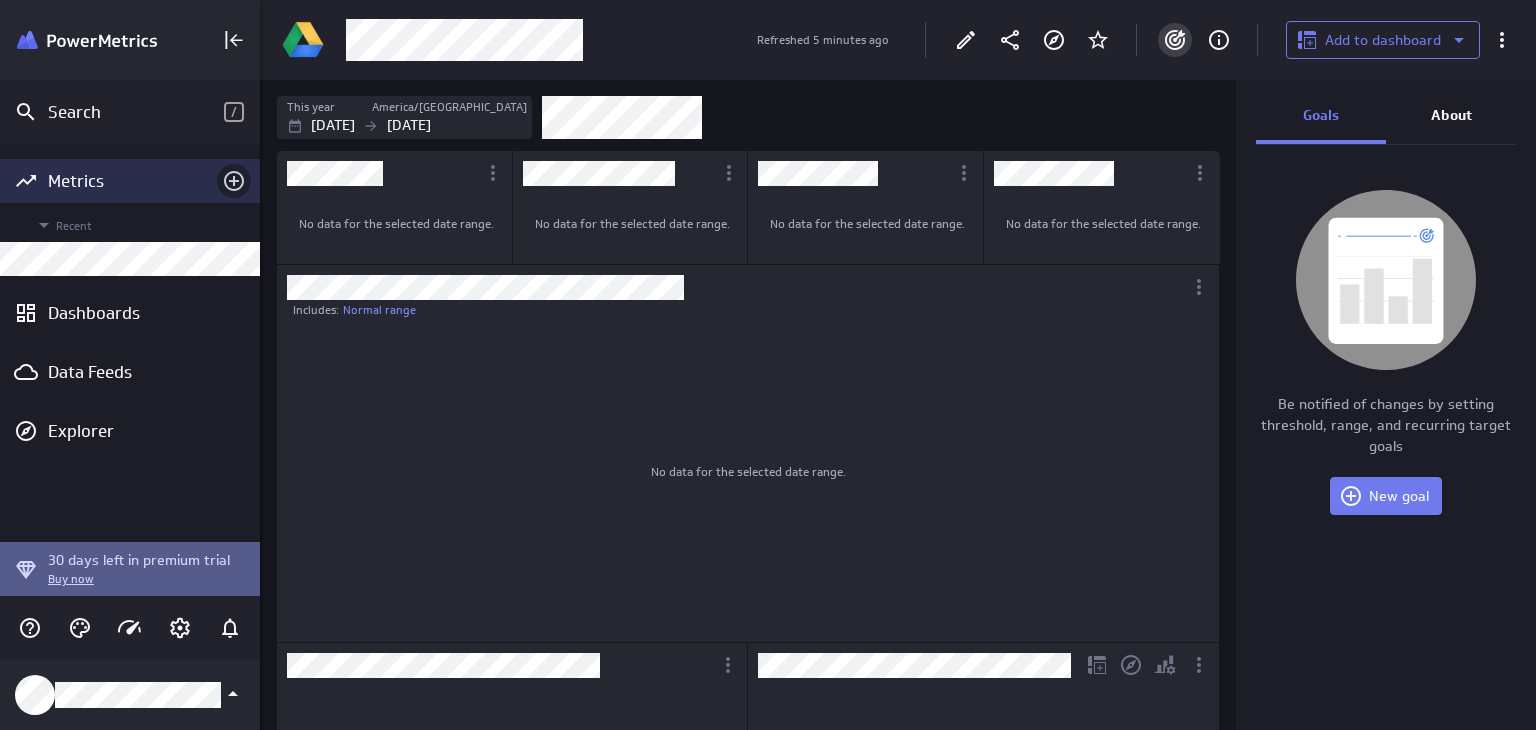 click 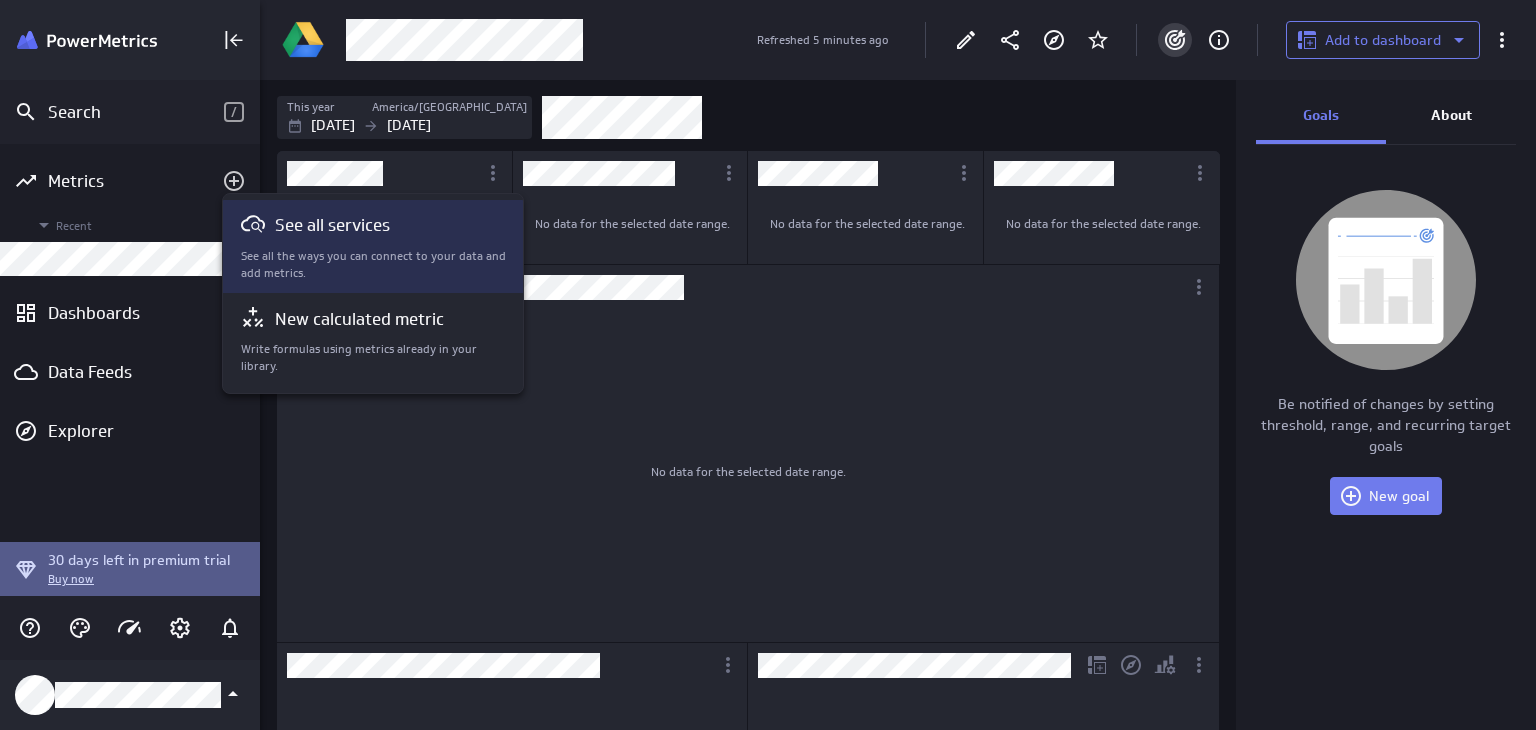 click on "See all the ways you can connect to your data and add metrics." at bounding box center (374, 265) 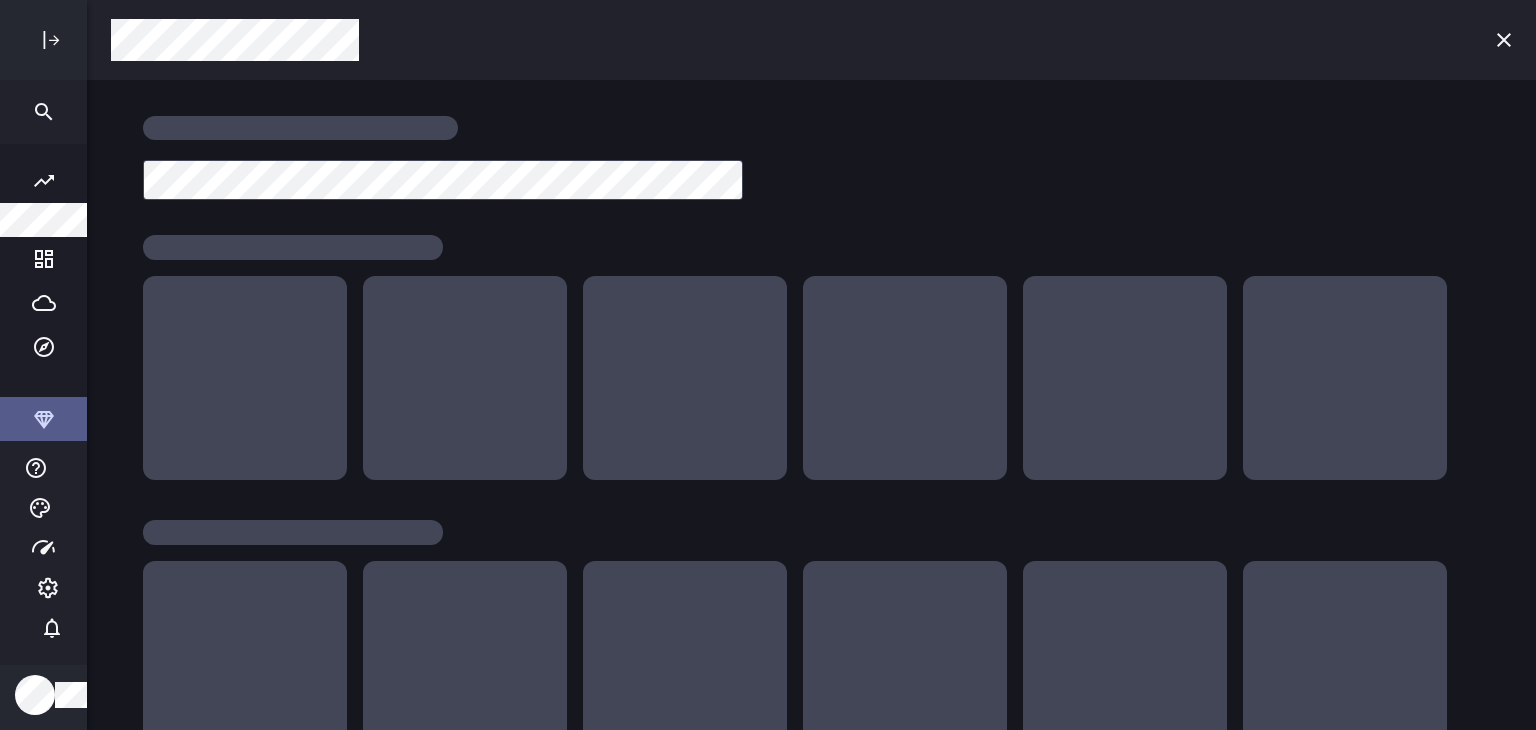 scroll, scrollTop: 10, scrollLeft: 10, axis: both 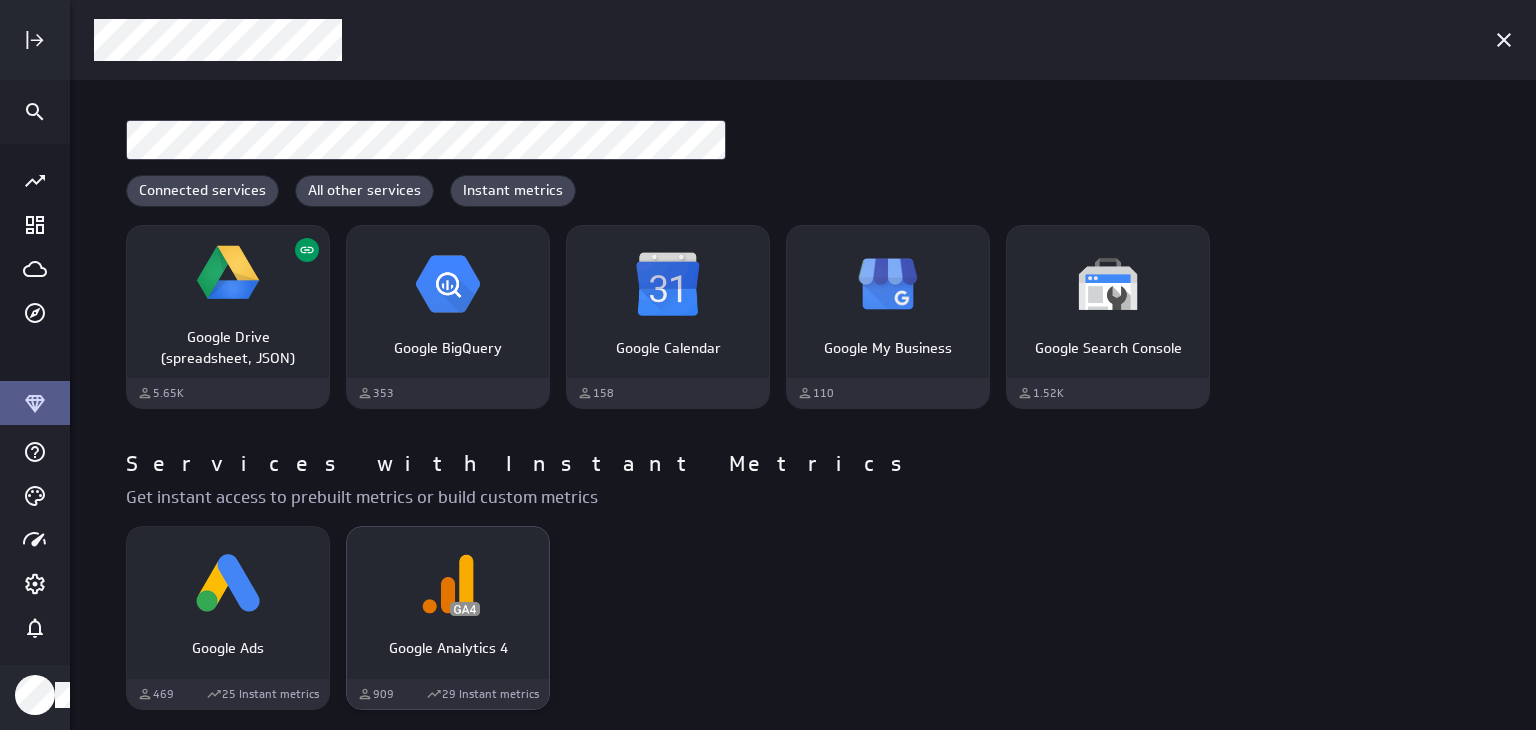 click on "Google Analytics 4" at bounding box center [448, 640] 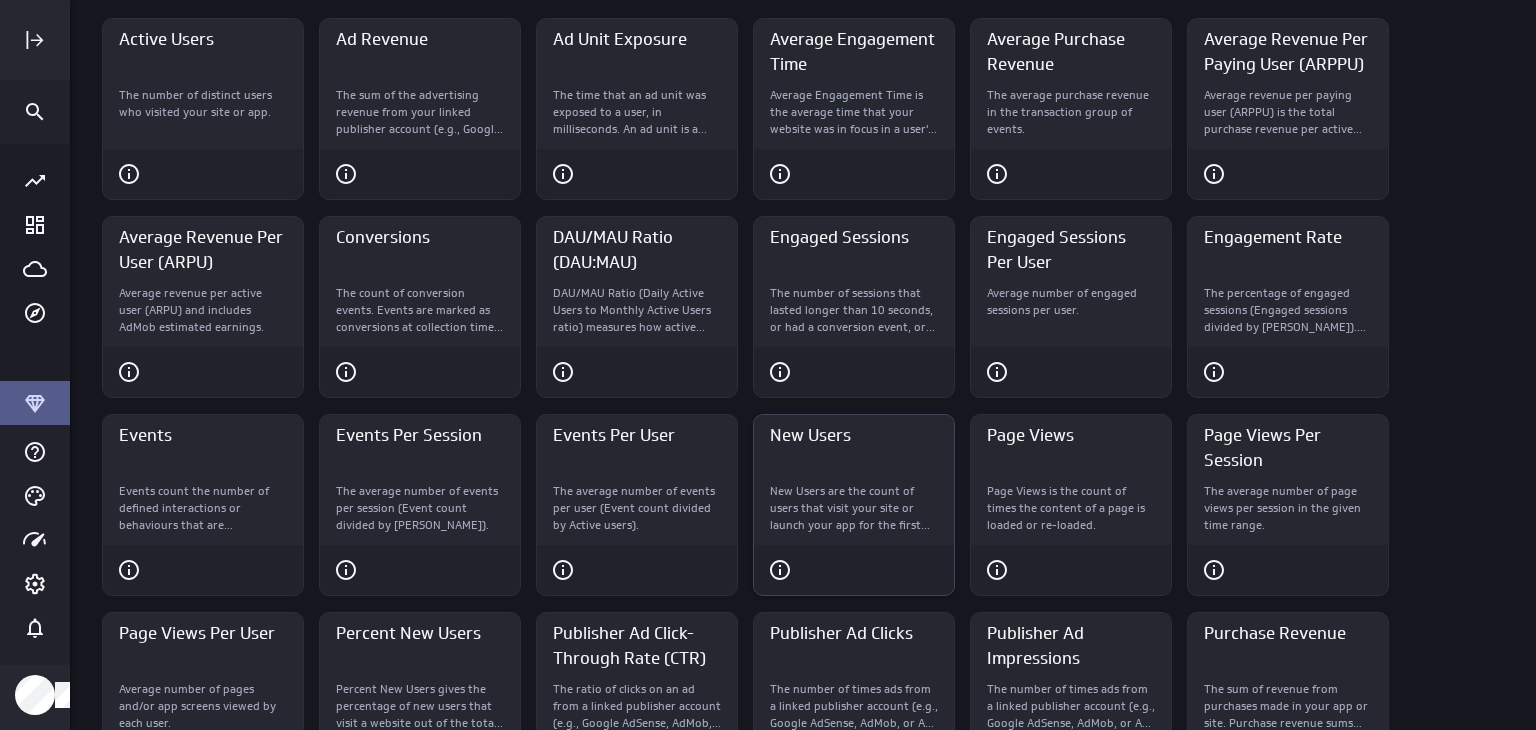 scroll, scrollTop: 300, scrollLeft: 0, axis: vertical 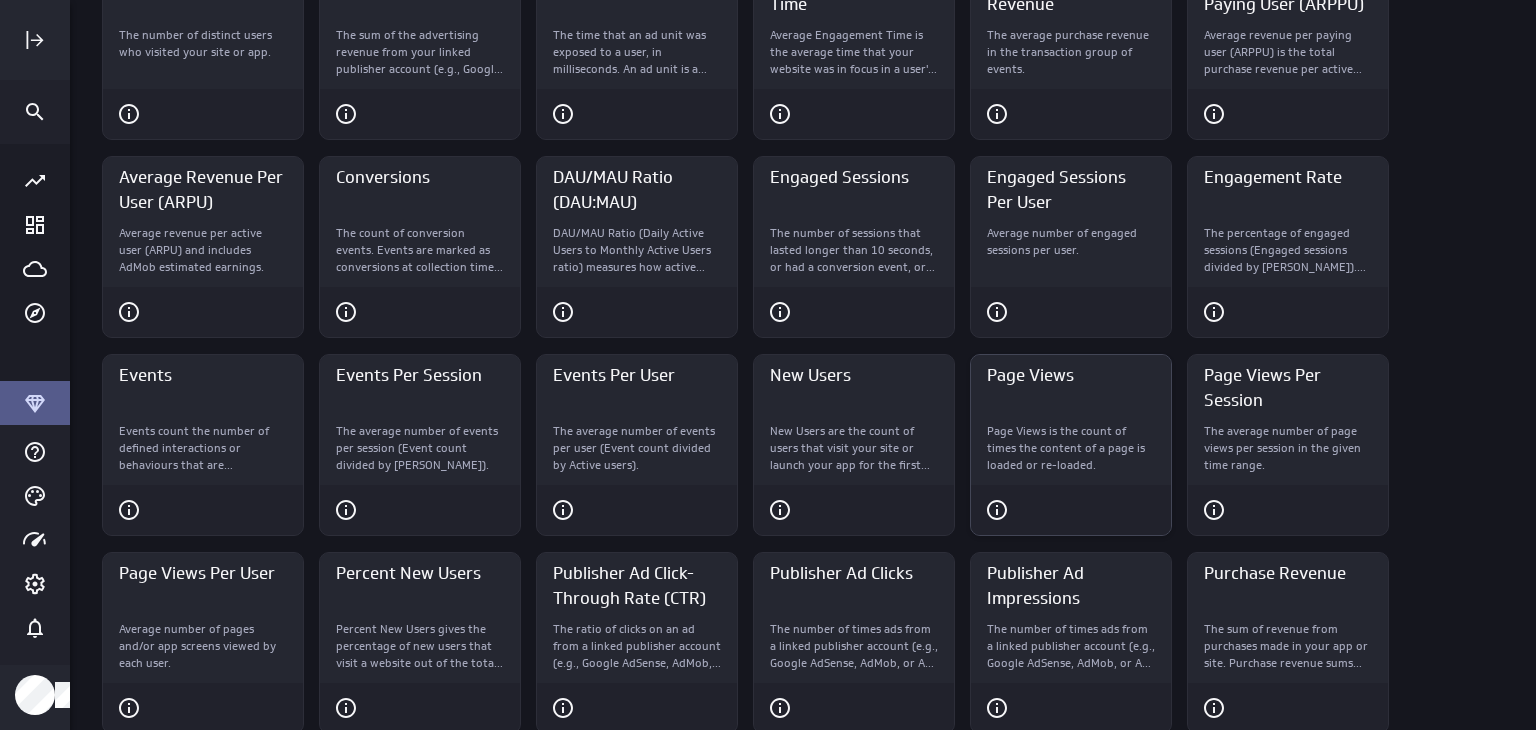 click on "Page Views is the count of times the content of a page is loaded or re-loaded." at bounding box center [1071, 448] 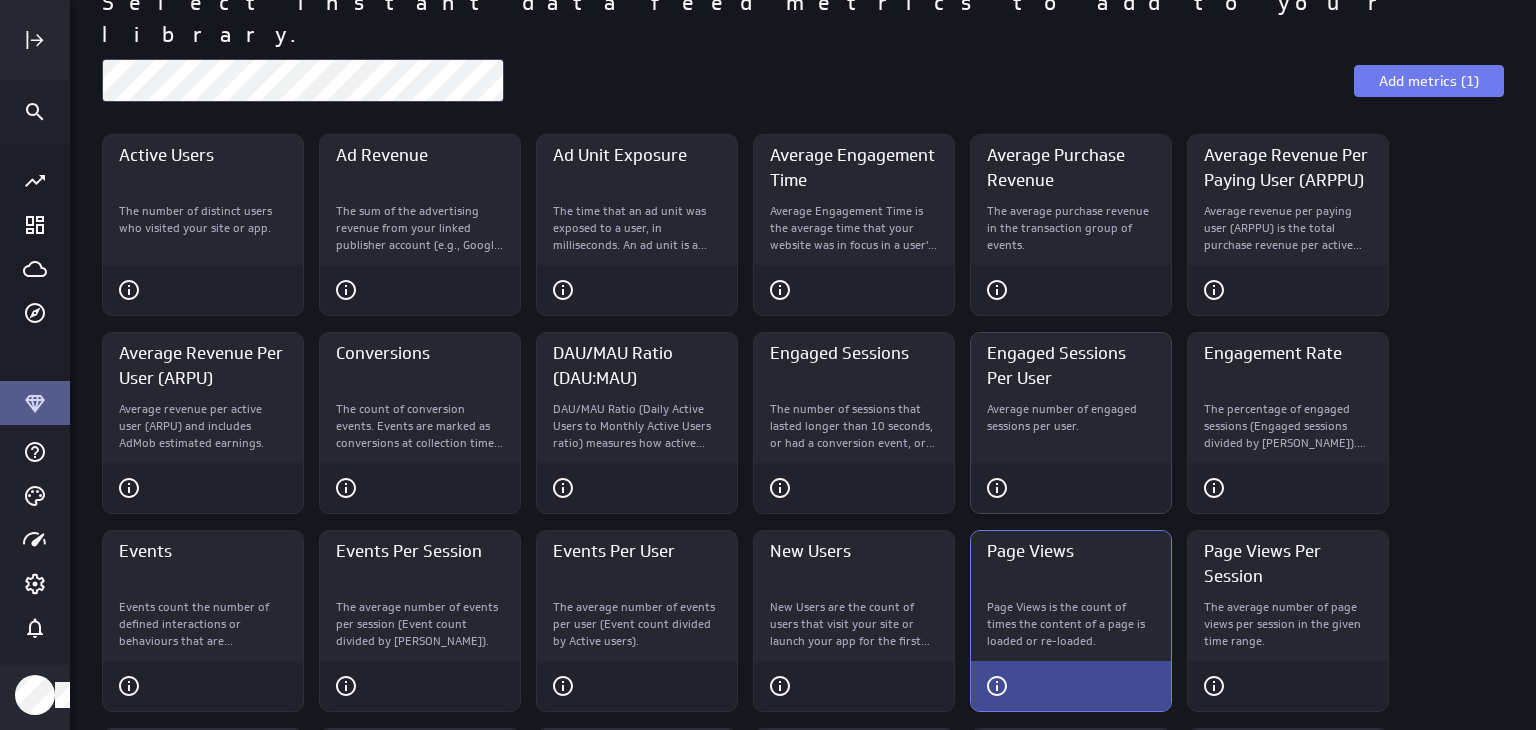scroll, scrollTop: 0, scrollLeft: 0, axis: both 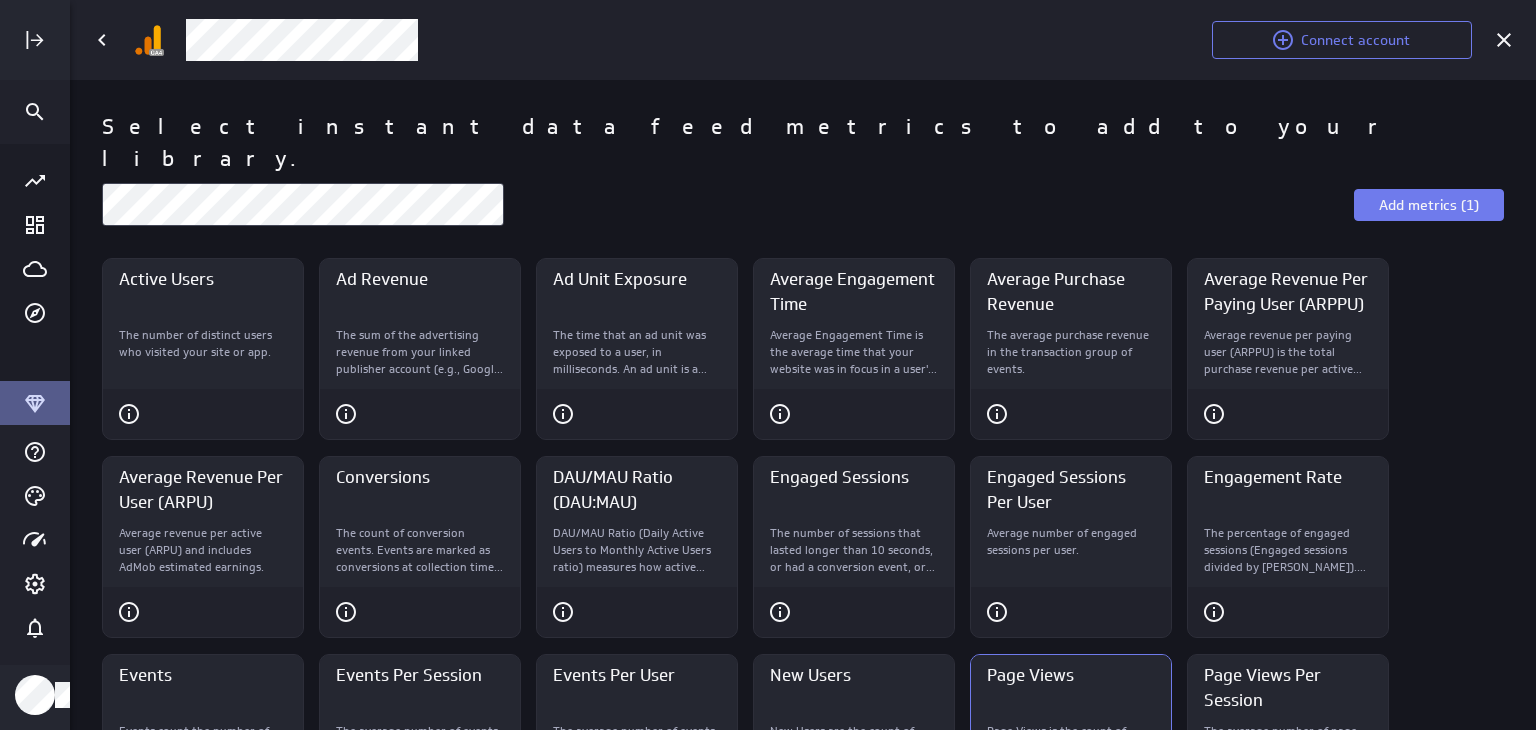 click on "Add metrics (1)" at bounding box center [1429, 204] 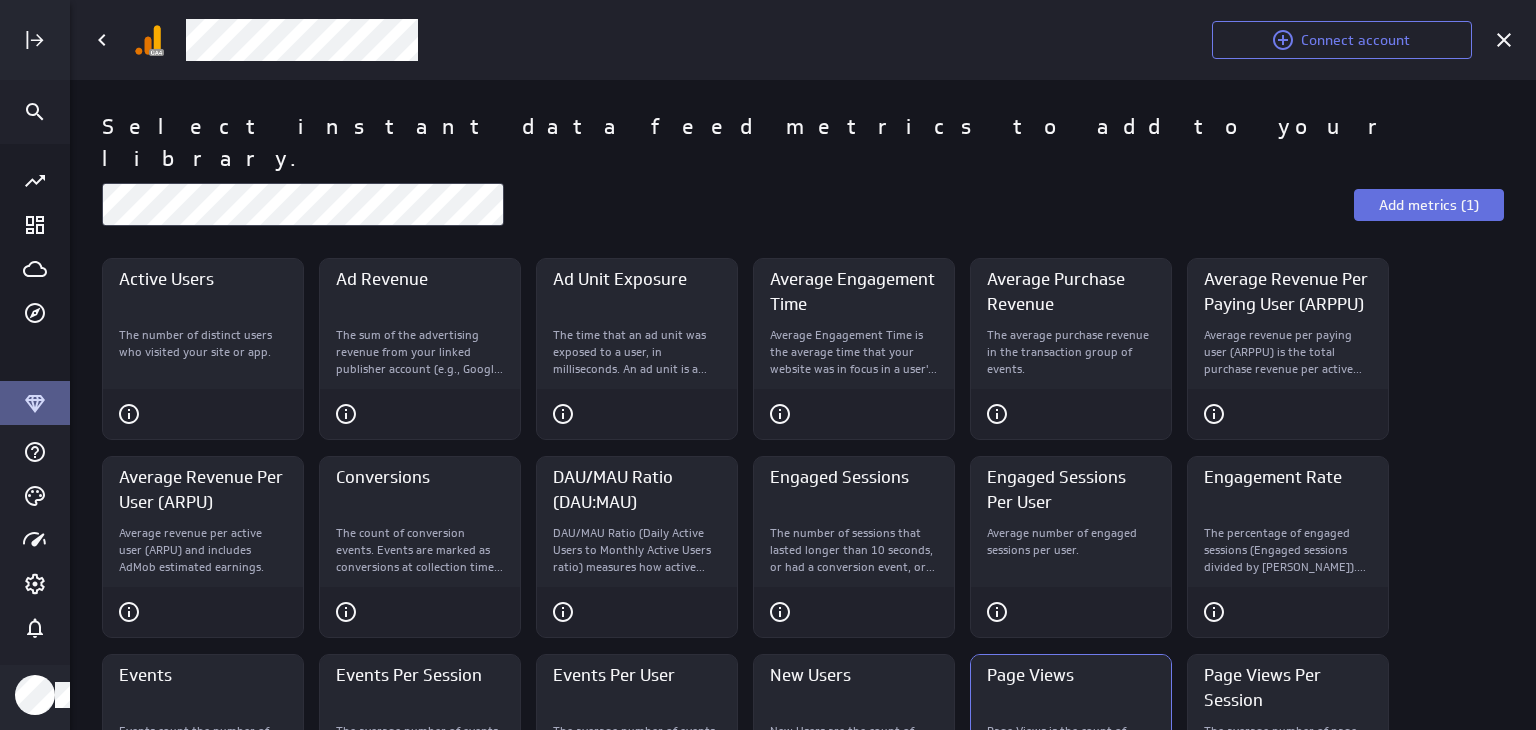 click on "Add metrics (1)" at bounding box center [1429, 205] 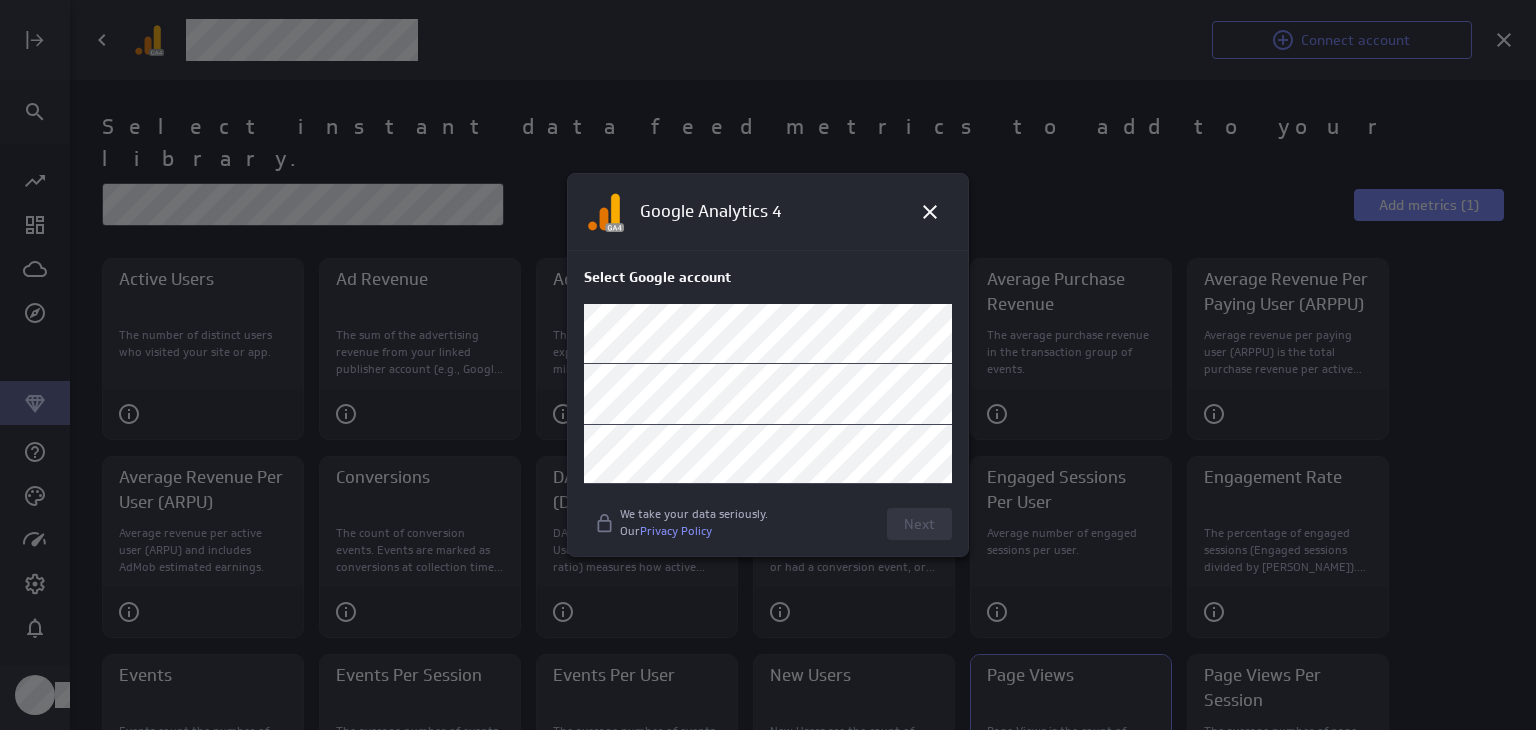 click 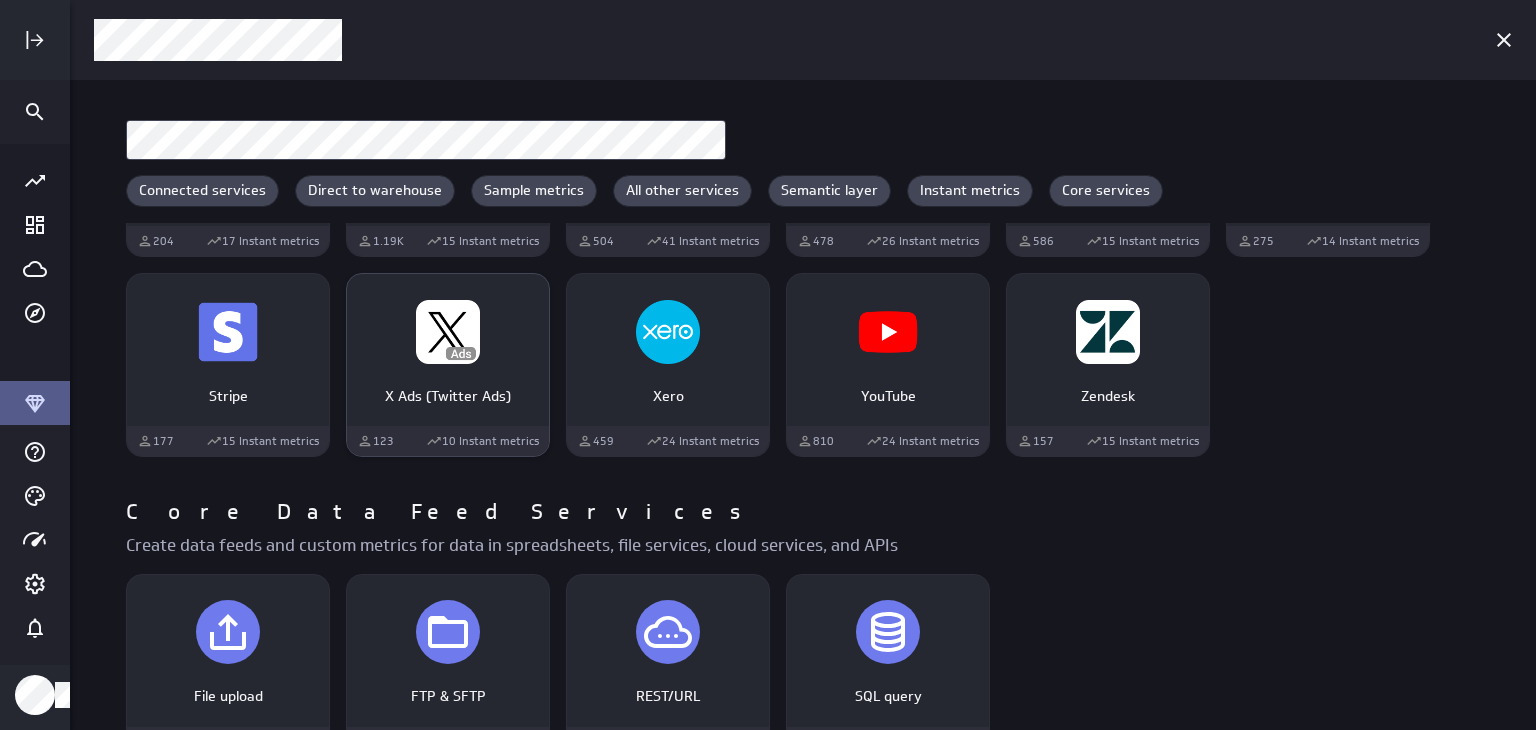 scroll, scrollTop: 5696, scrollLeft: 0, axis: vertical 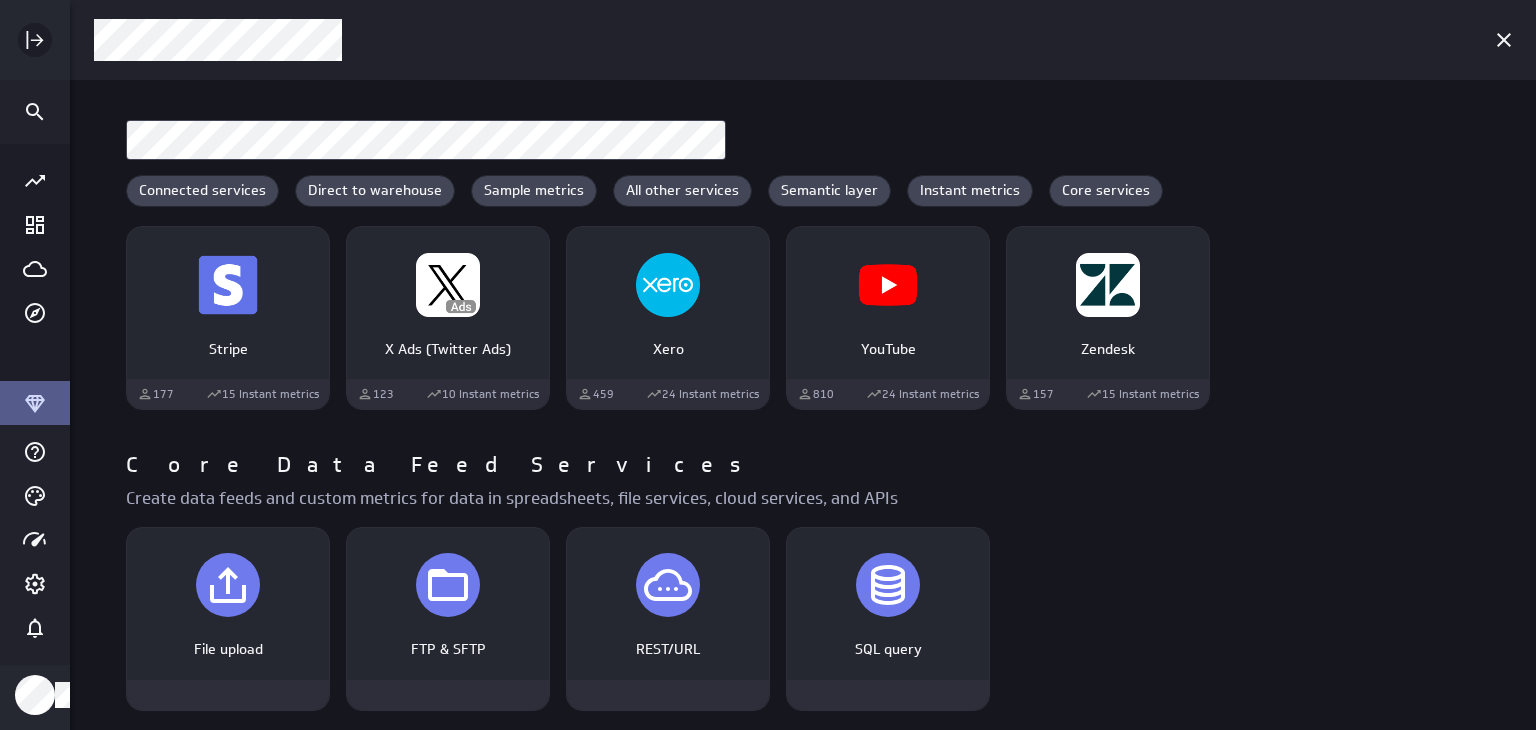 click 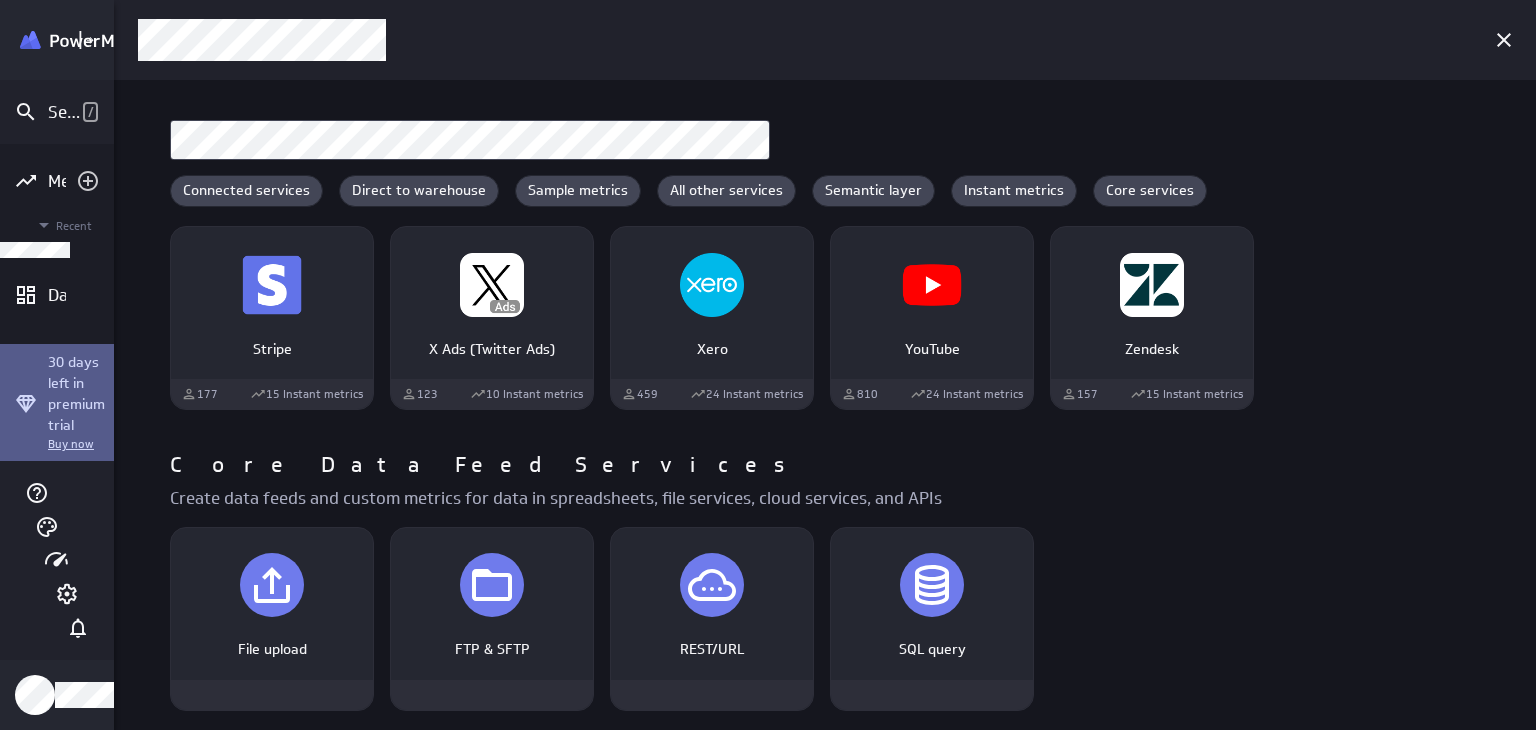 scroll, scrollTop: 760, scrollLeft: 1307, axis: both 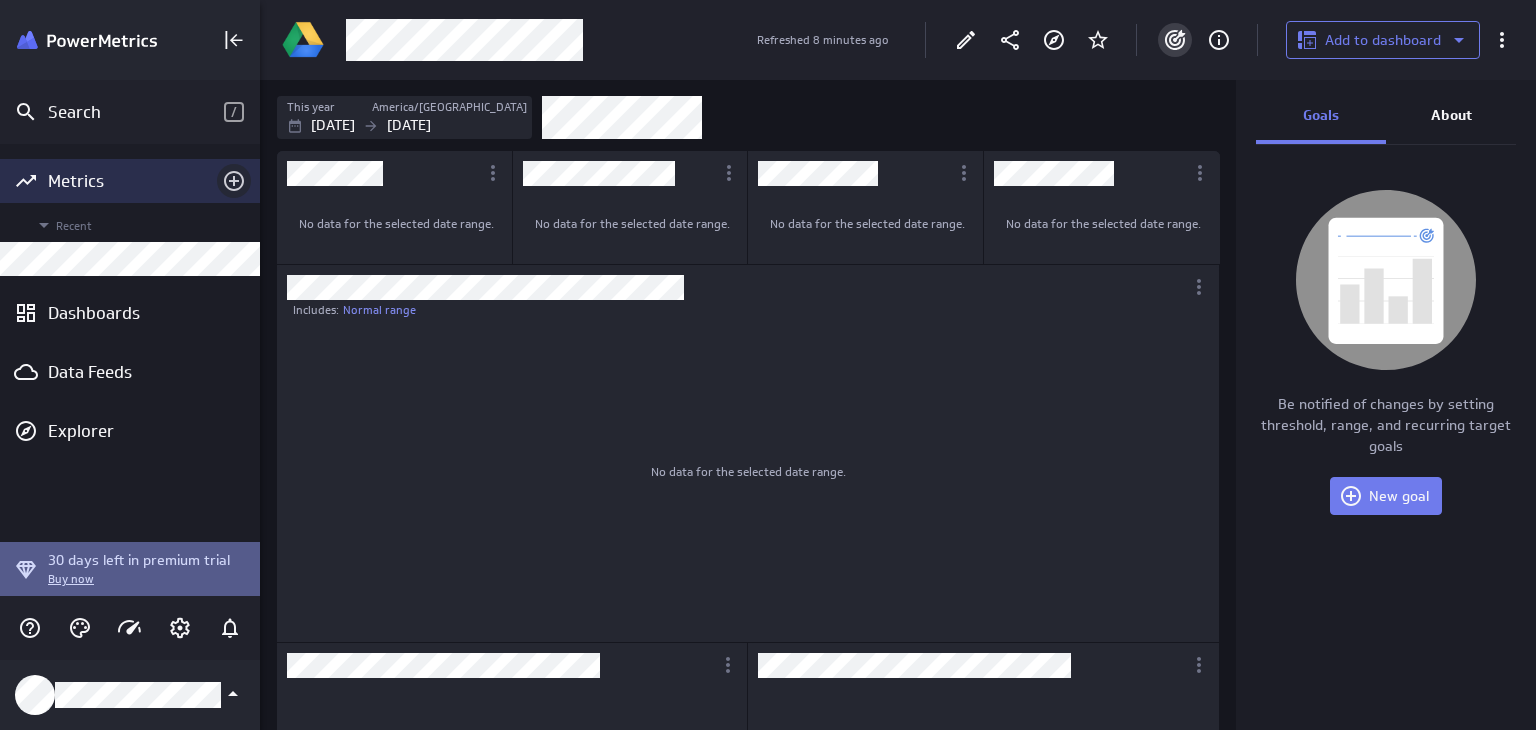 click 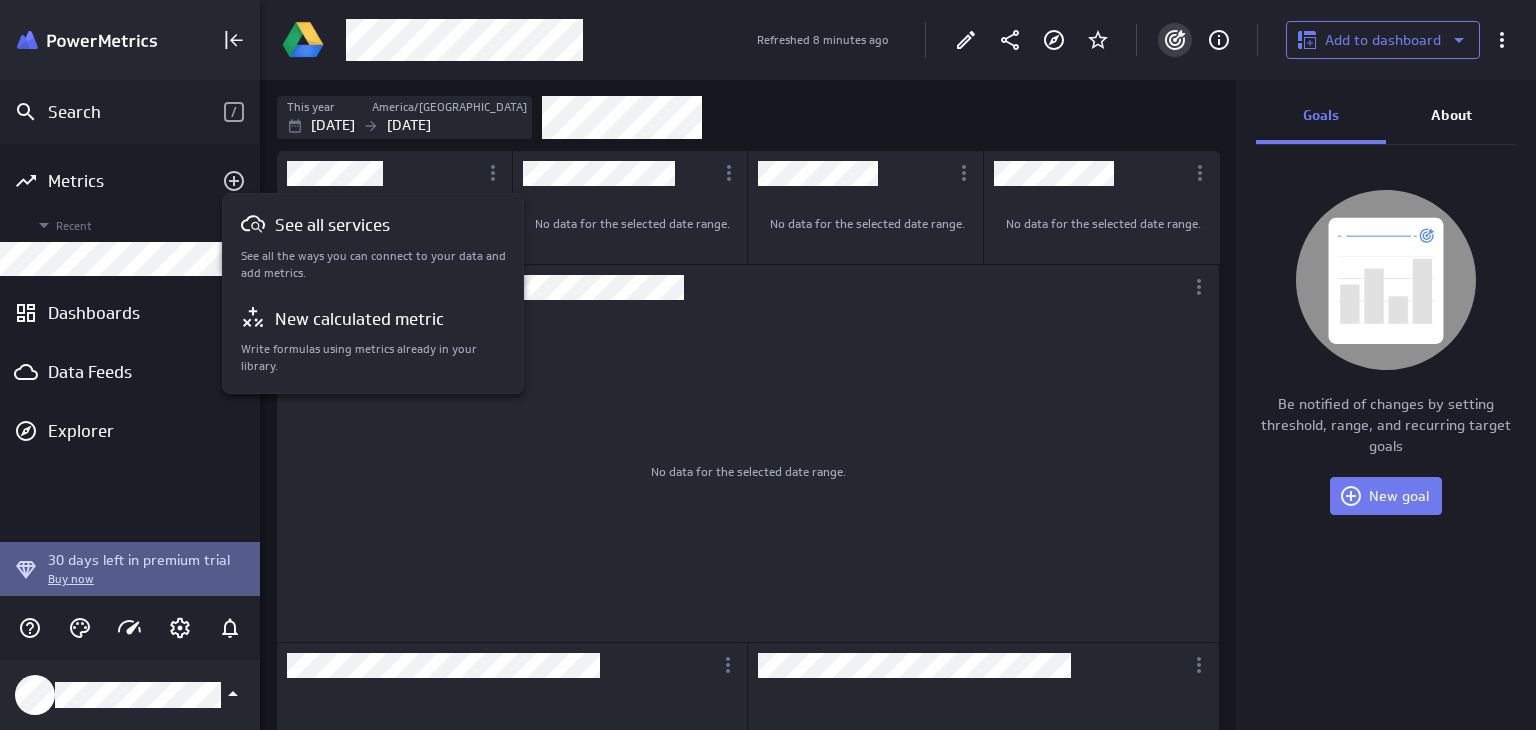 click at bounding box center (768, 365) 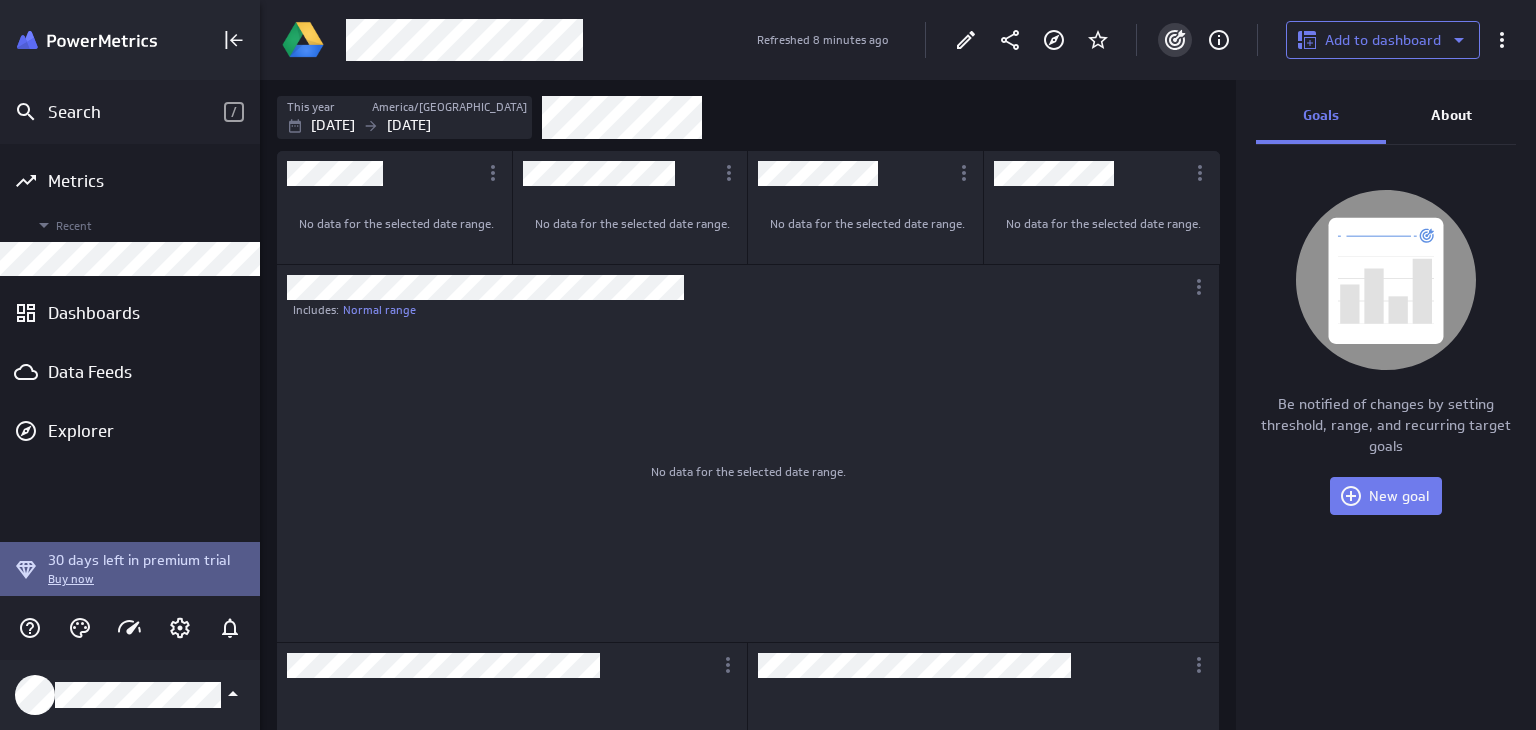 click at bounding box center (180, 628) 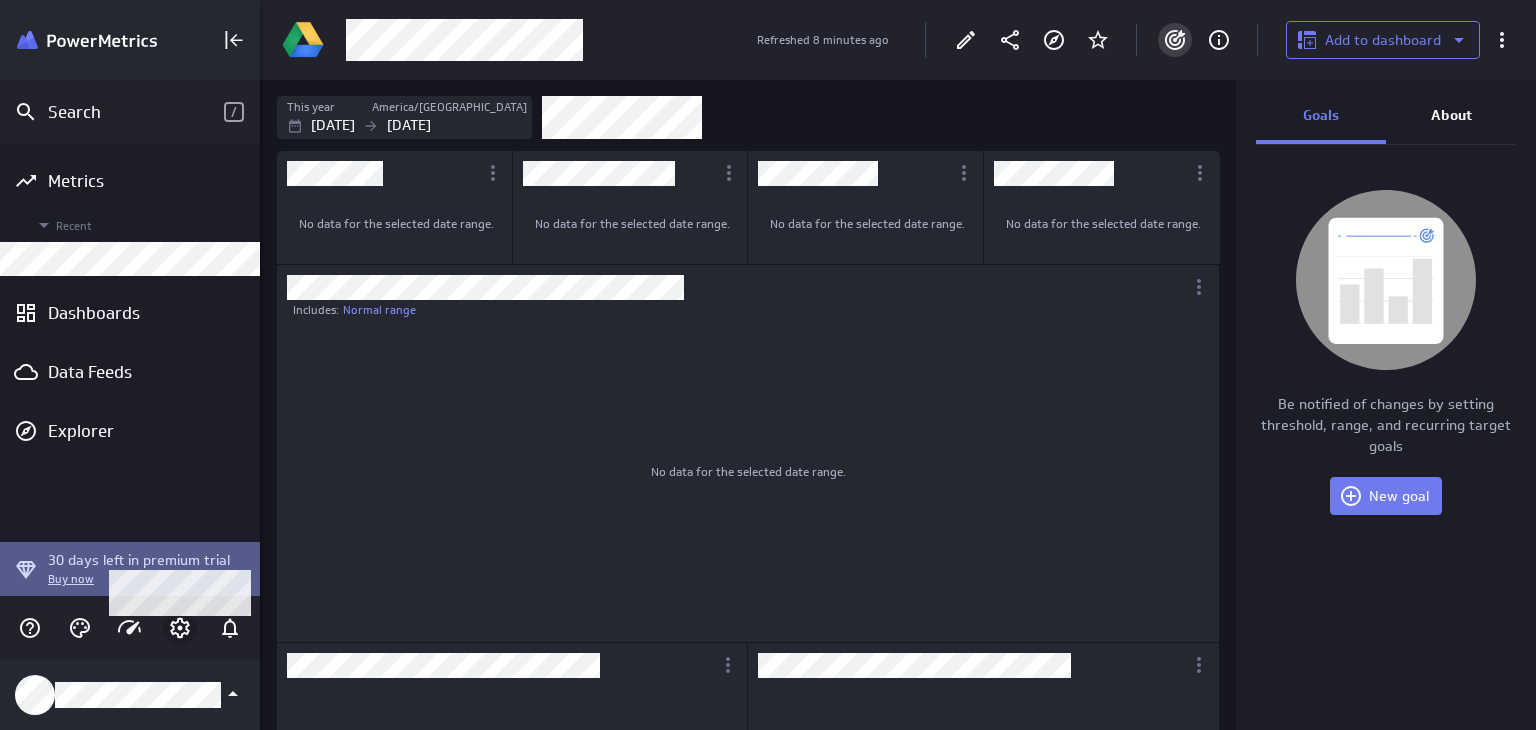 click 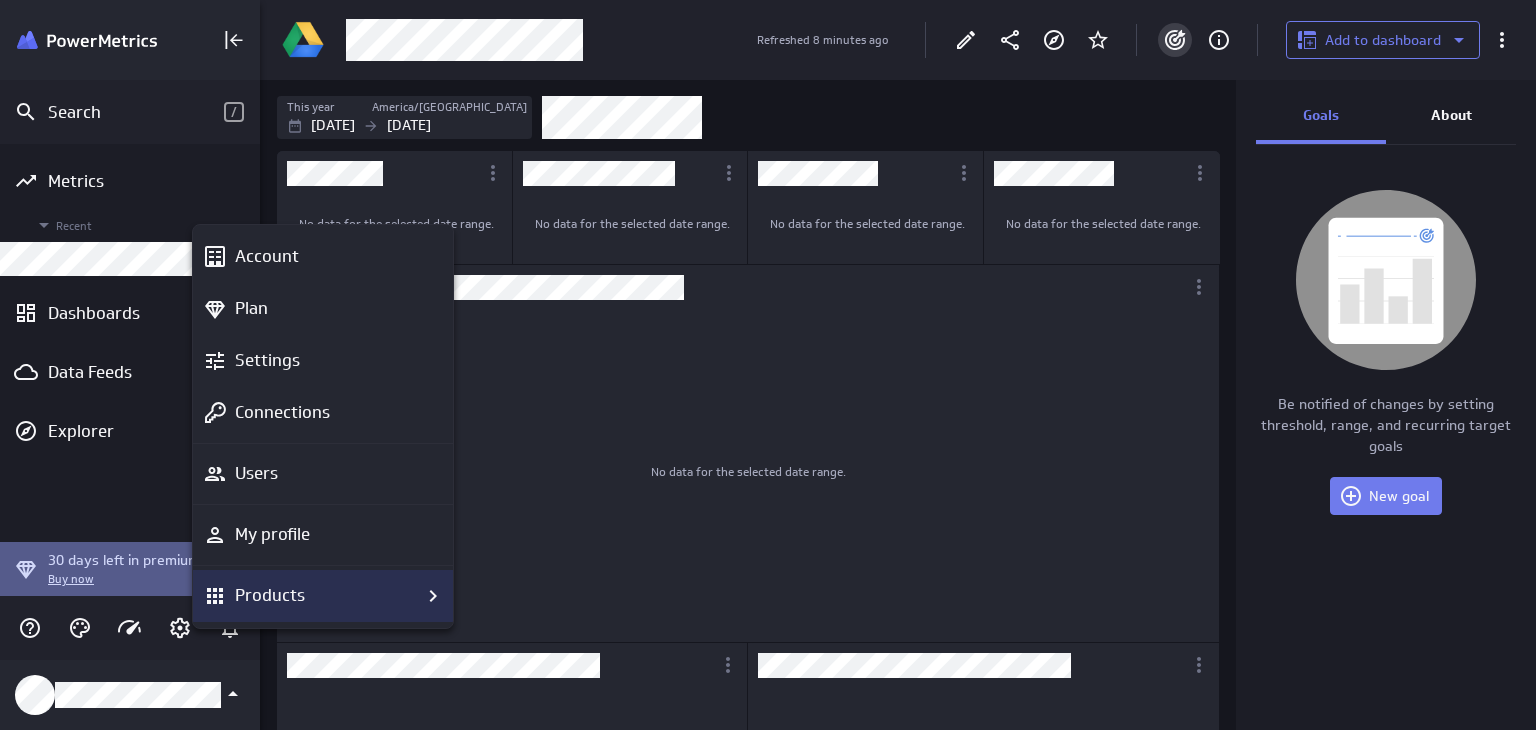 click on "Products" at bounding box center (270, 595) 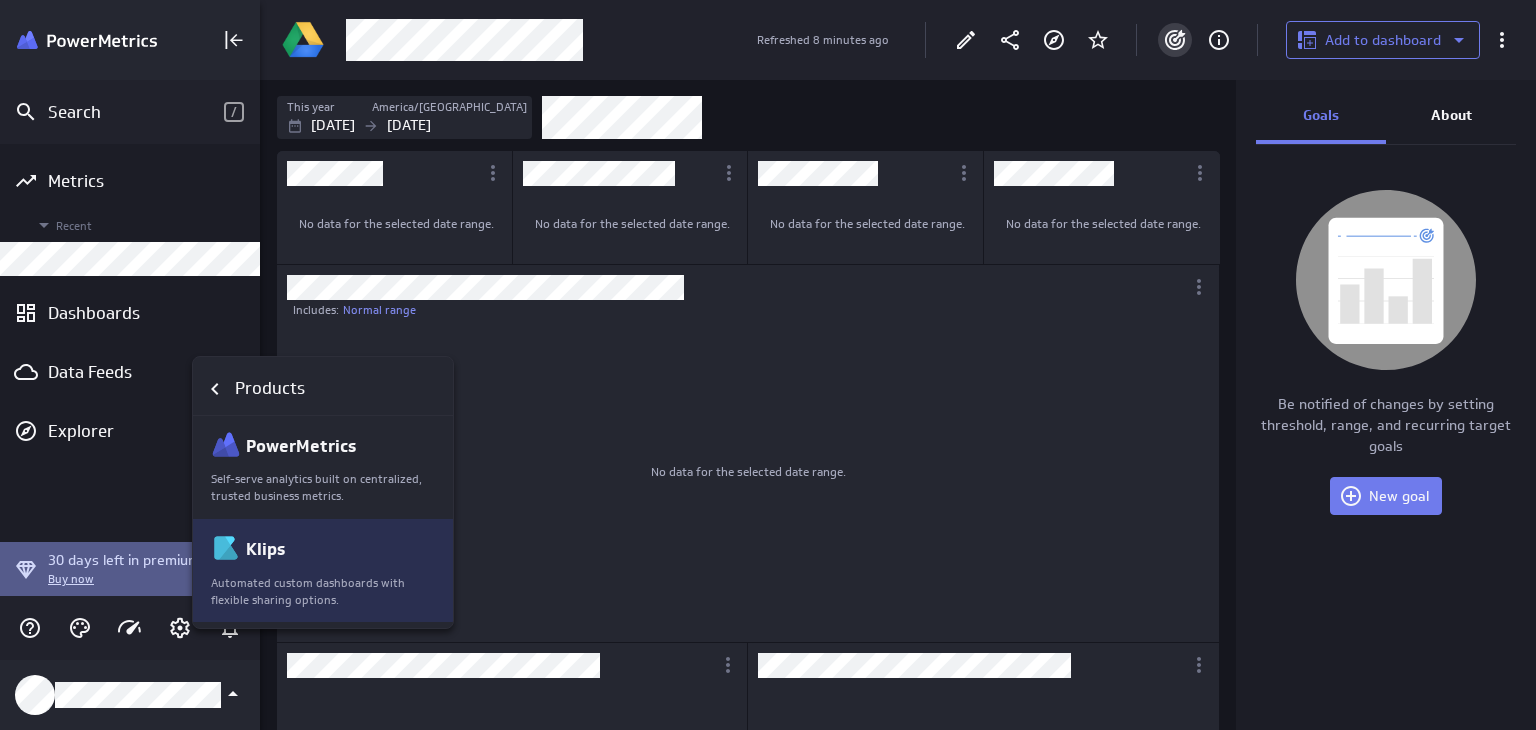 click on "Klips" at bounding box center (324, 550) 